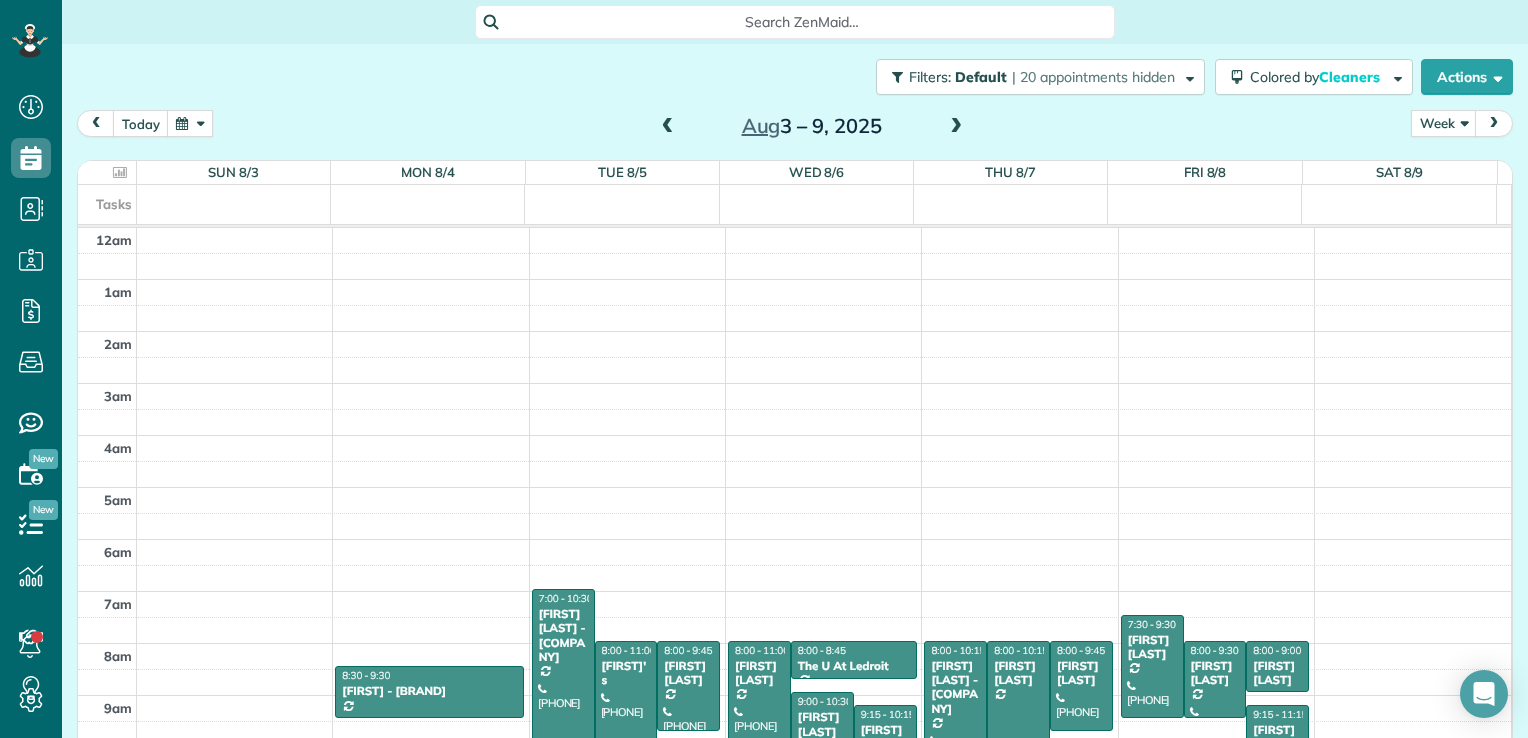 scroll, scrollTop: 0, scrollLeft: 0, axis: both 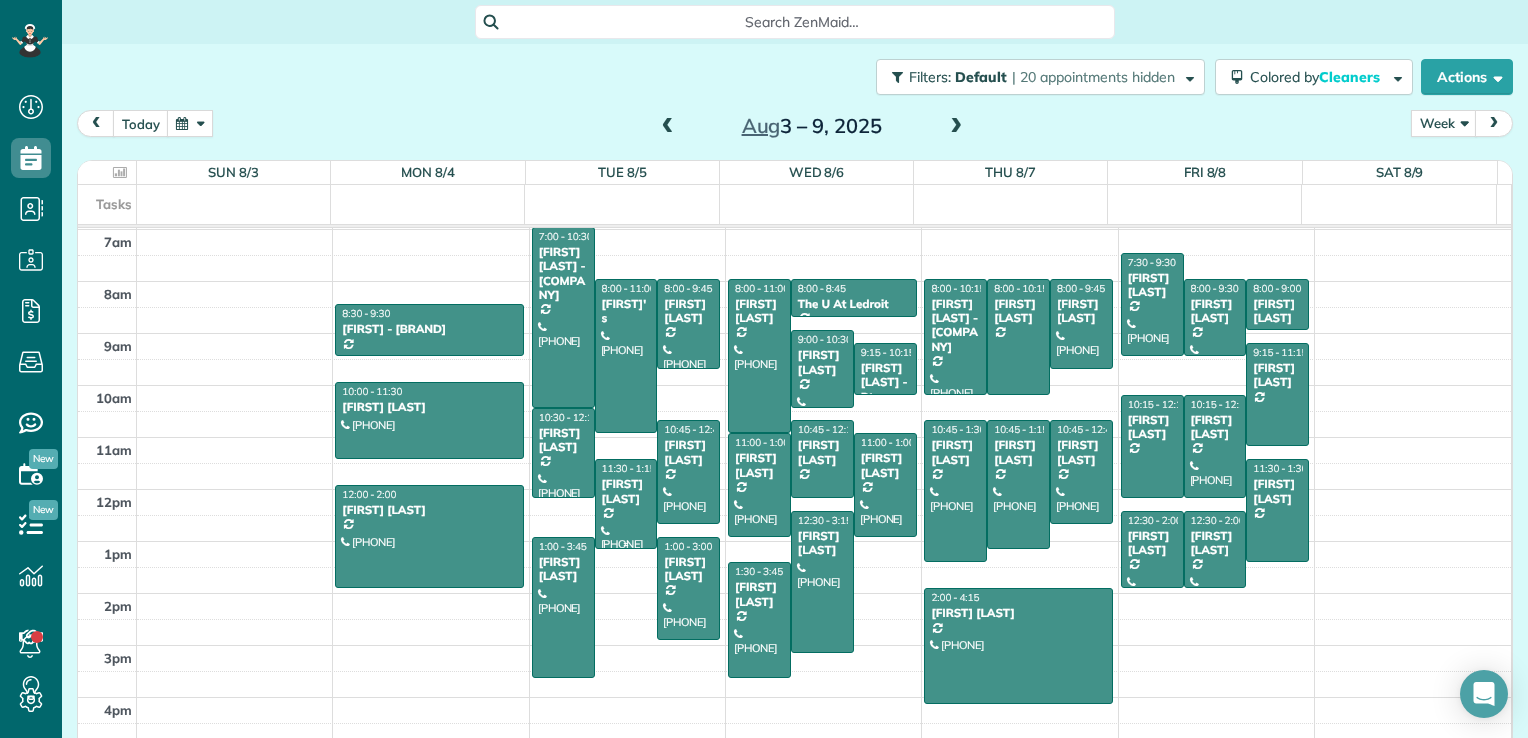 click at bounding box center (626, 504) 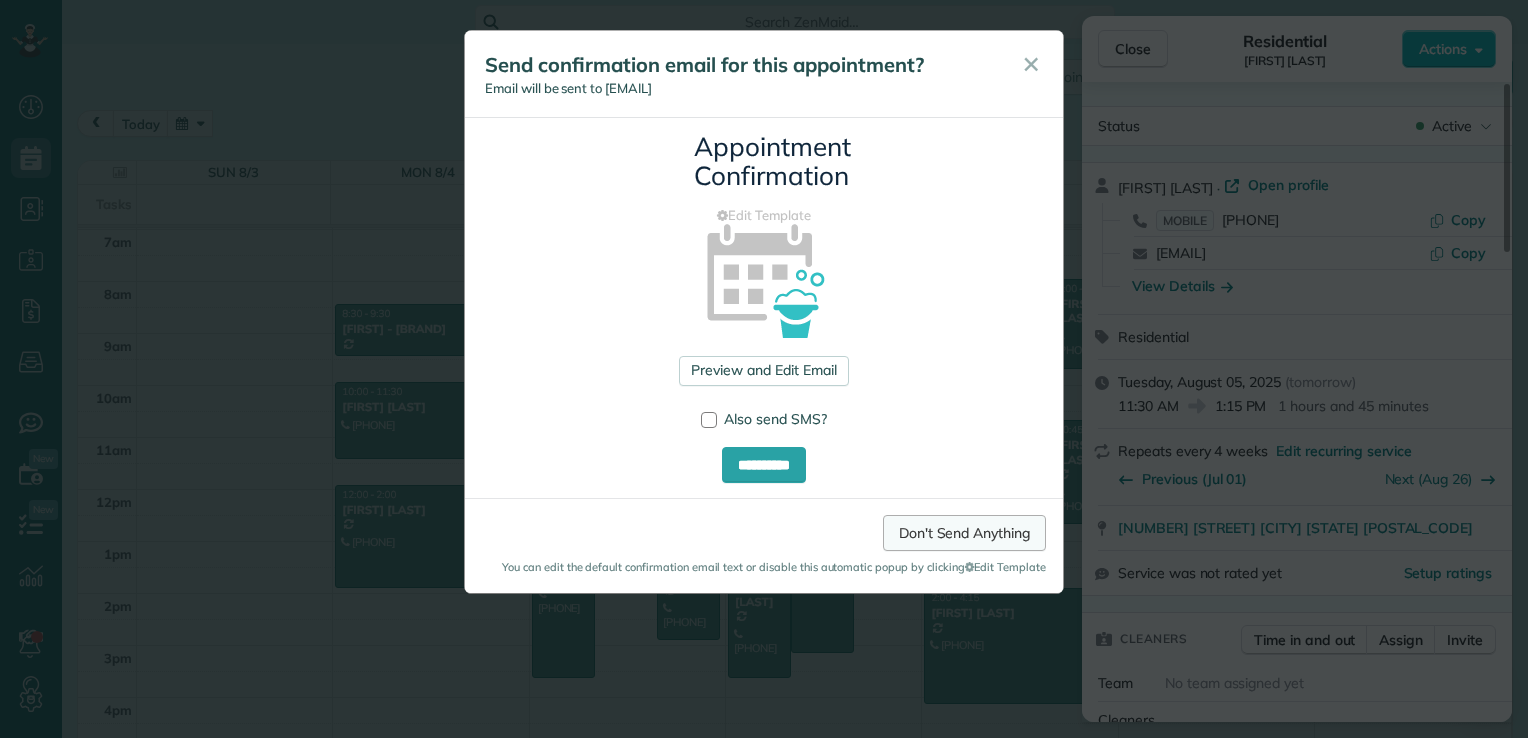 click on "Don't Send Anything" at bounding box center (964, 533) 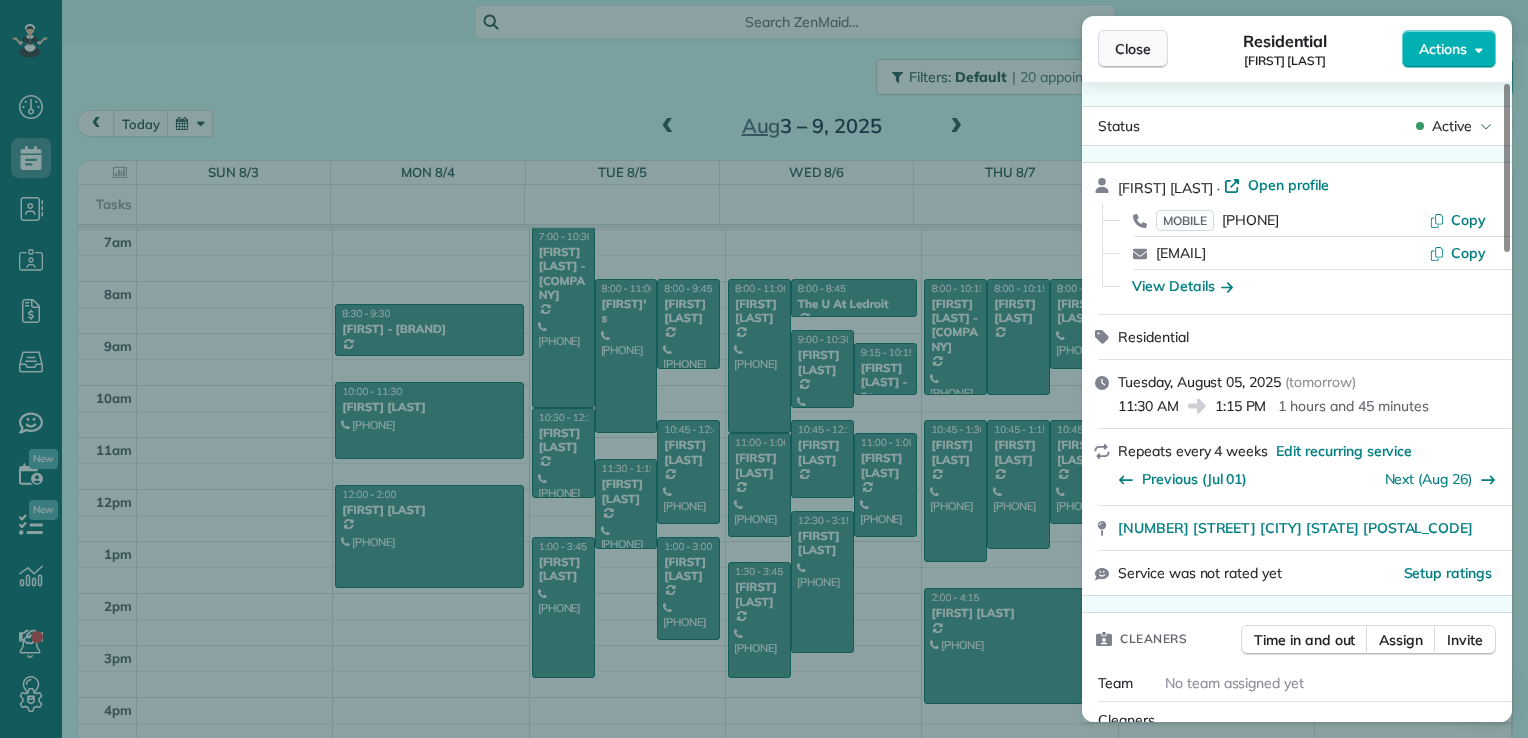 click on "Close" at bounding box center (1133, 49) 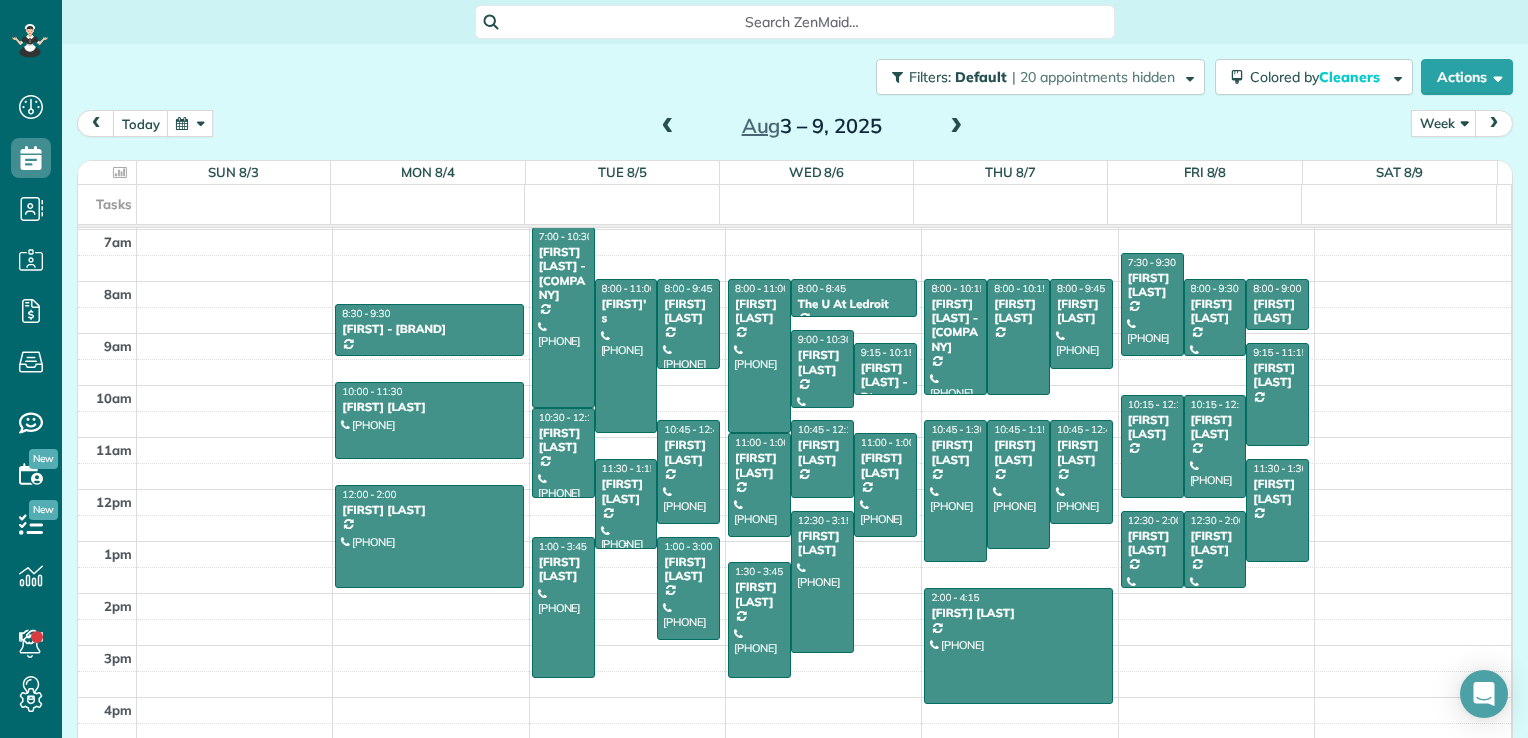 click on "[FIRST] [LAST]" at bounding box center (626, 491) 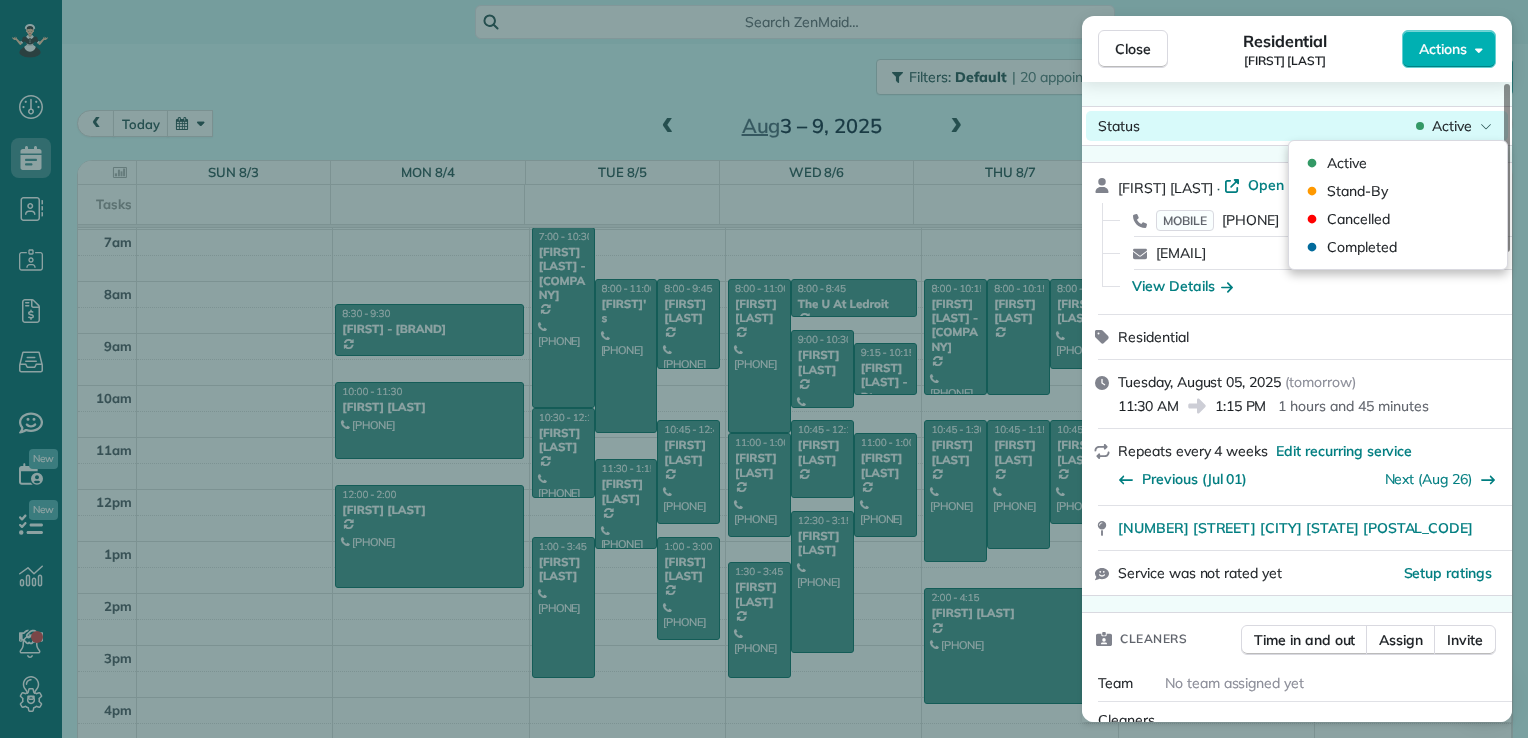 click 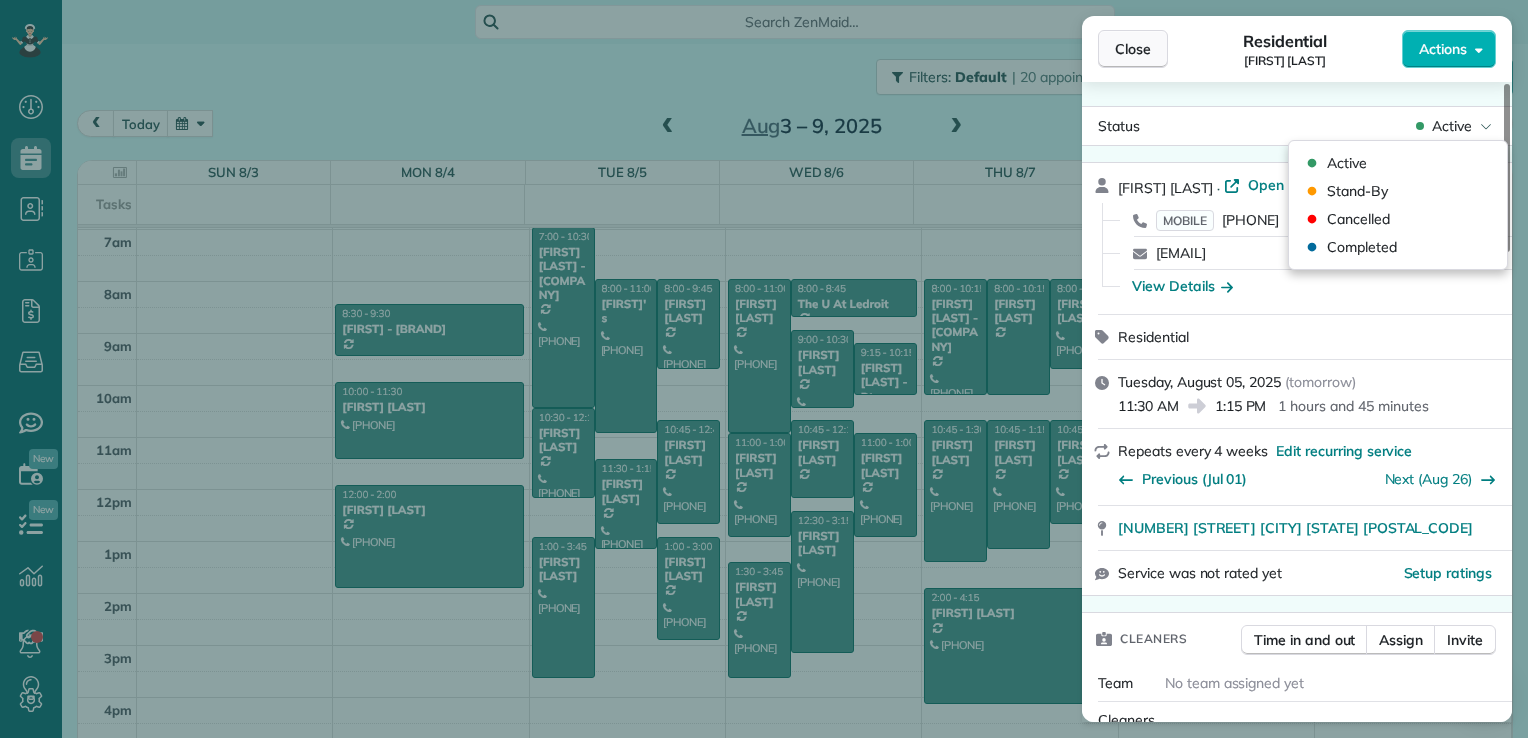 click on "Close" at bounding box center (1133, 49) 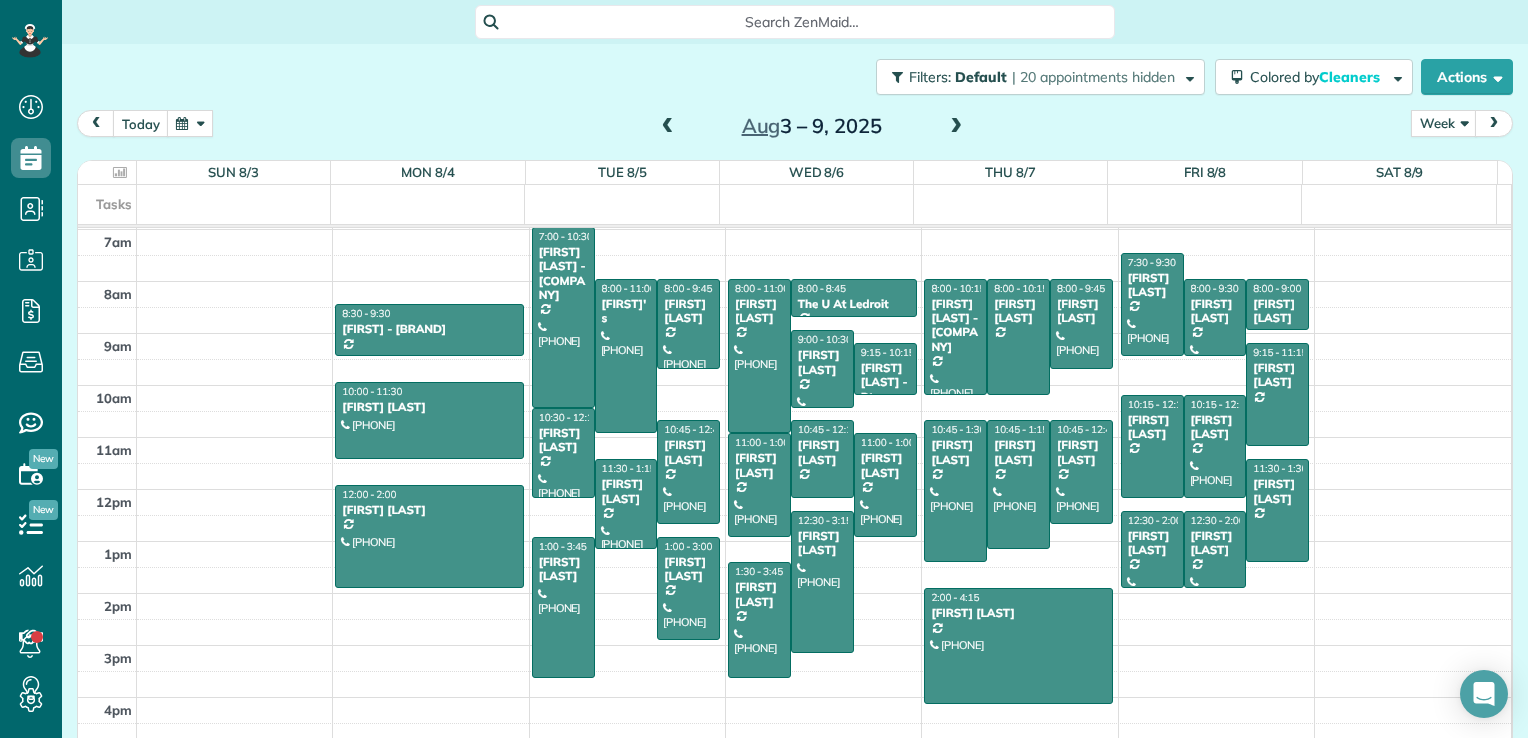 click at bounding box center (956, 127) 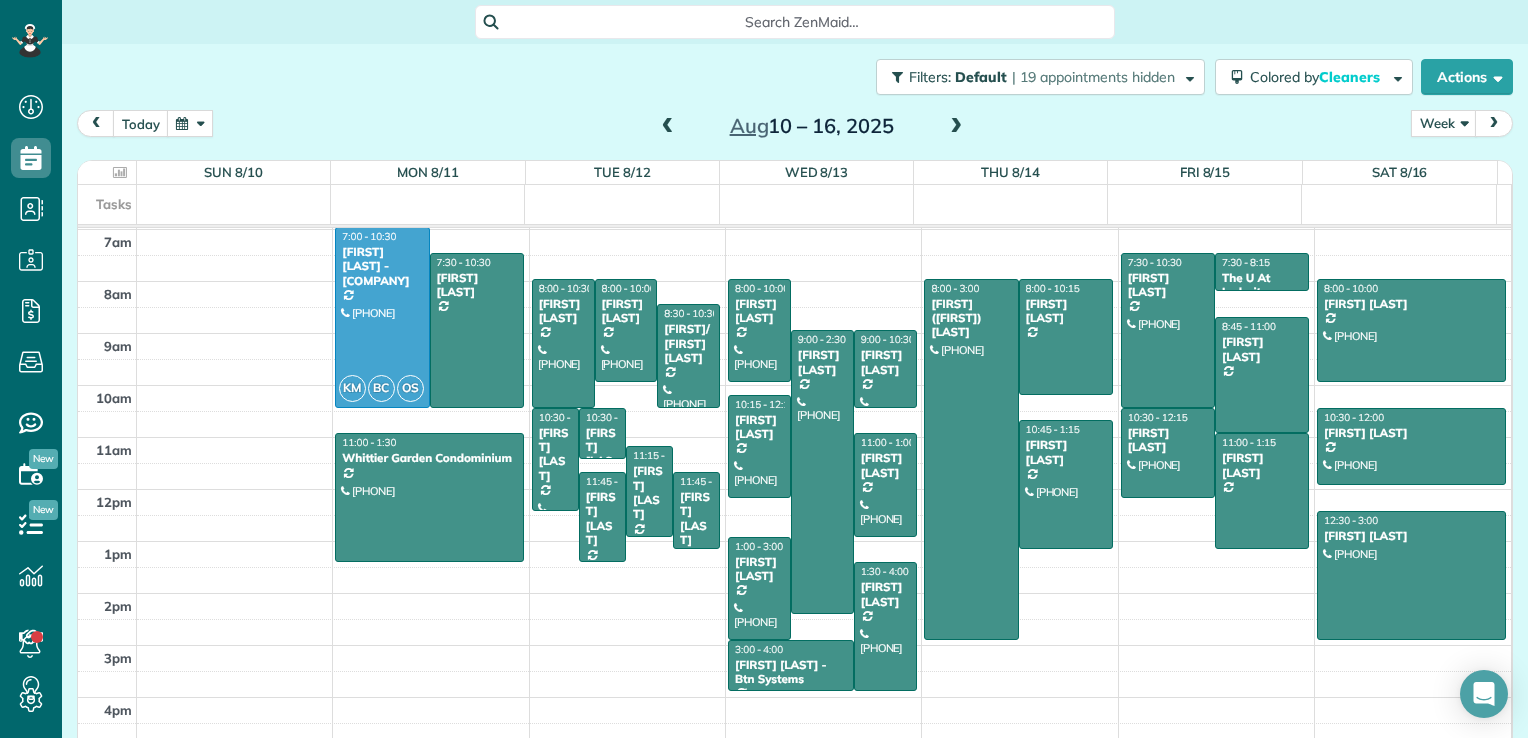 click at bounding box center (668, 127) 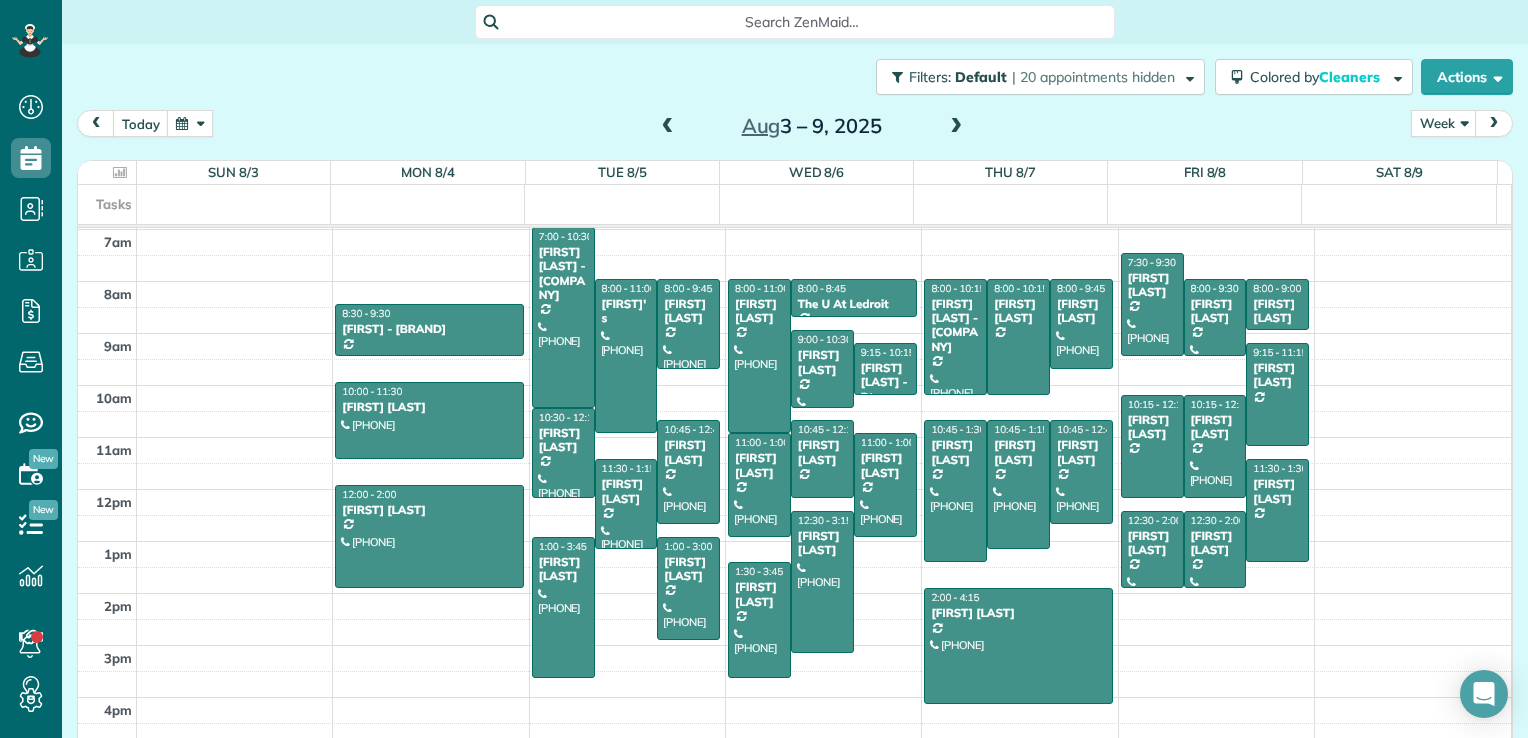 click at bounding box center [956, 127] 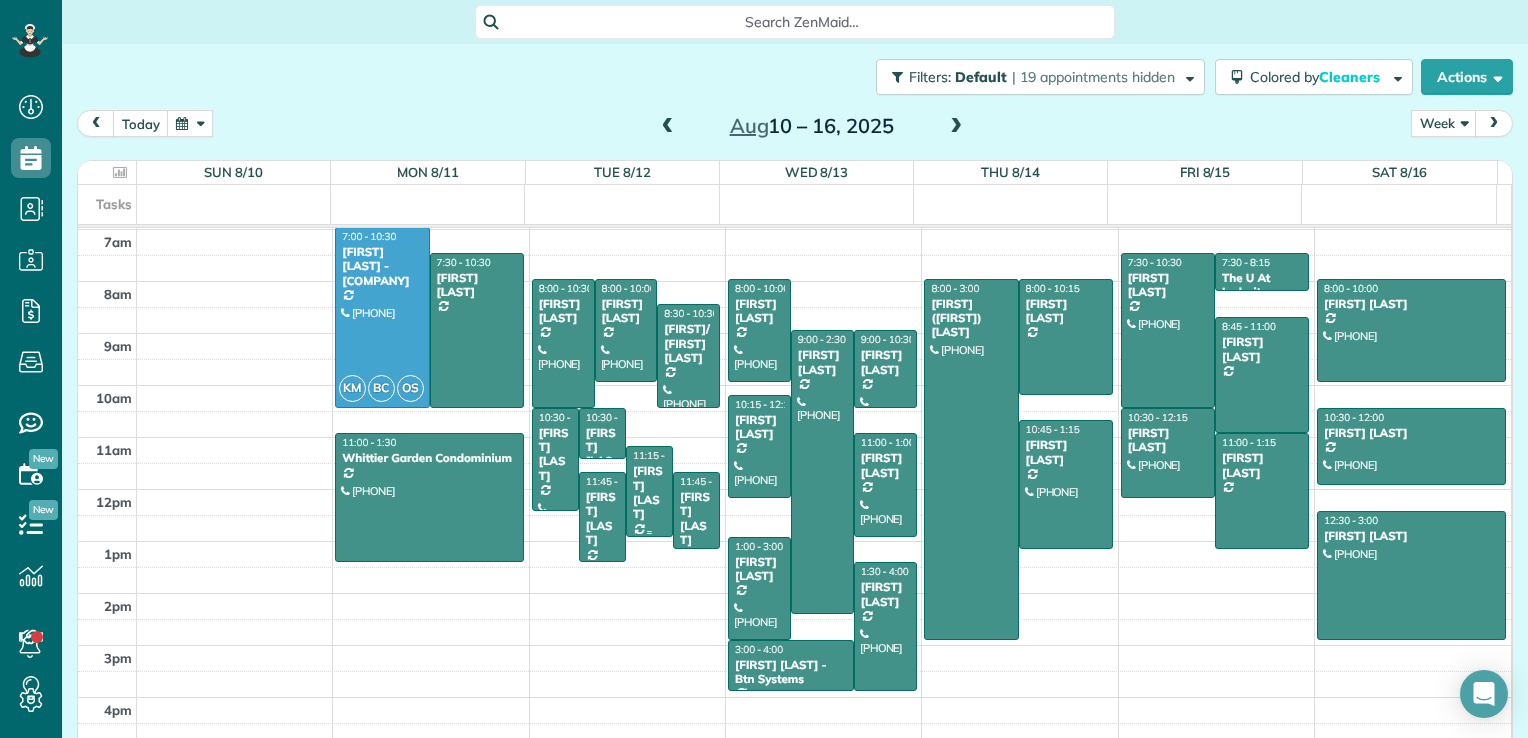 click at bounding box center [649, 491] 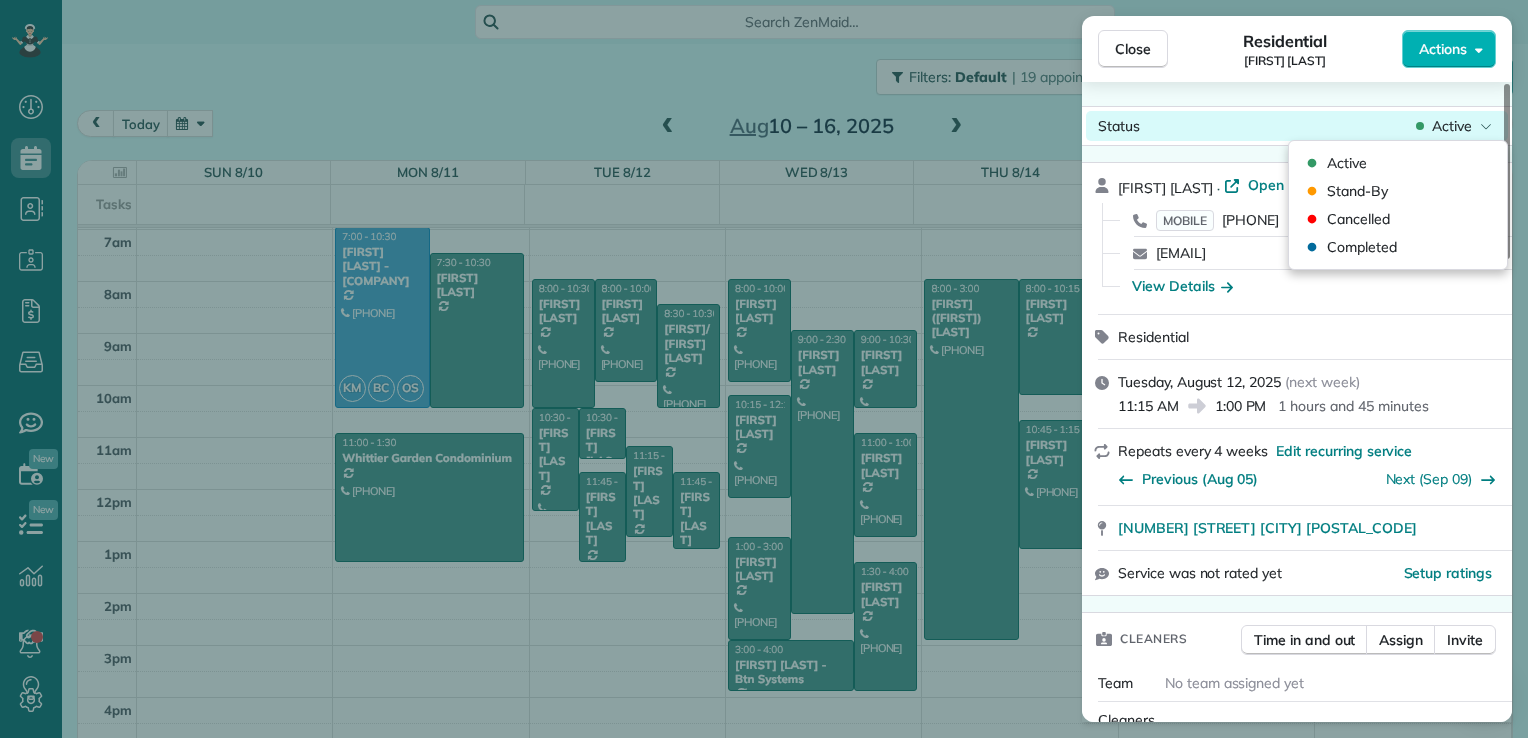 click on "Active" at bounding box center [1454, 126] 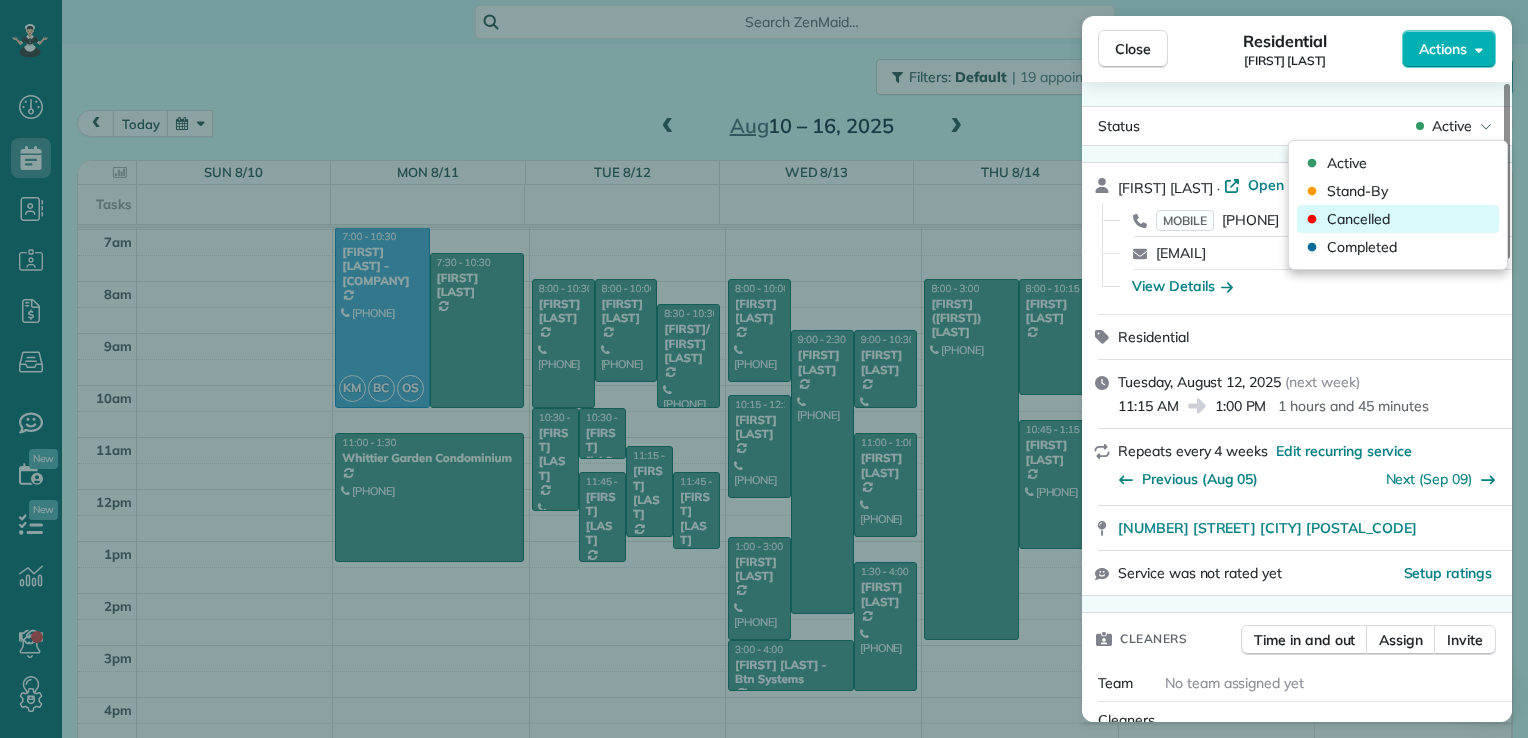 click on "Cancelled" at bounding box center (1358, 219) 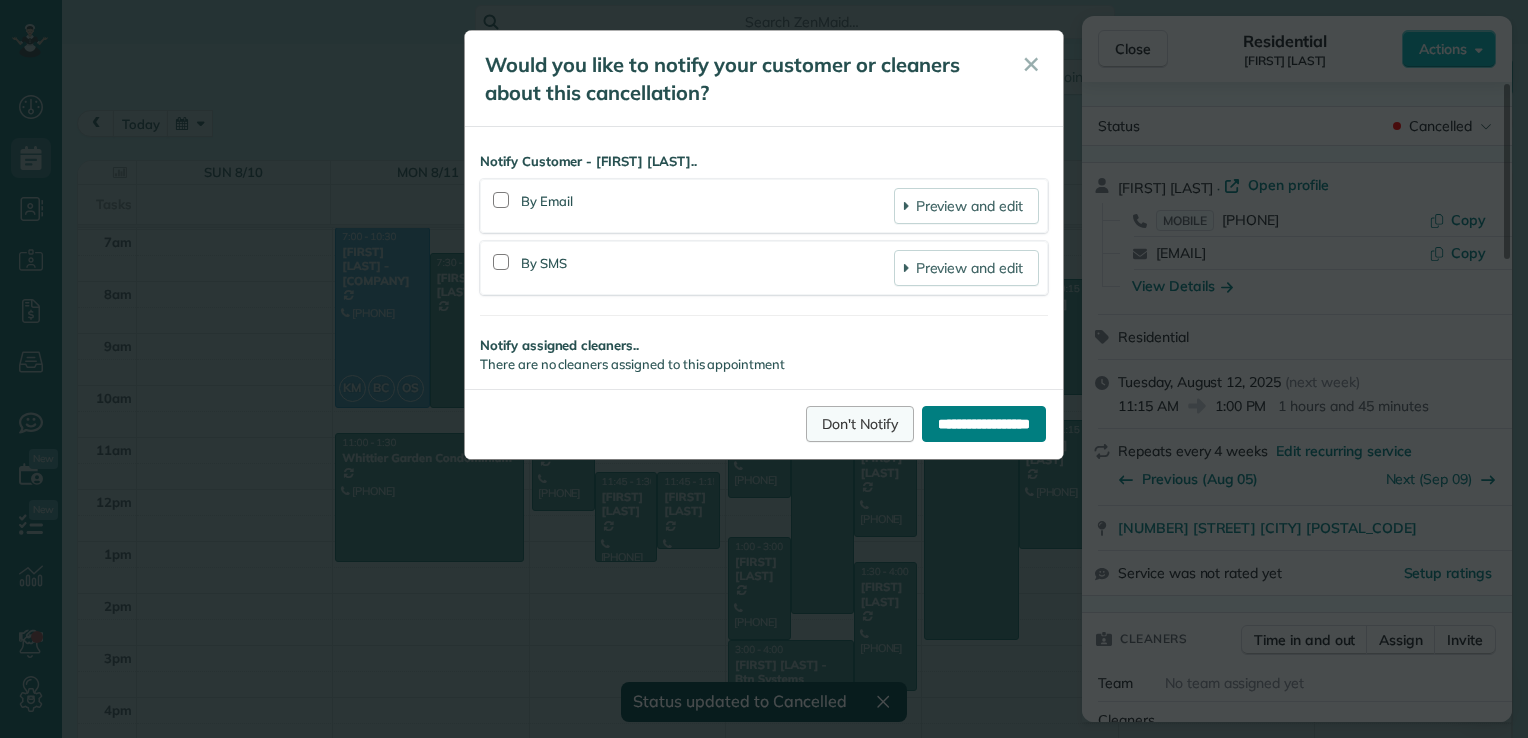 drag, startPoint x: 942, startPoint y: 422, endPoint x: 876, endPoint y: 421, distance: 66.007576 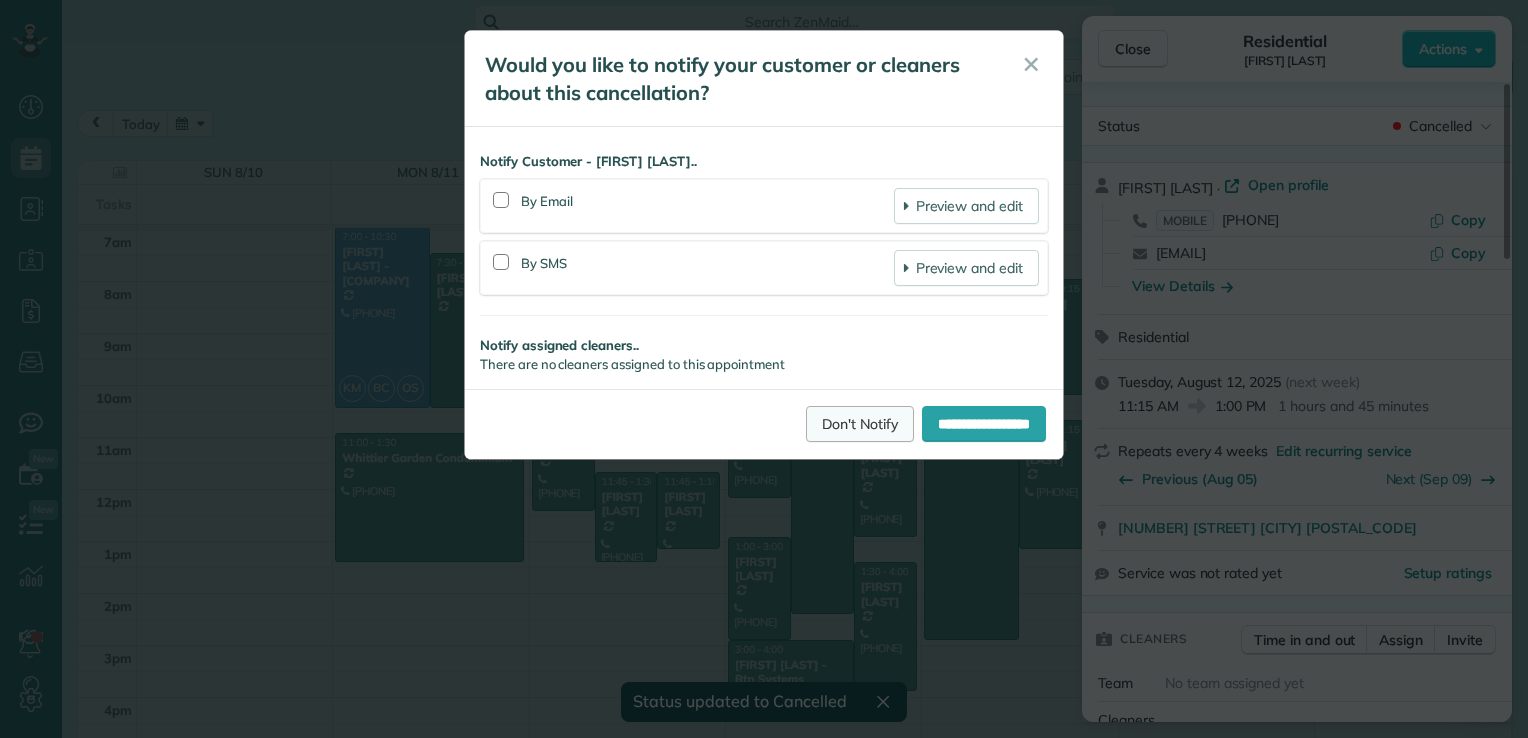 click on "Don't Notify" at bounding box center (860, 424) 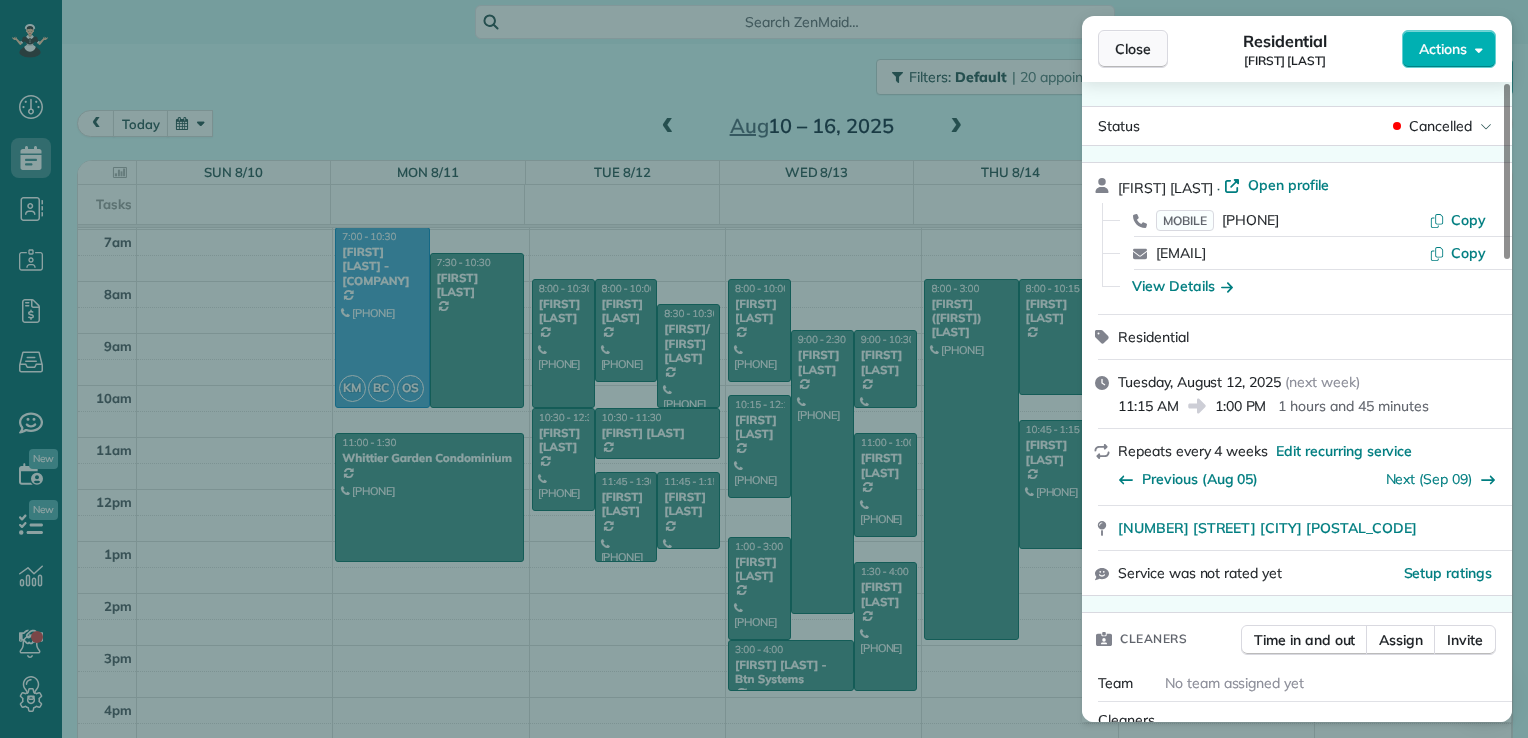 click on "Close" at bounding box center [1133, 49] 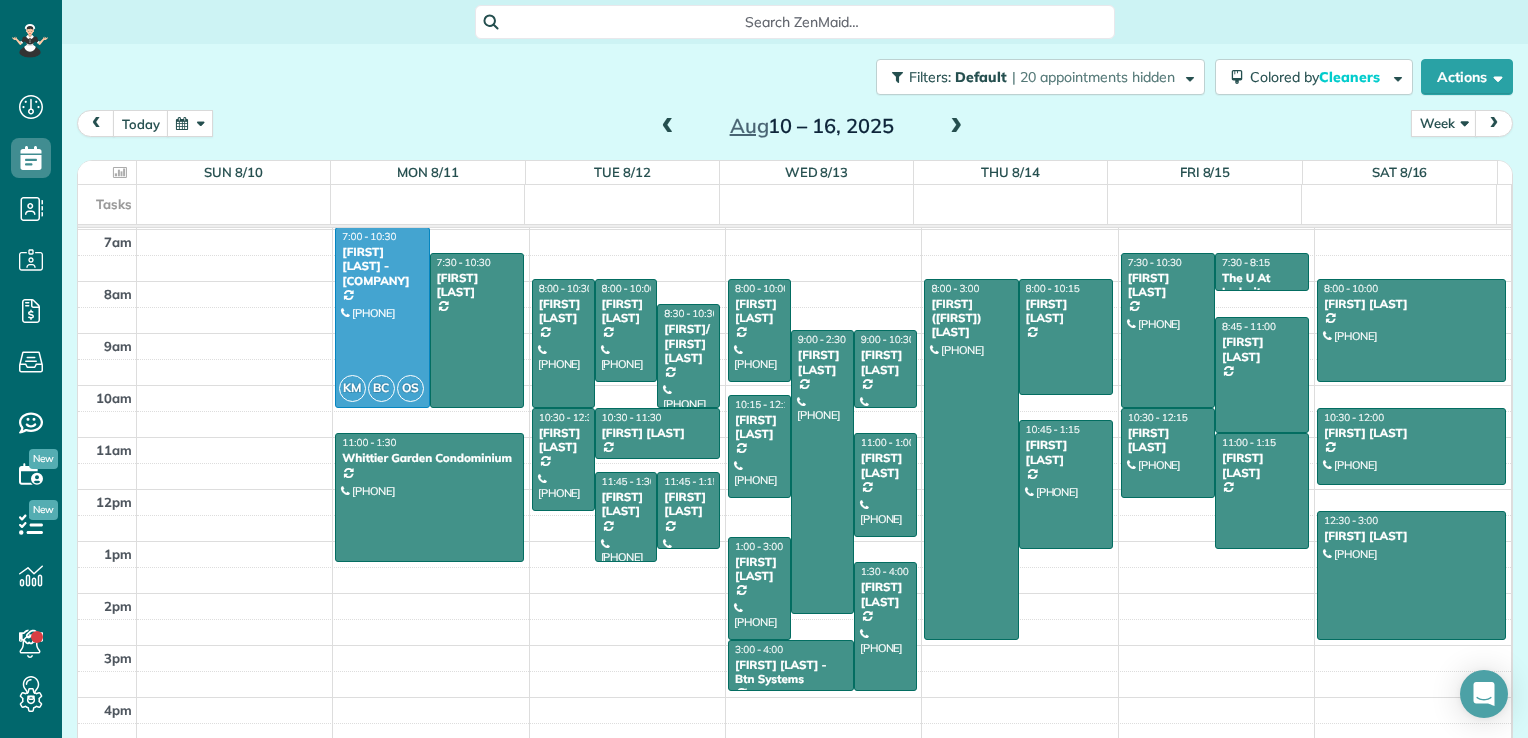 click at bounding box center (668, 127) 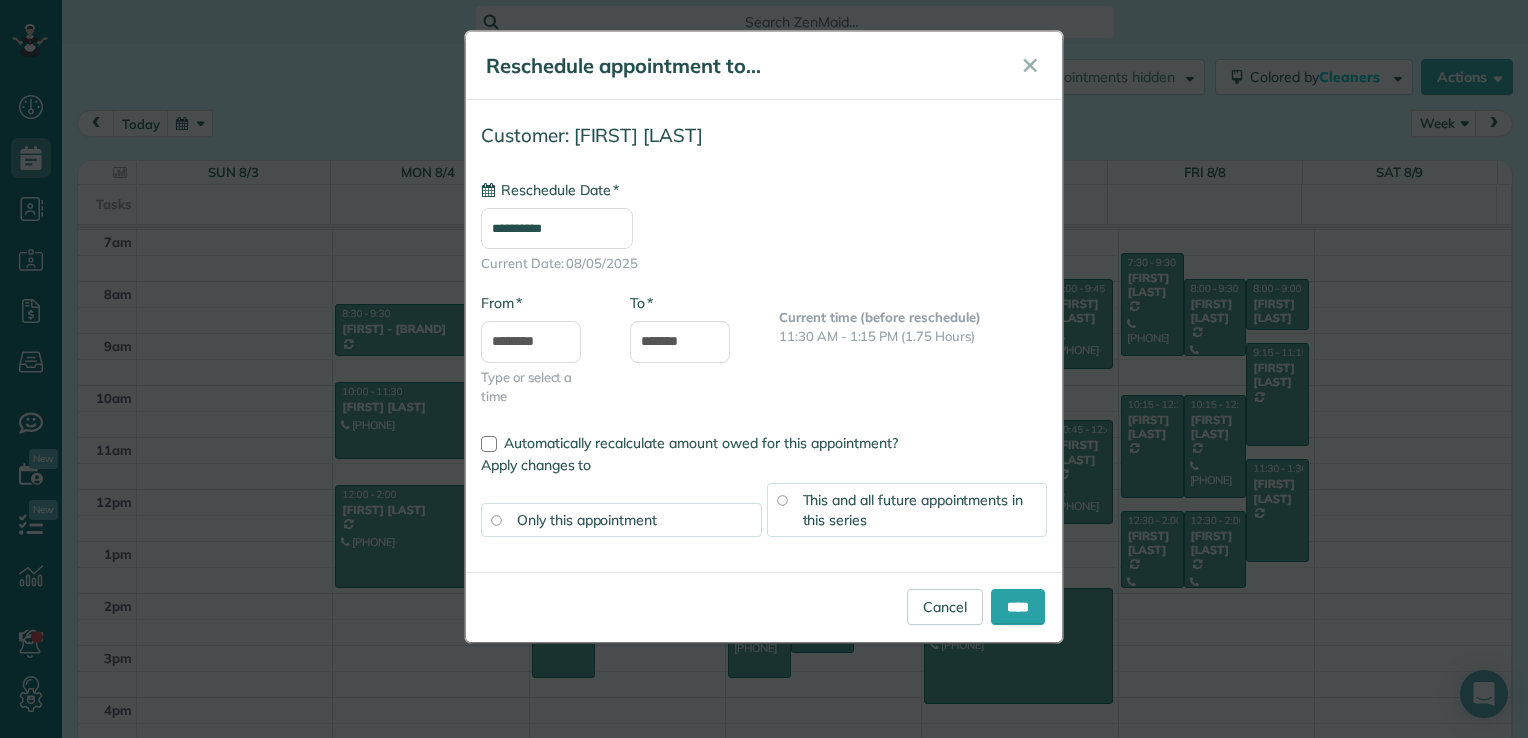click on "**********" at bounding box center [557, 228] 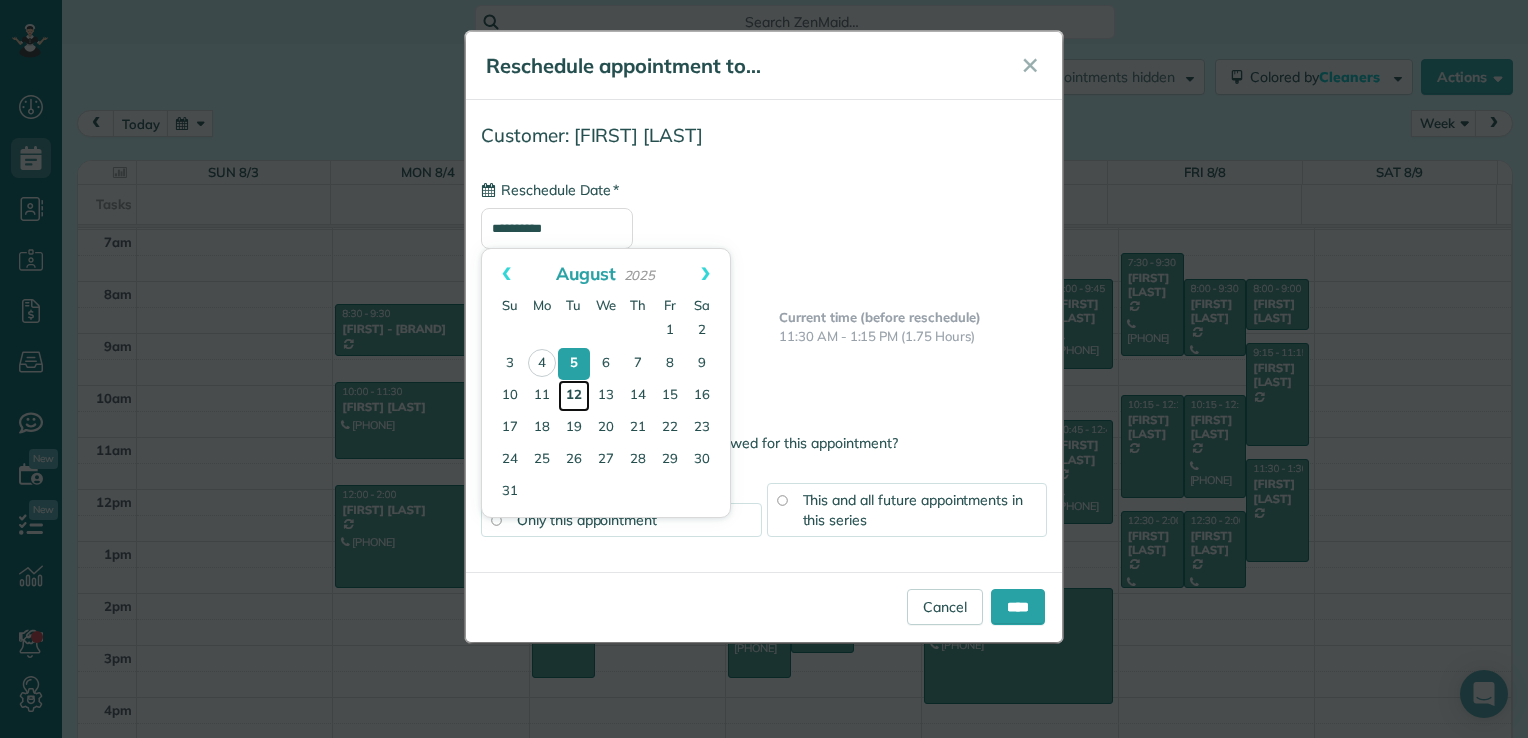 click on "12" at bounding box center (574, 396) 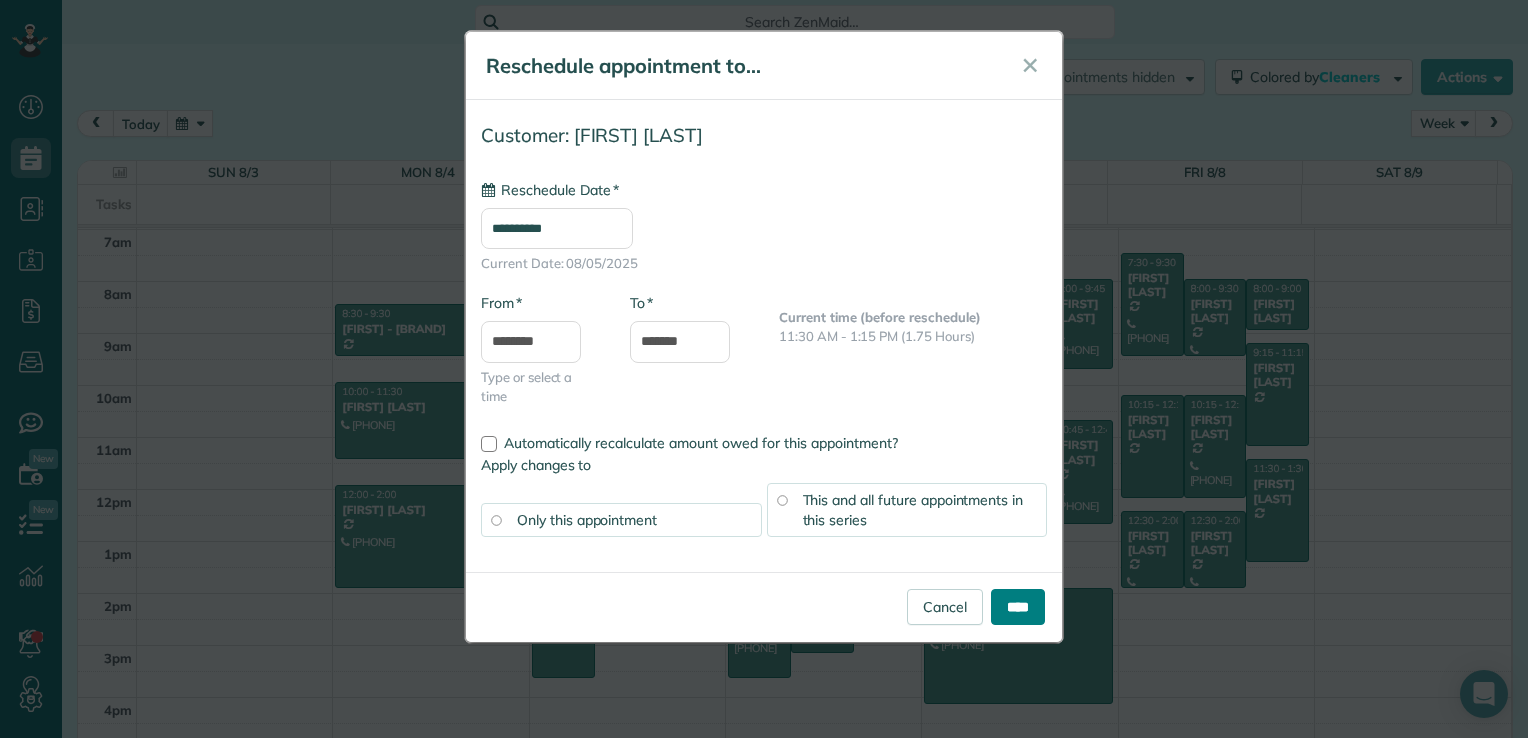 drag, startPoint x: 1028, startPoint y: 595, endPoint x: 1006, endPoint y: 598, distance: 22.203604 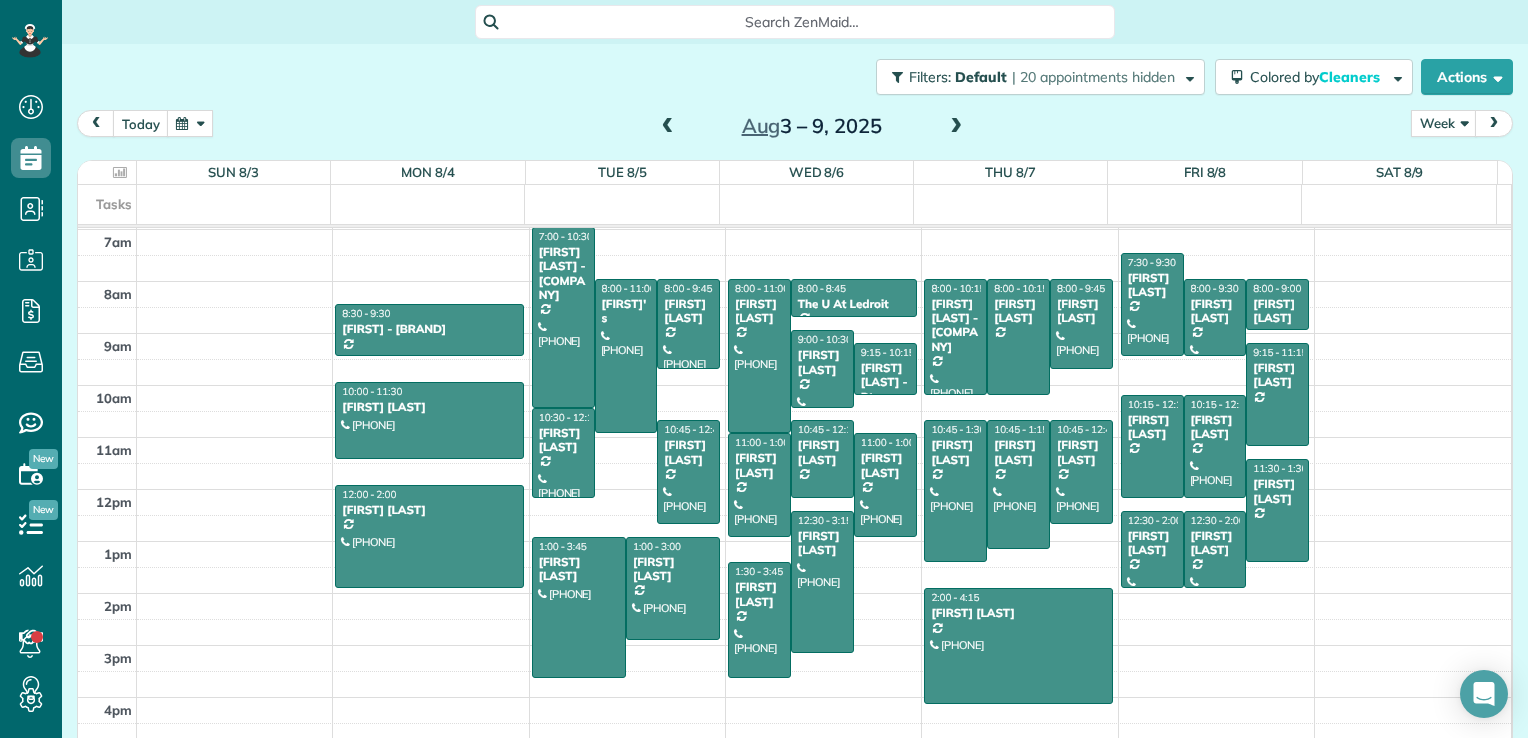 click on "Search ZenMaid…" at bounding box center [795, 22] 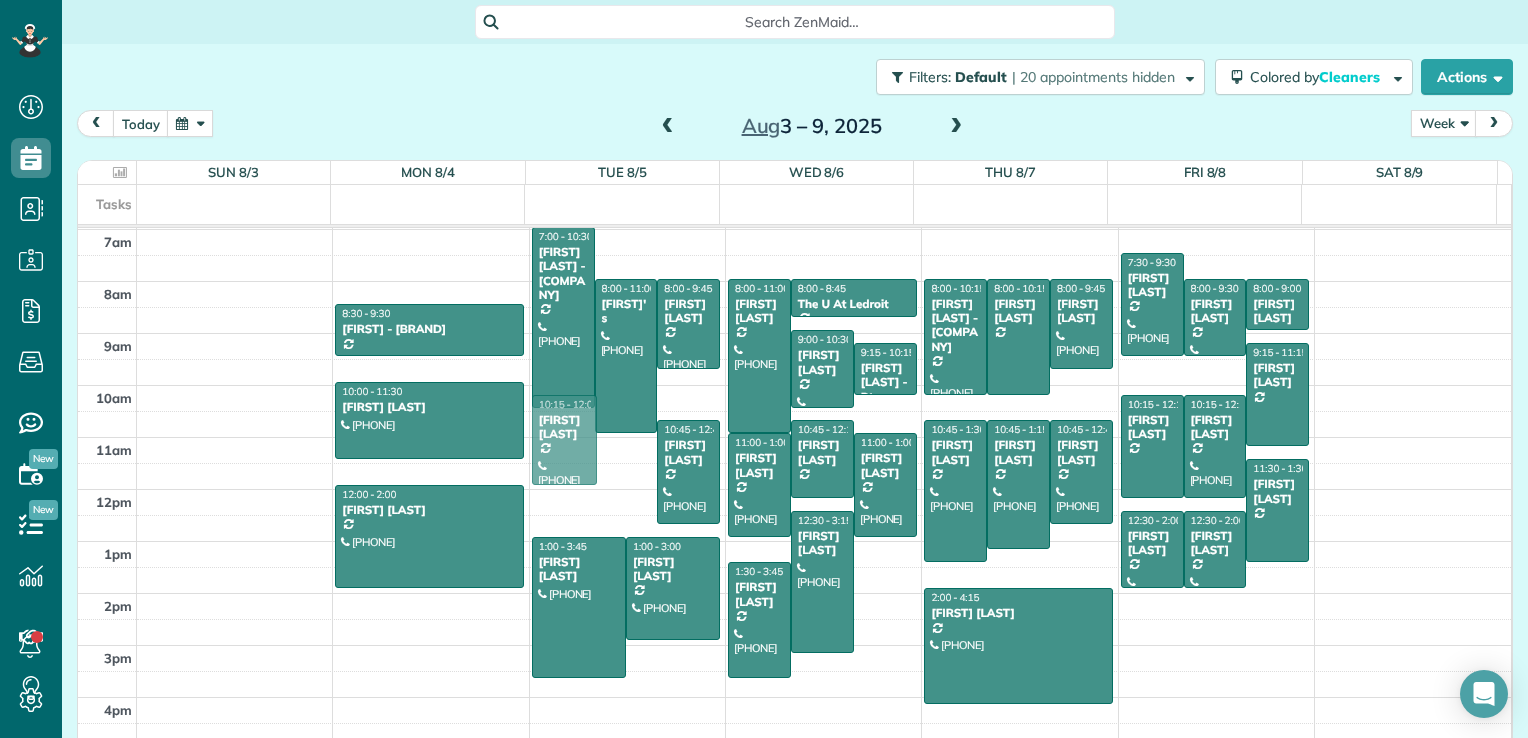 drag, startPoint x: 554, startPoint y: 450, endPoint x: 560, endPoint y: 441, distance: 10.816654 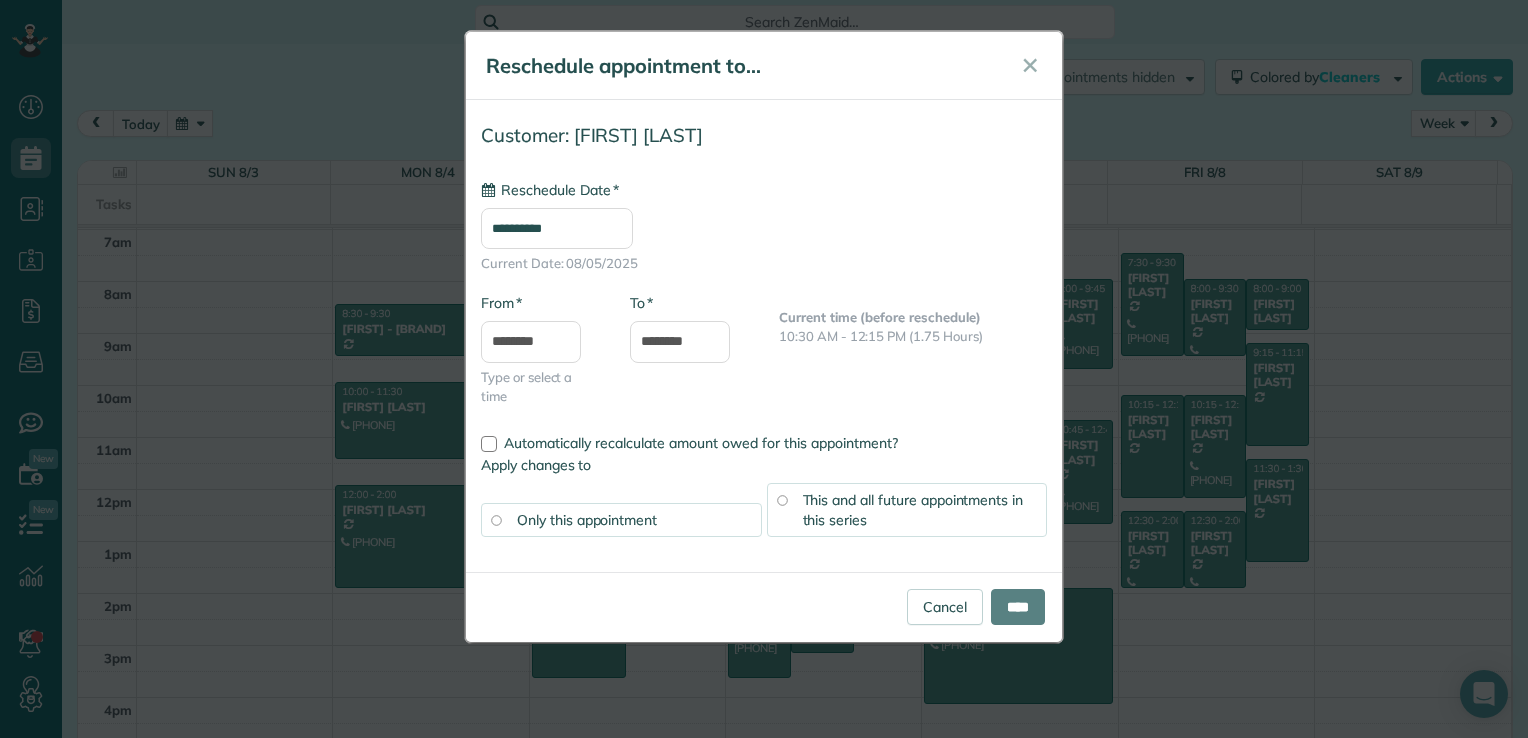 type on "**********" 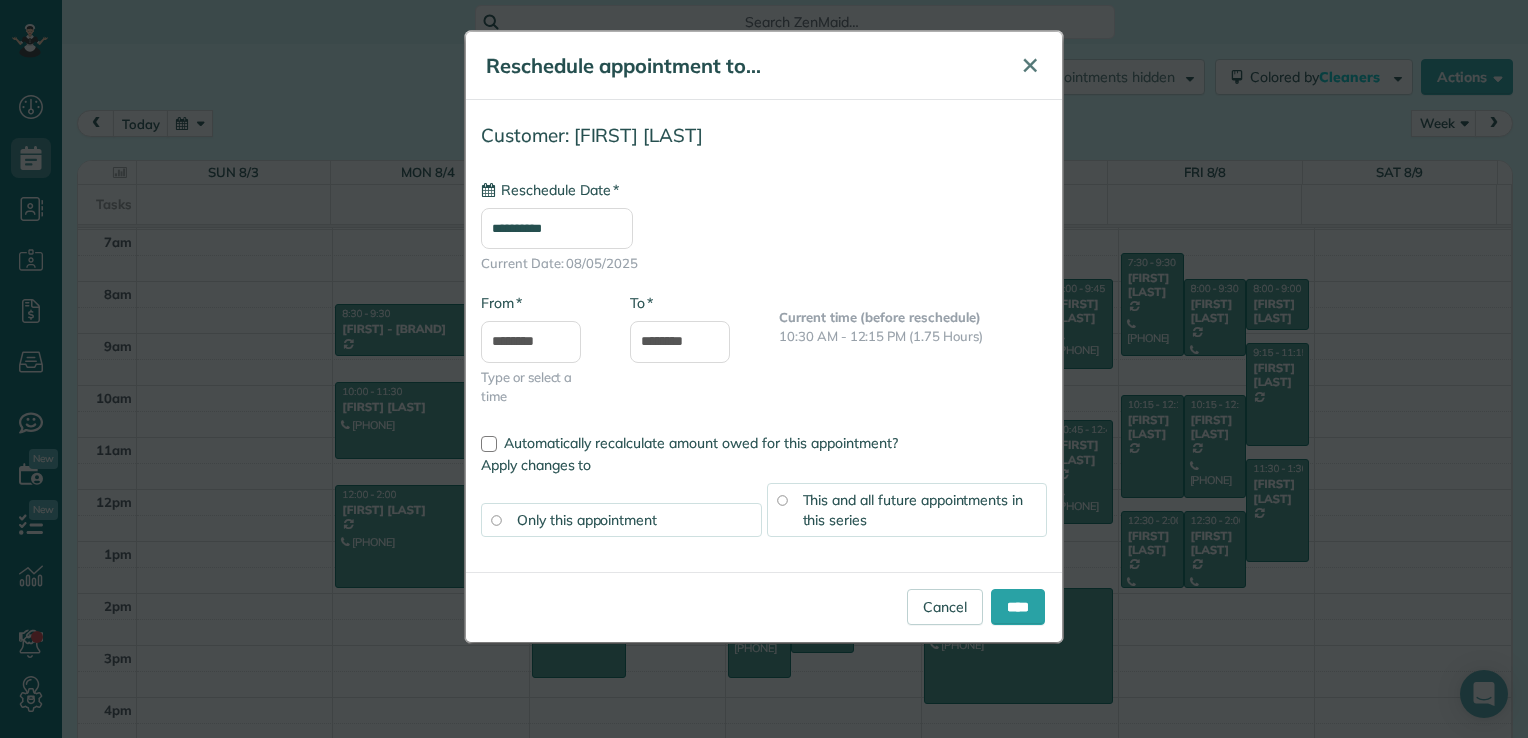 click on "✕" at bounding box center [1030, 65] 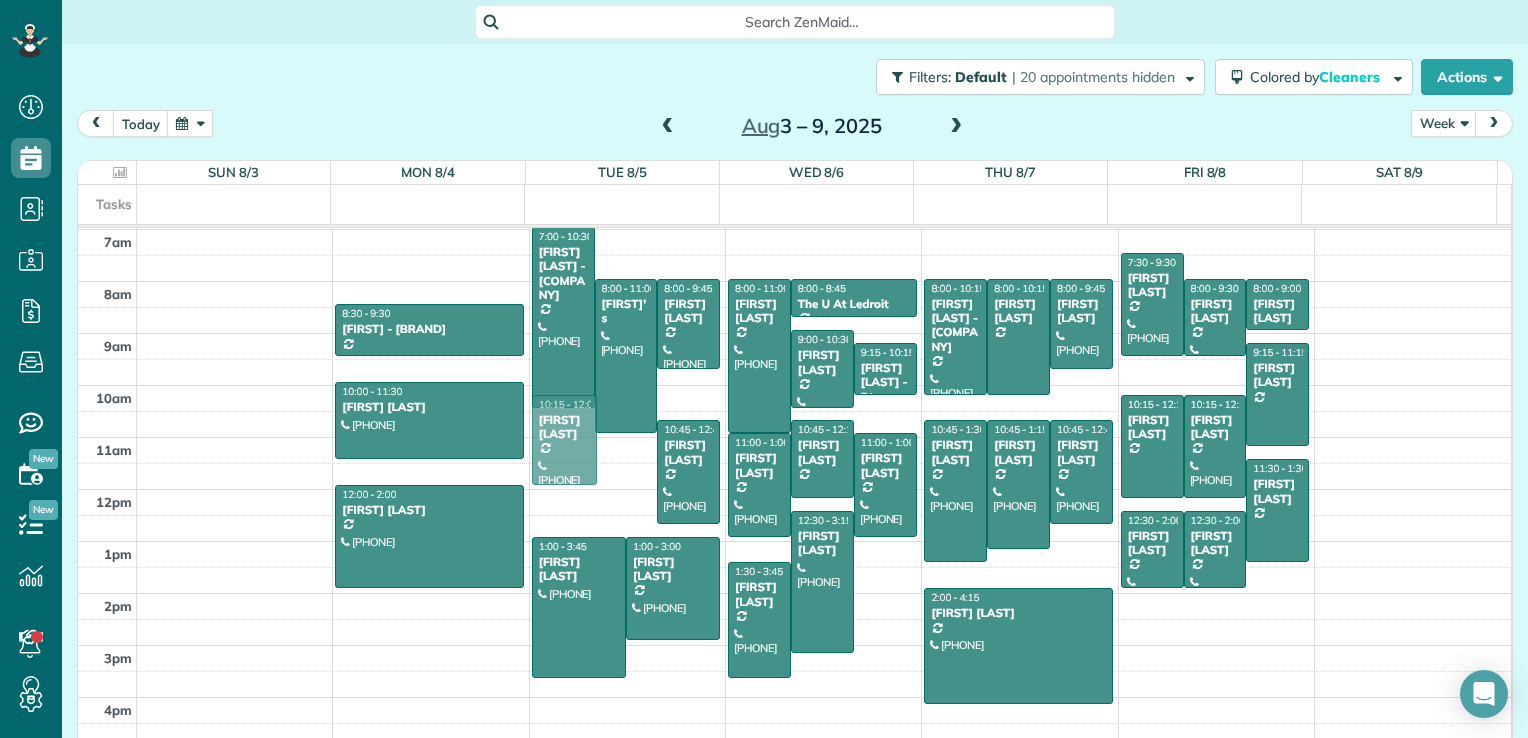 drag, startPoint x: 563, startPoint y: 438, endPoint x: 572, endPoint y: 431, distance: 11.401754 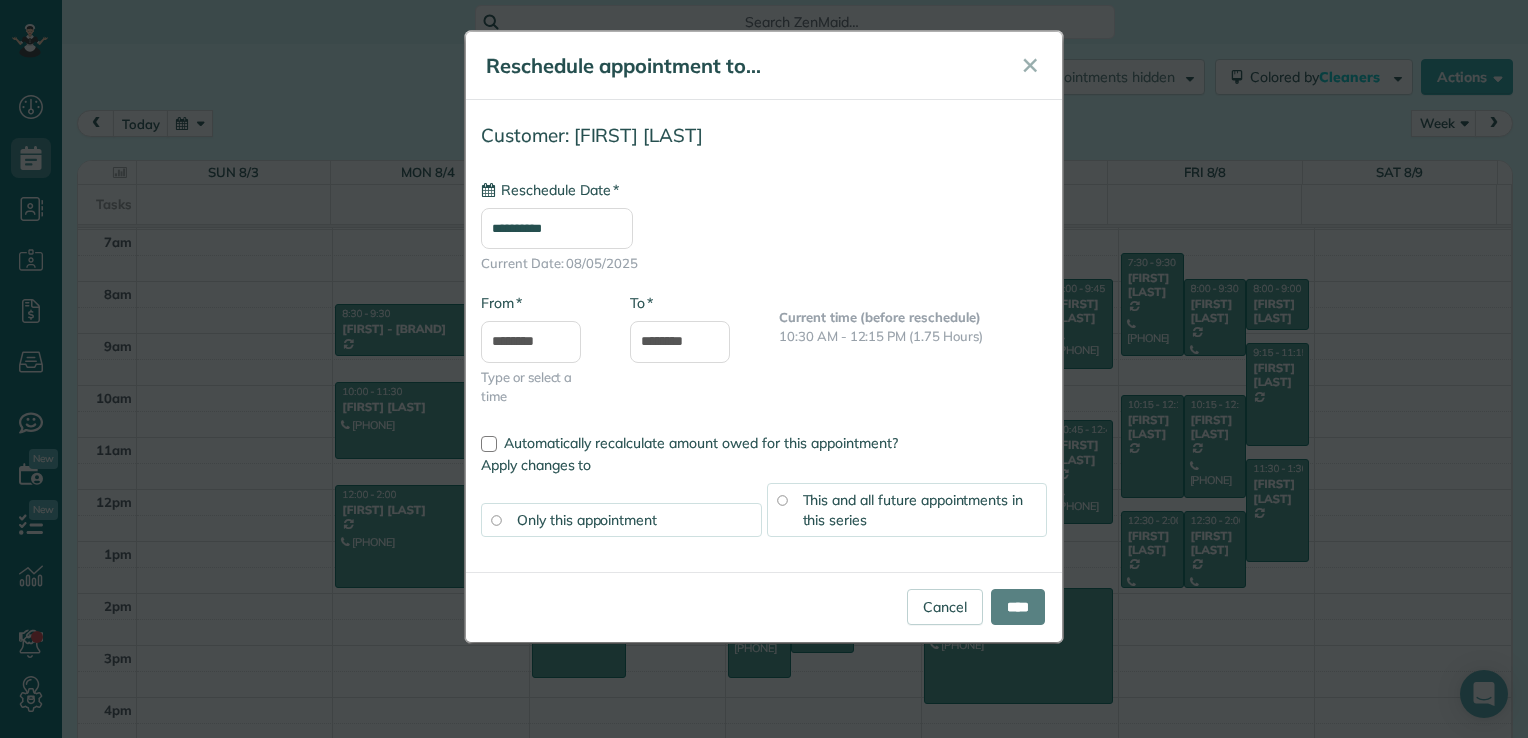 type on "**********" 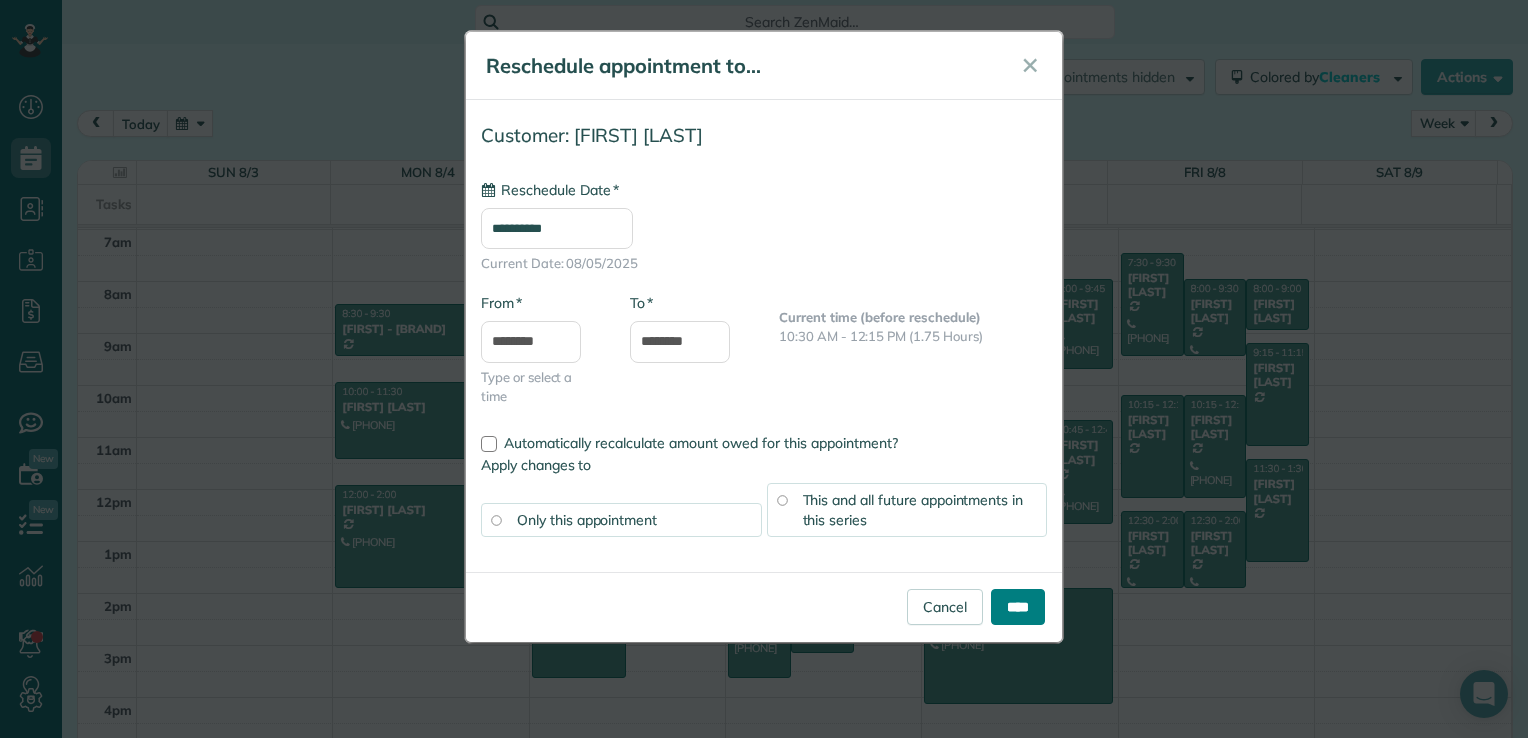 click on "****" at bounding box center [1018, 607] 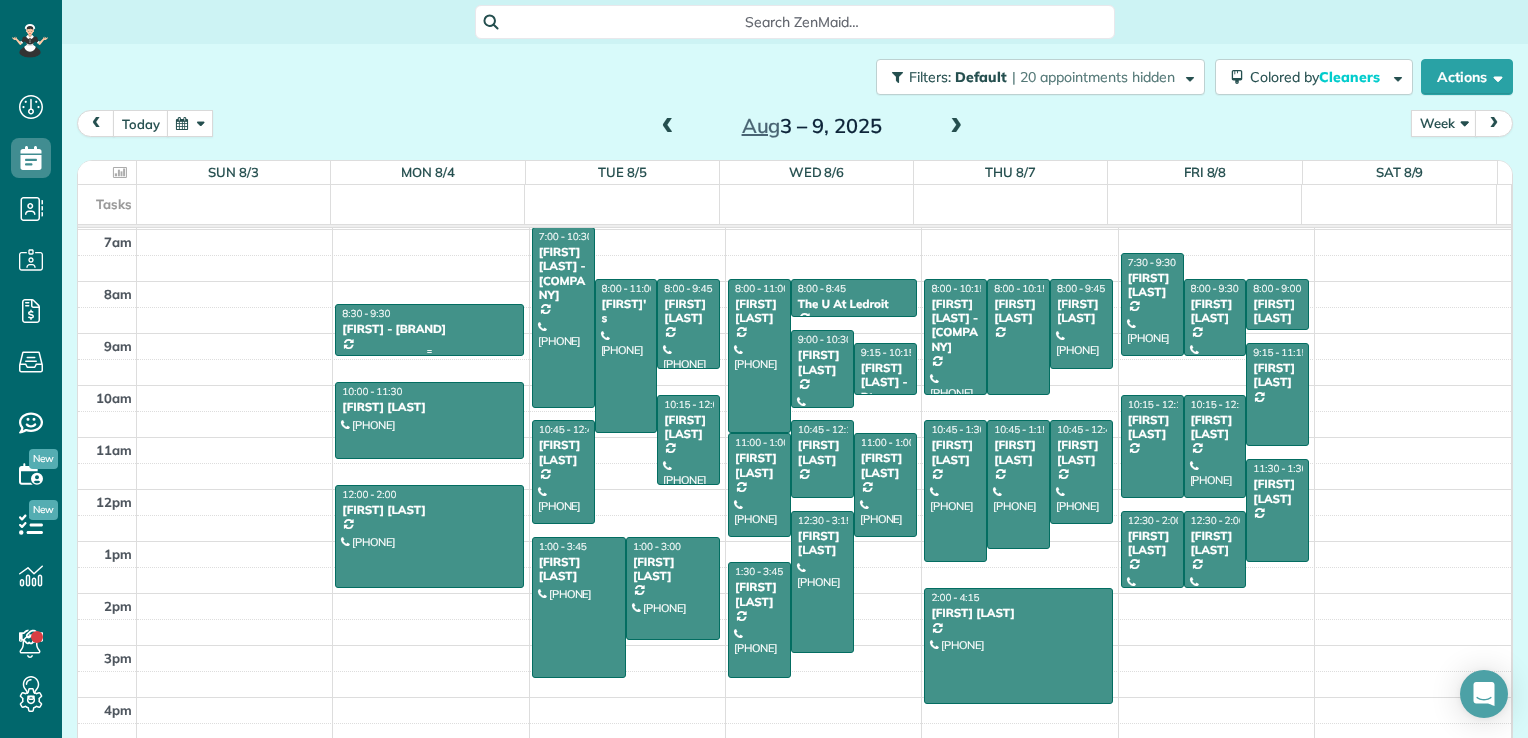drag, startPoint x: 394, startPoint y: 305, endPoint x: 393, endPoint y: 316, distance: 11.045361 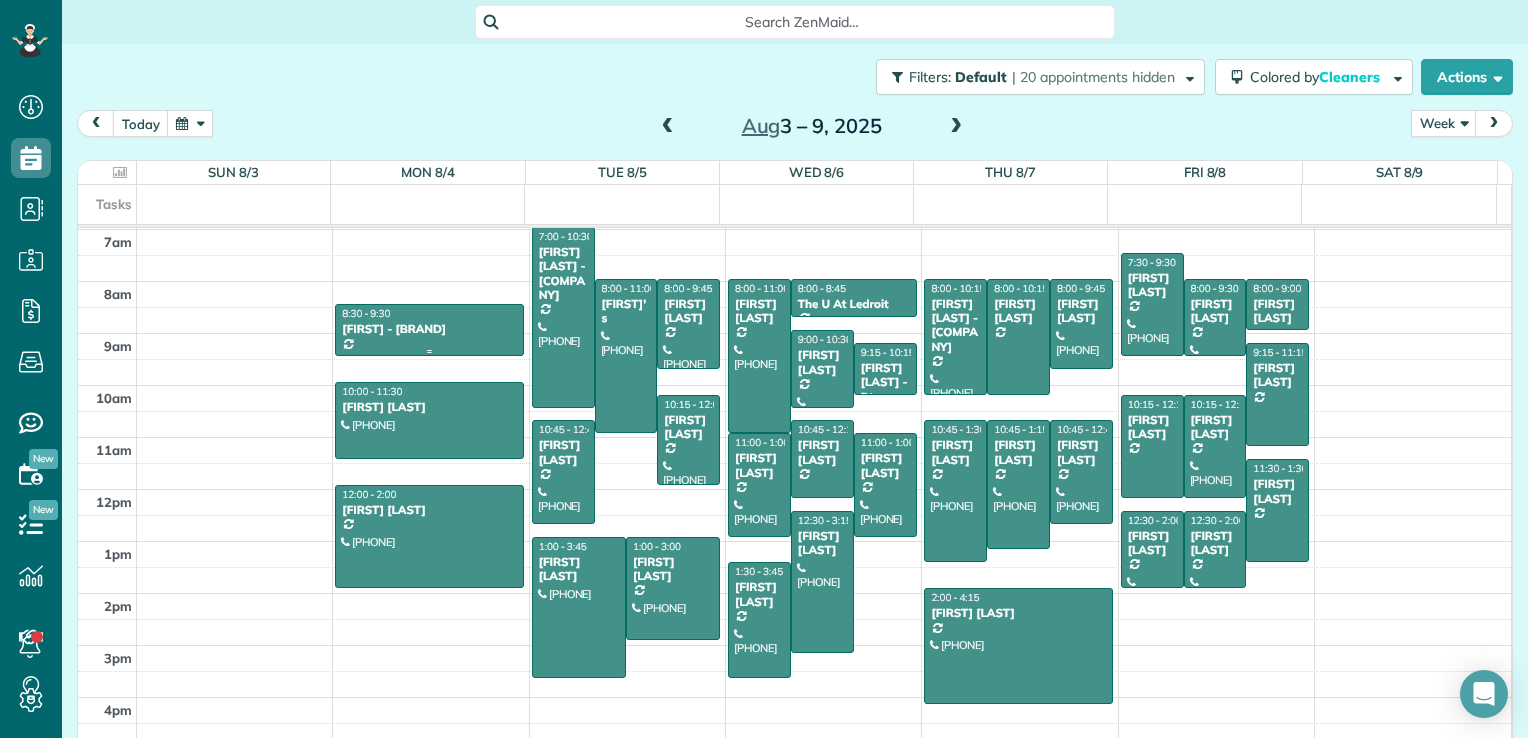 click on "8:15 - 9:00 [FIRST] - [BRAND] ([PHONE]) [NUMBER] [STREET] [CITY], [STATE] [POSTAL_CODE]" at bounding box center [429, 330] 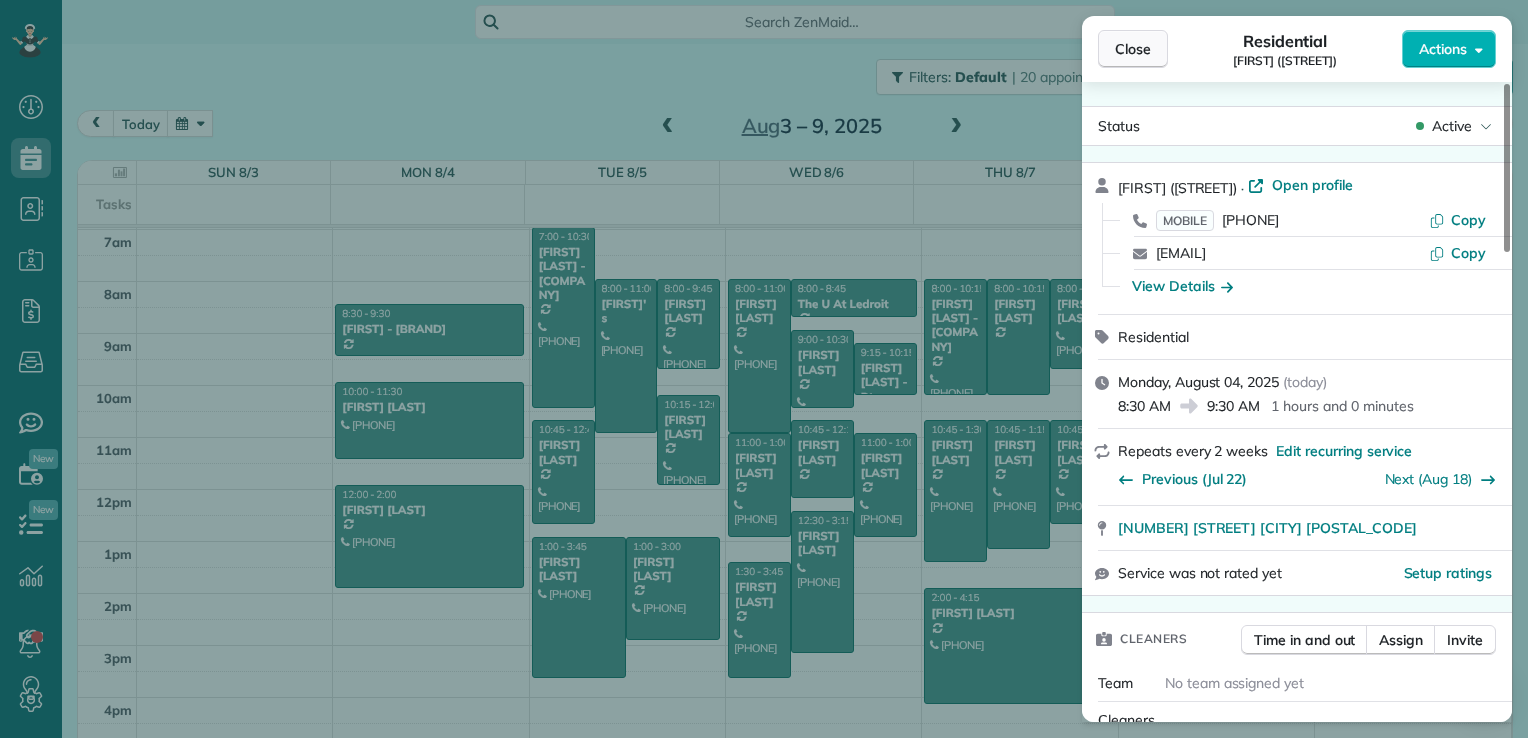 click on "Close" at bounding box center [1133, 49] 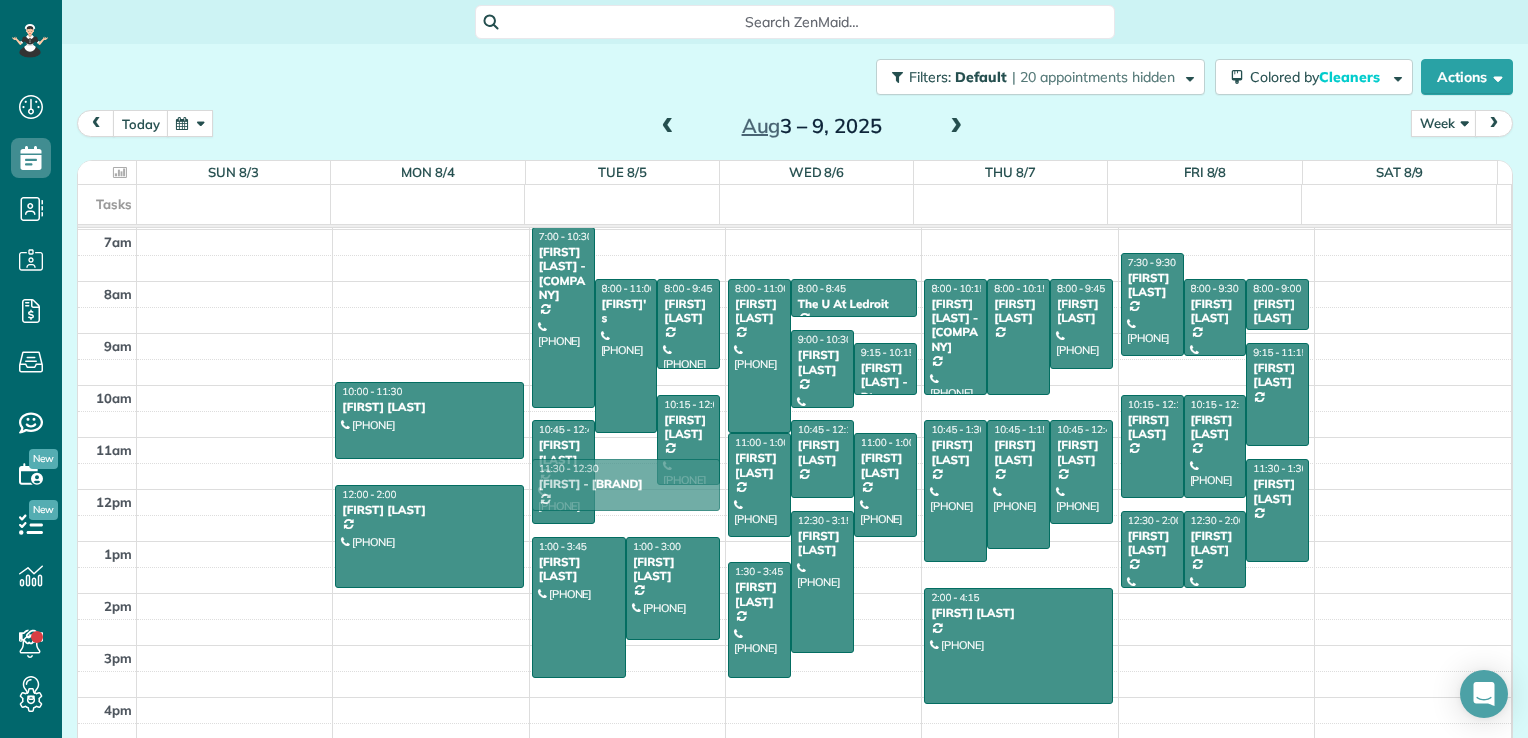 drag, startPoint x: 435, startPoint y: 312, endPoint x: 607, endPoint y: 472, distance: 234.91275 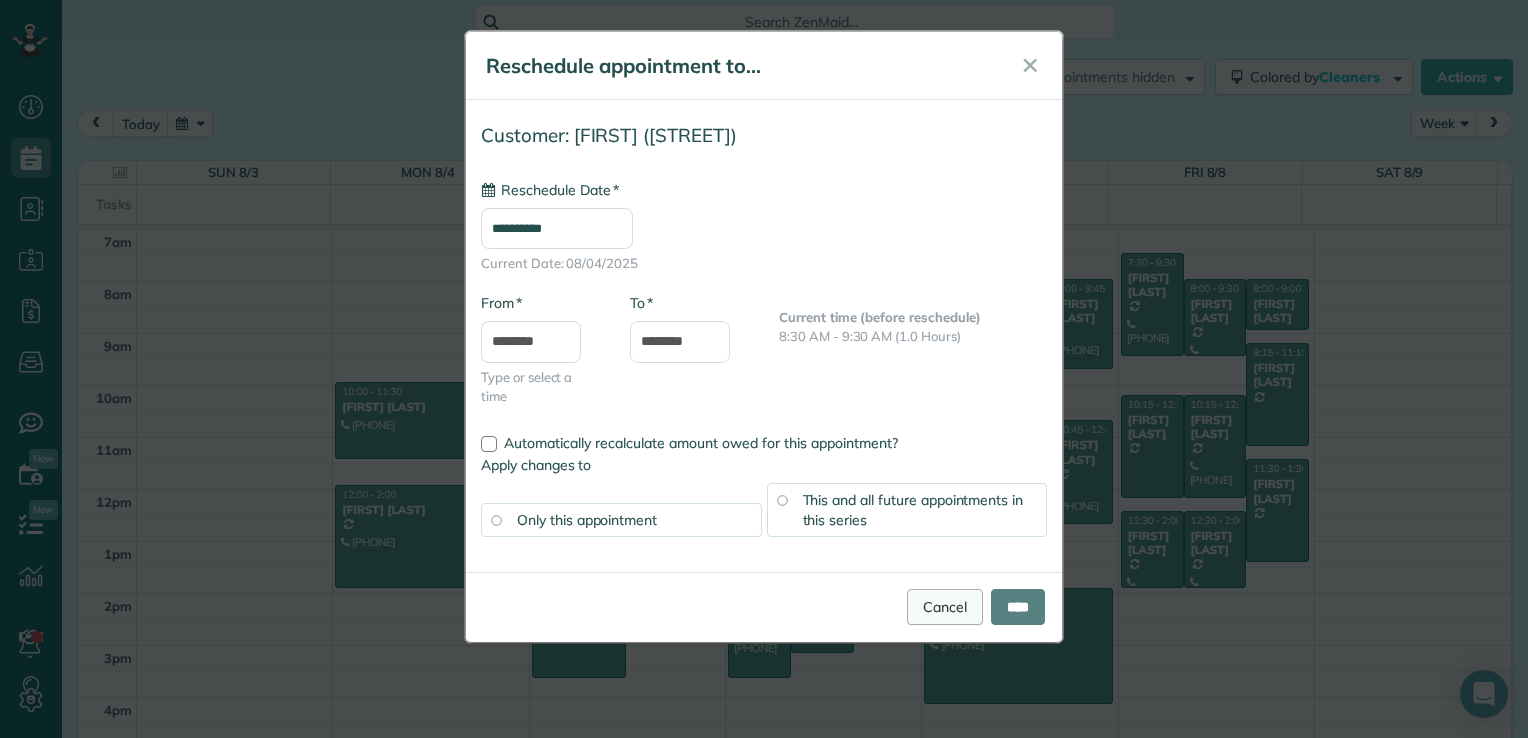 type on "**********" 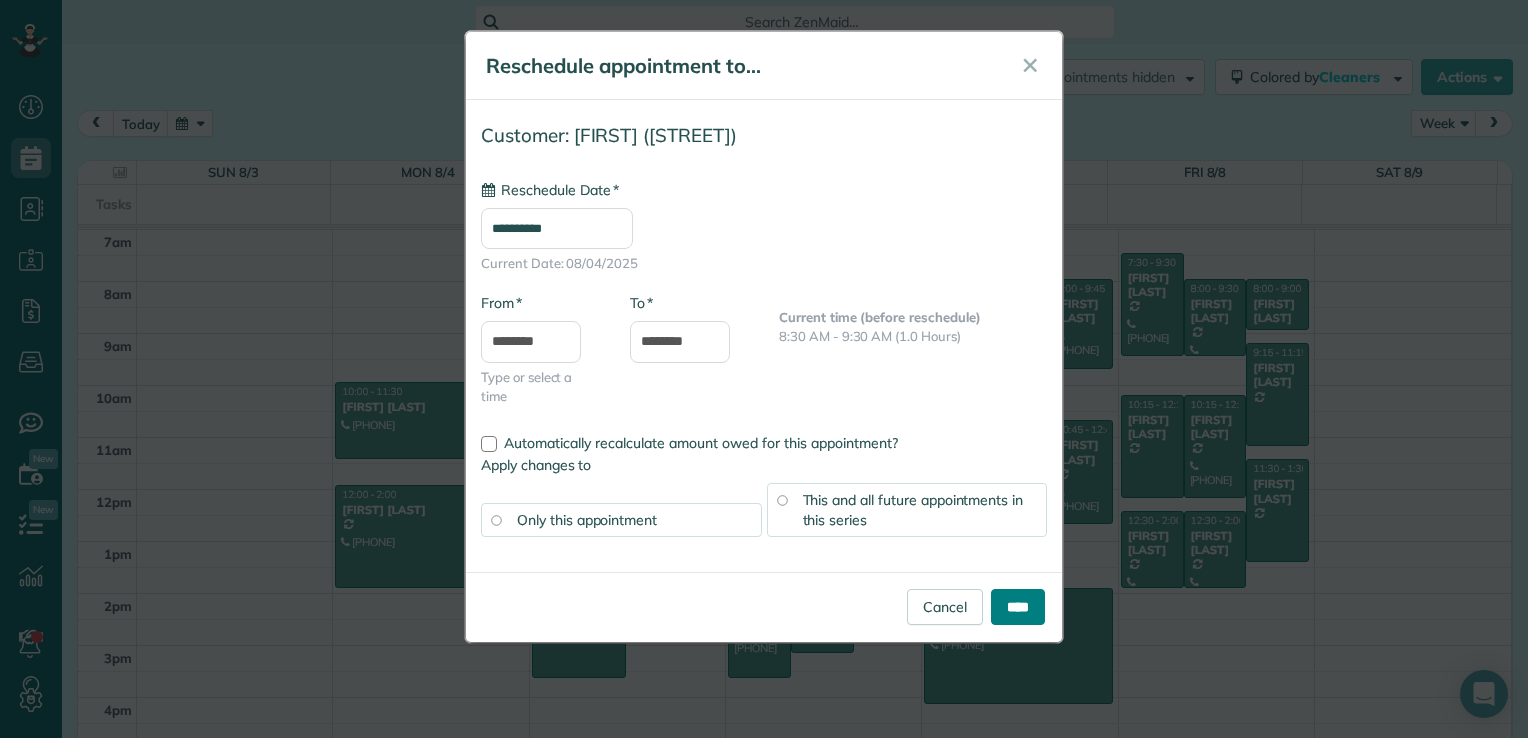 click on "****" at bounding box center (1018, 607) 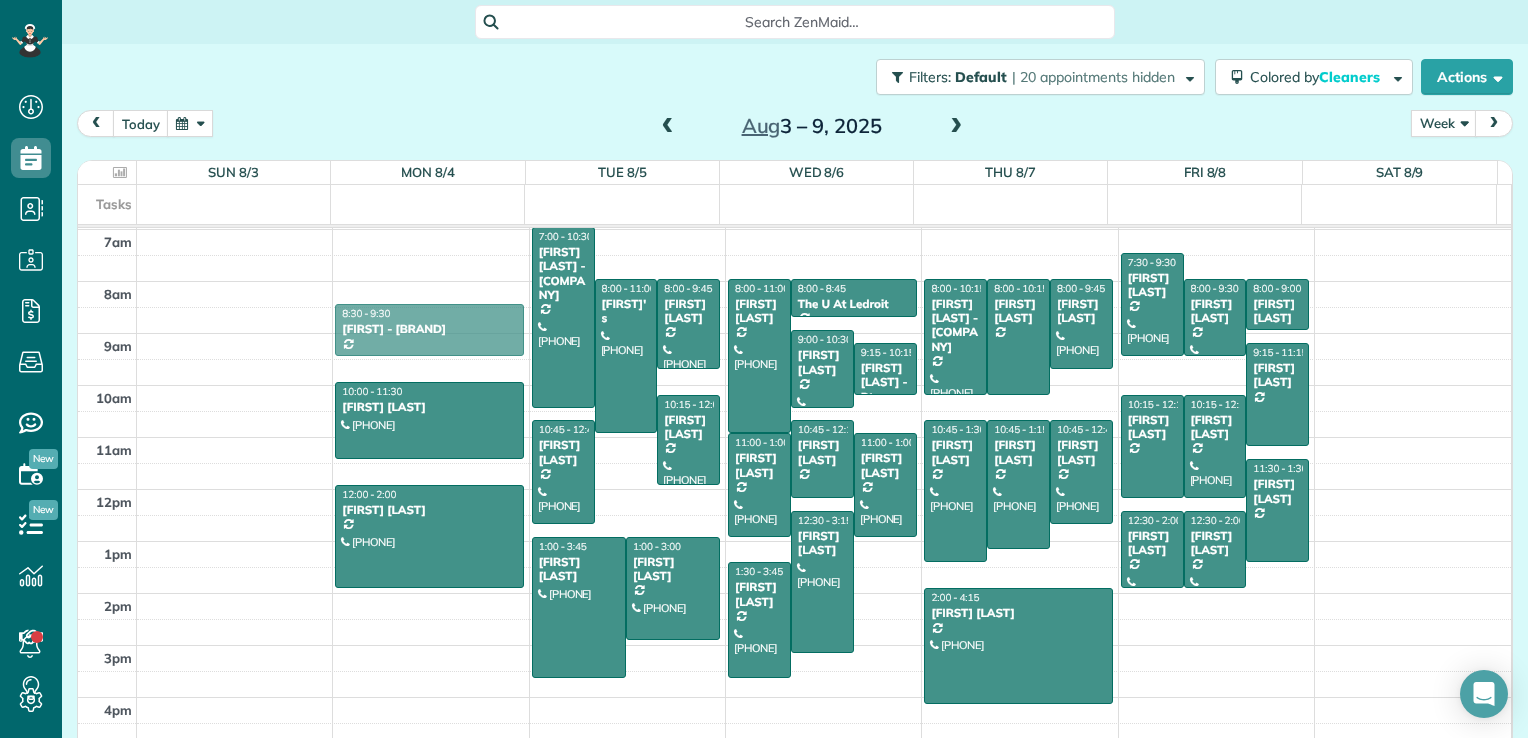 drag, startPoint x: 609, startPoint y: 493, endPoint x: 453, endPoint y: 338, distance: 219.91135 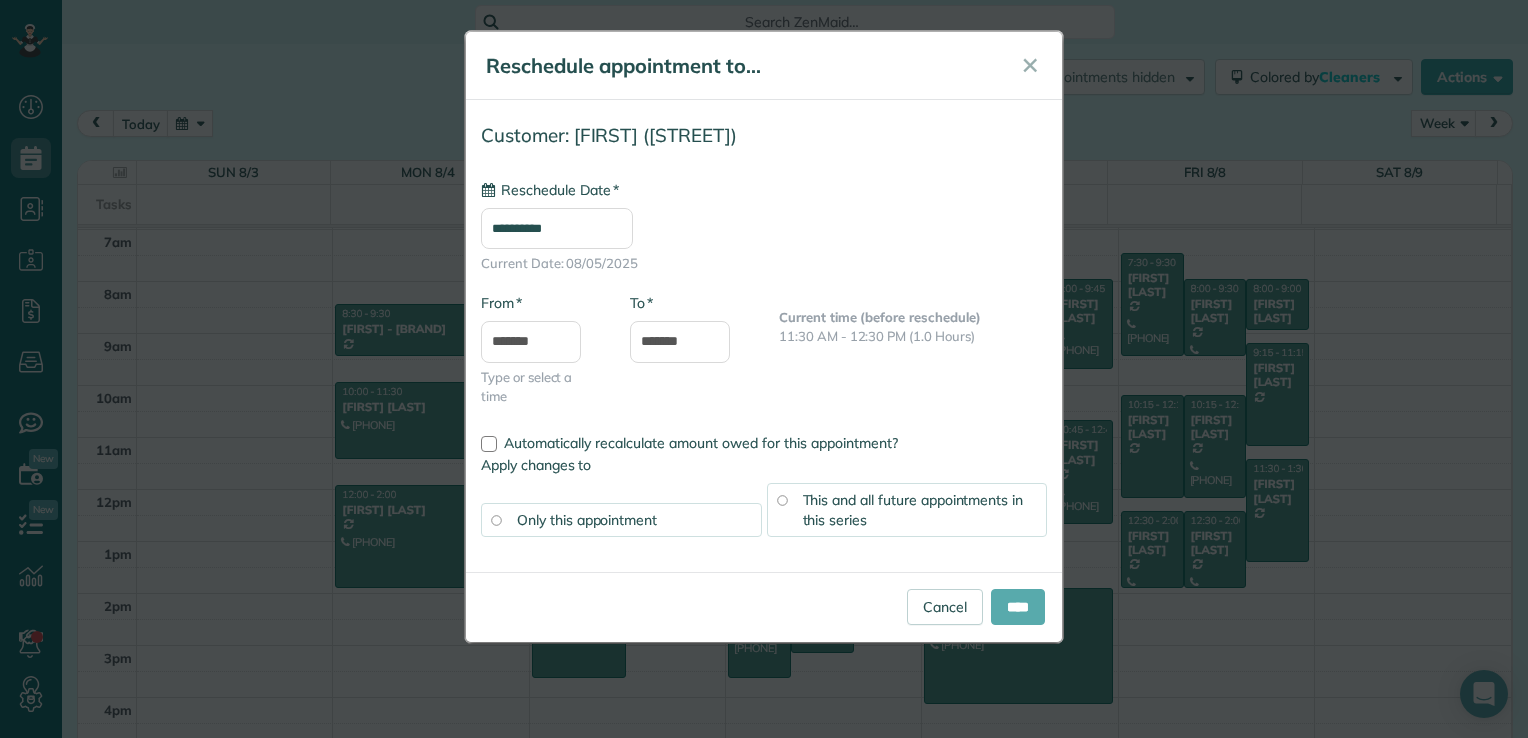 type on "**********" 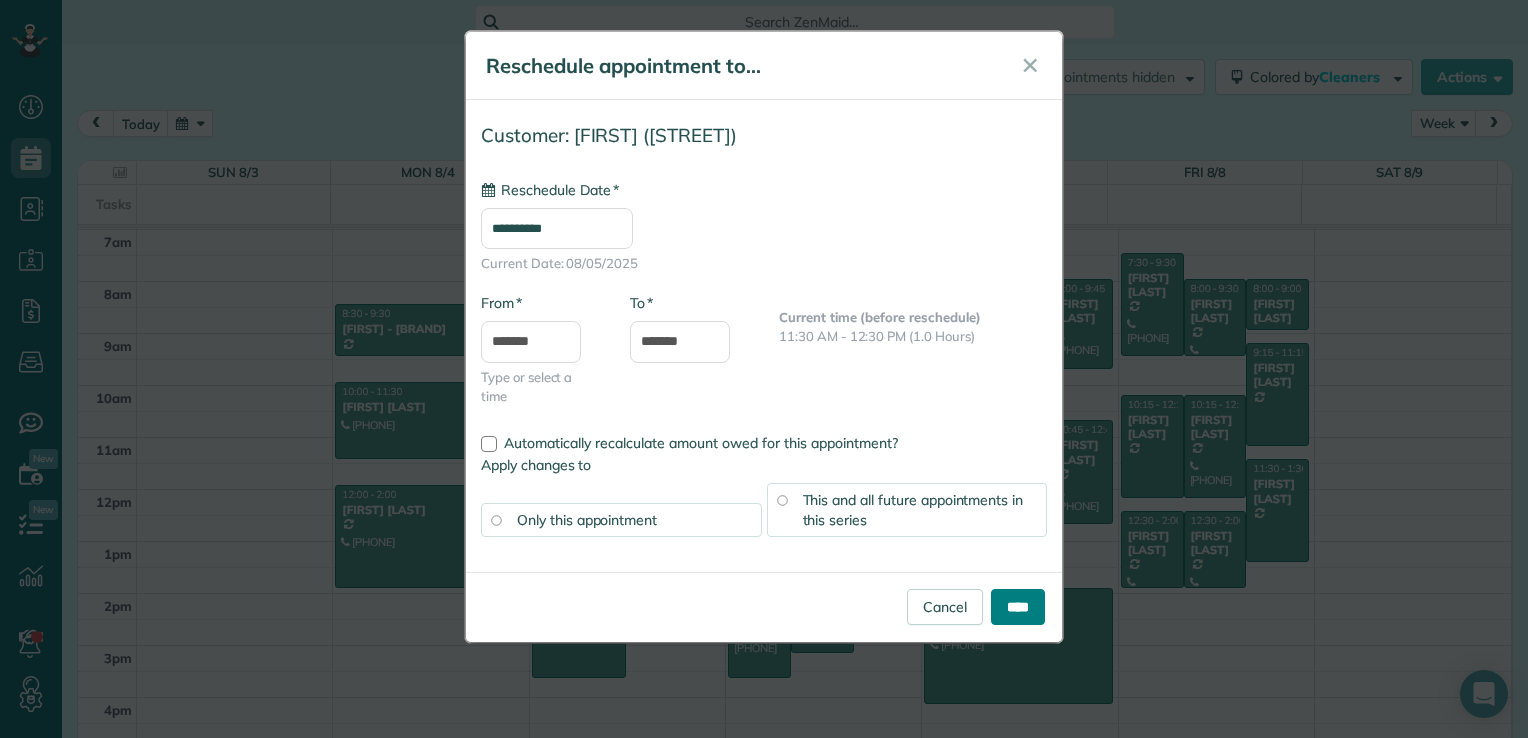 click on "****" at bounding box center (1018, 607) 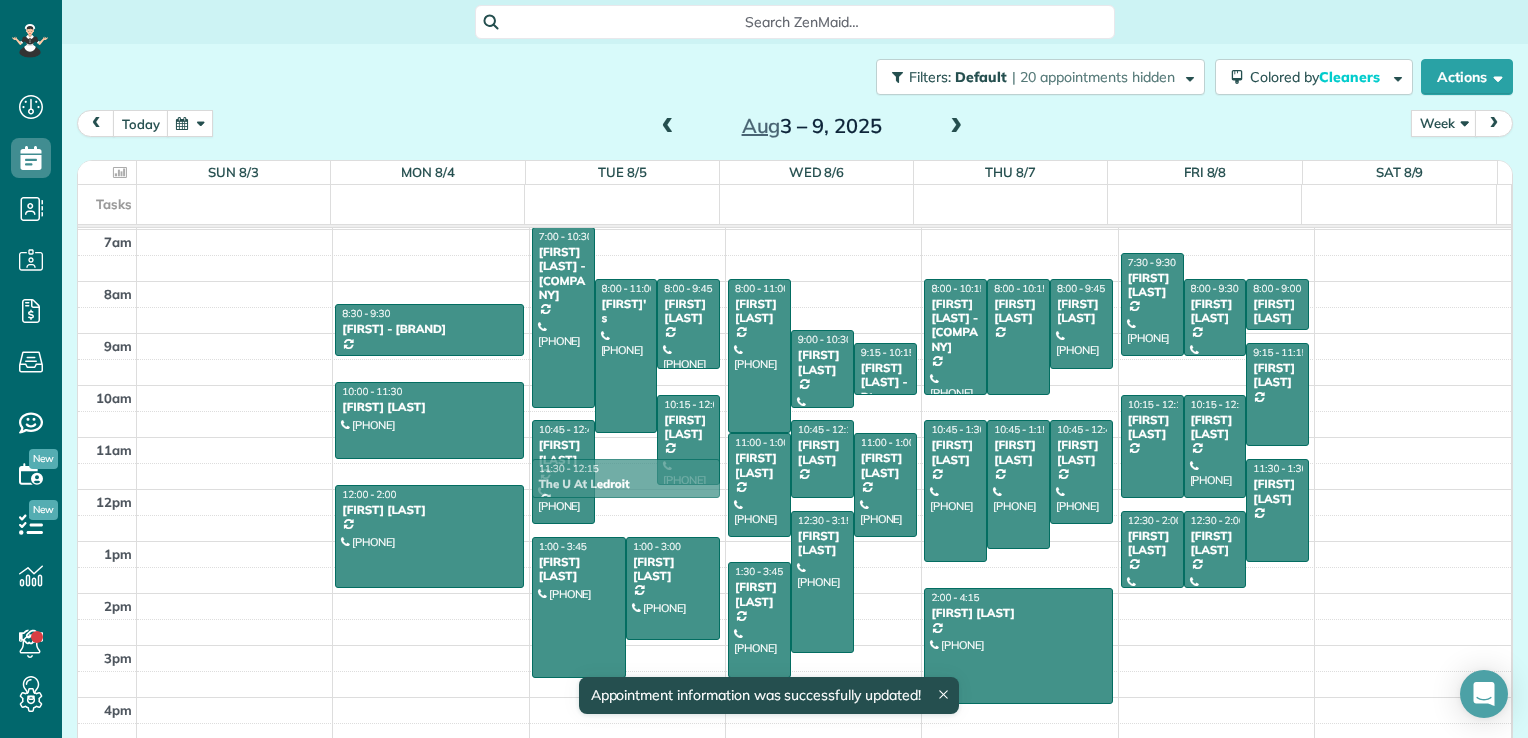 drag, startPoint x: 864, startPoint y: 291, endPoint x: 654, endPoint y: 478, distance: 281.1921 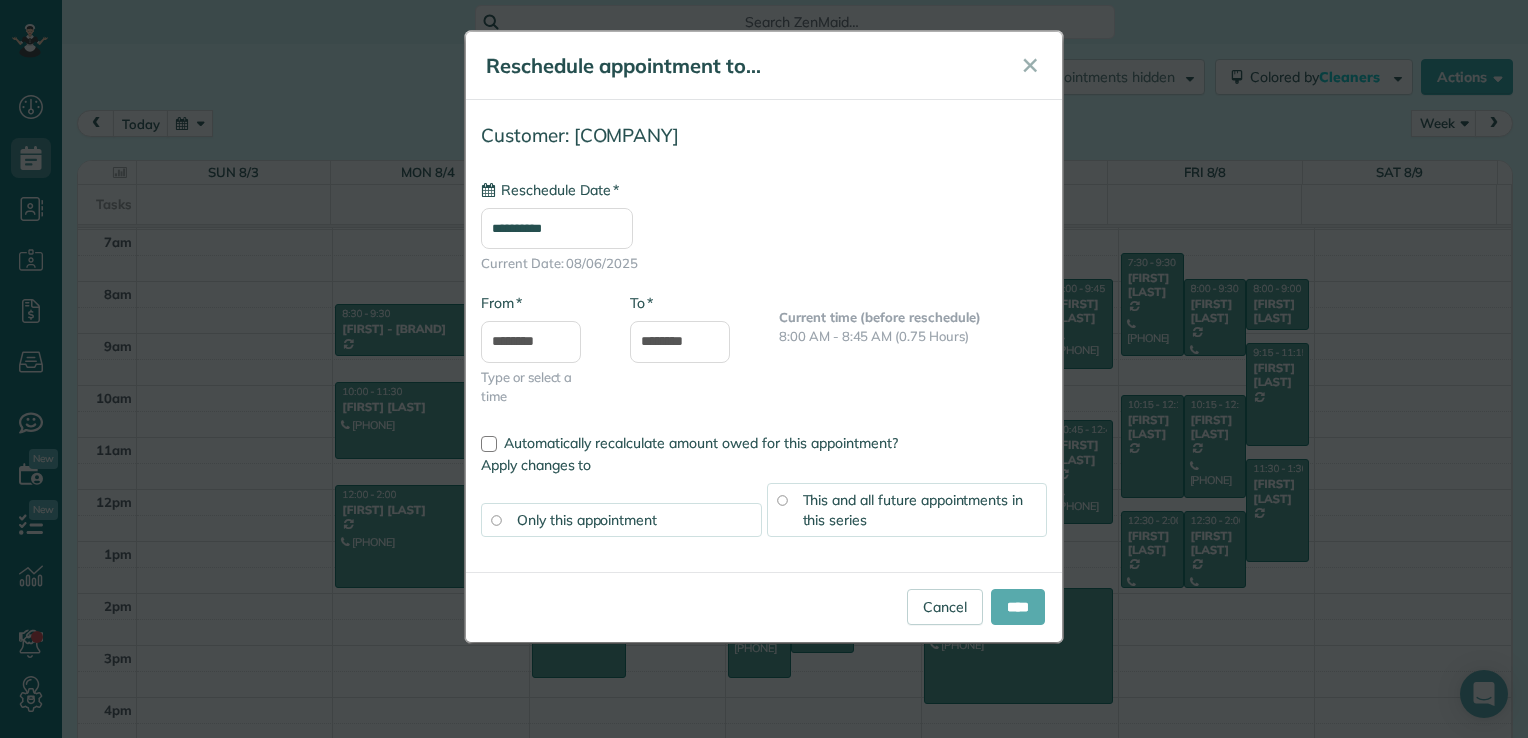 type on "**********" 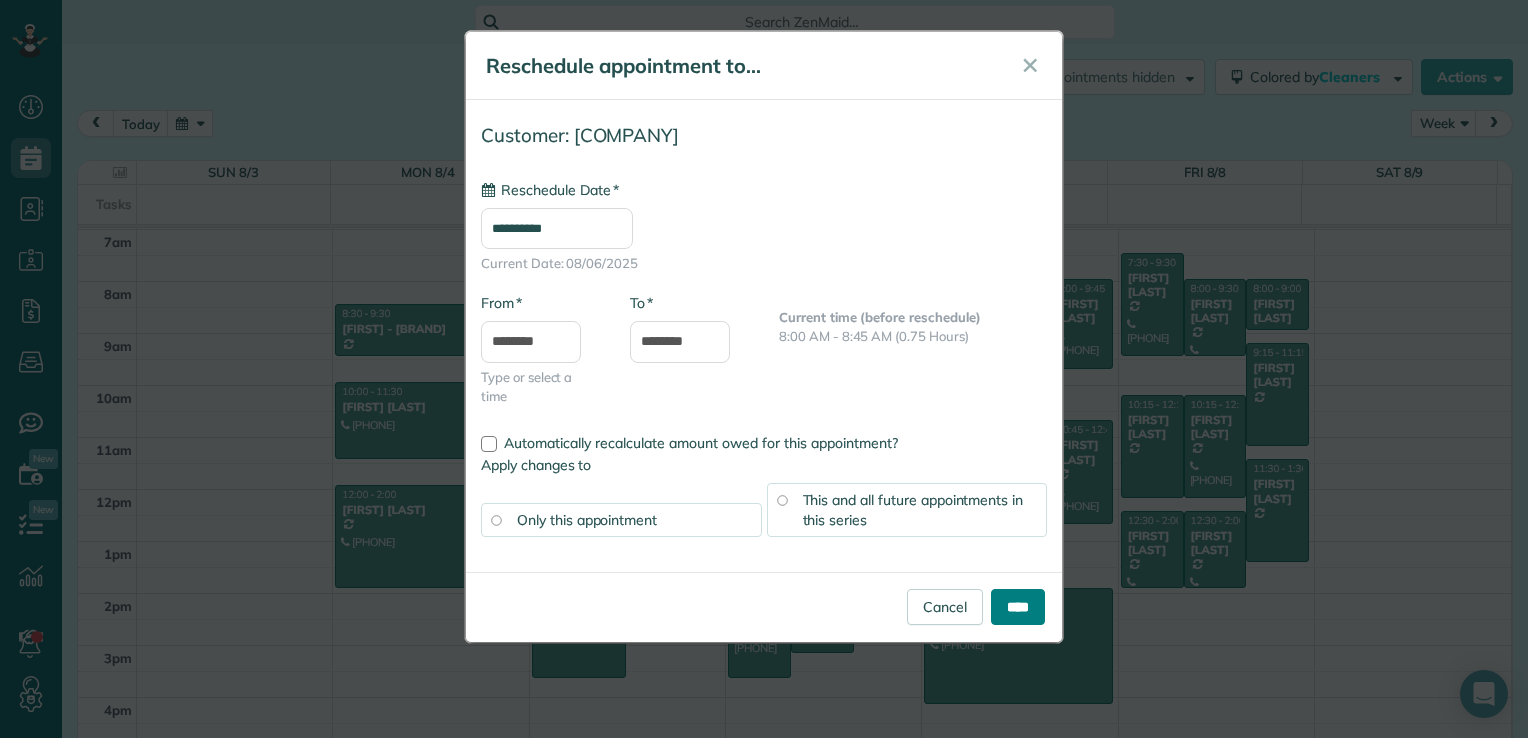 click on "****" at bounding box center [1018, 607] 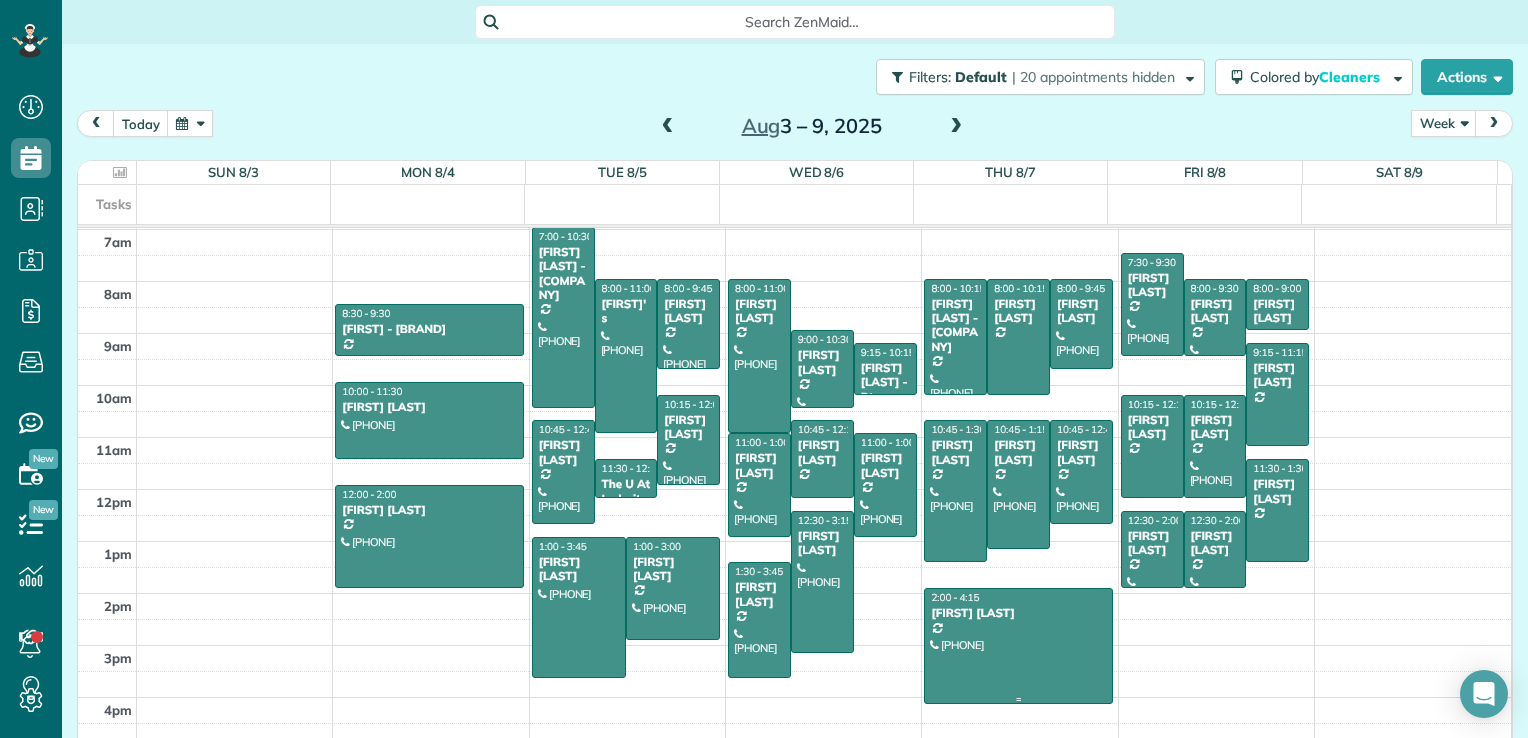 scroll, scrollTop: 361, scrollLeft: 0, axis: vertical 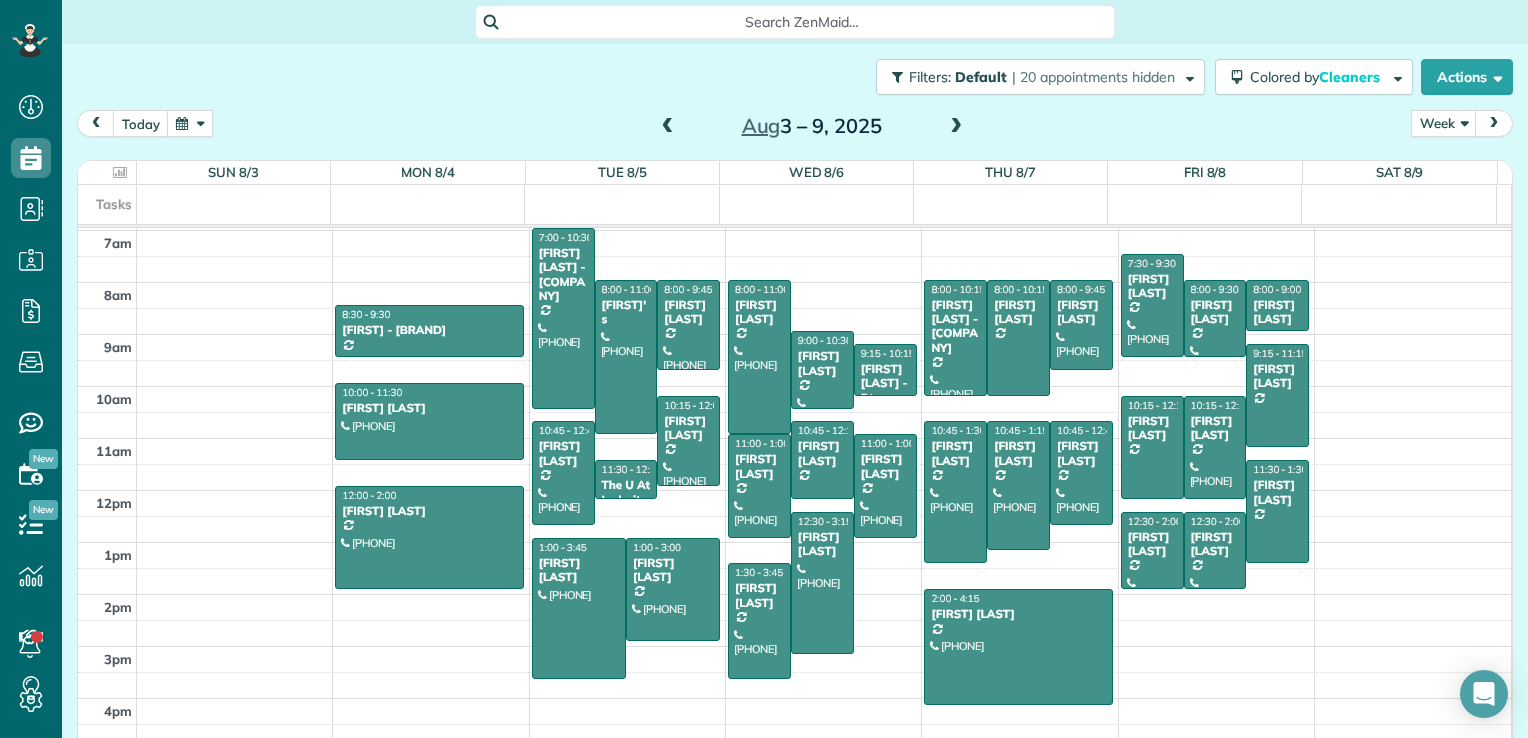 click at bounding box center [956, 127] 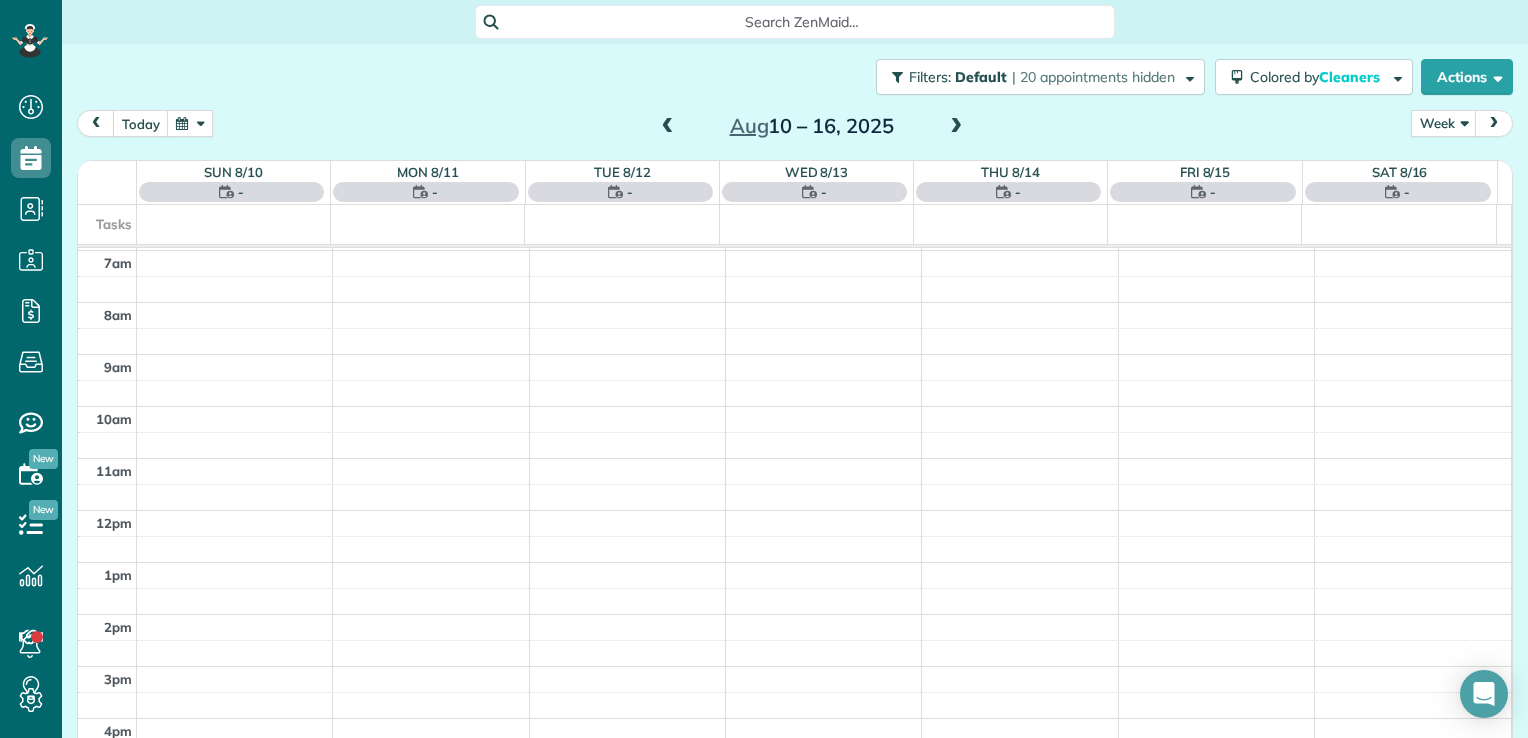 scroll, scrollTop: 362, scrollLeft: 0, axis: vertical 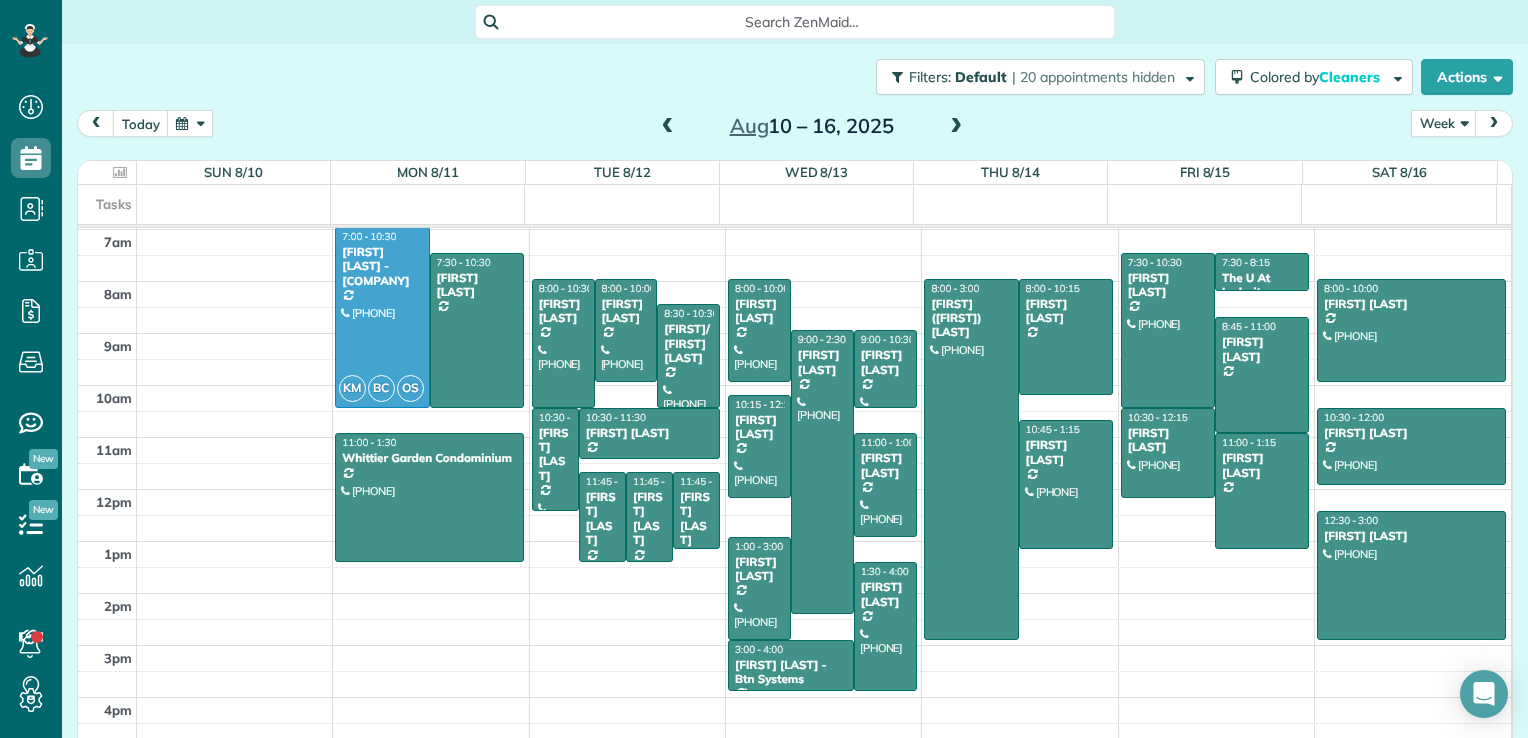 click at bounding box center [956, 127] 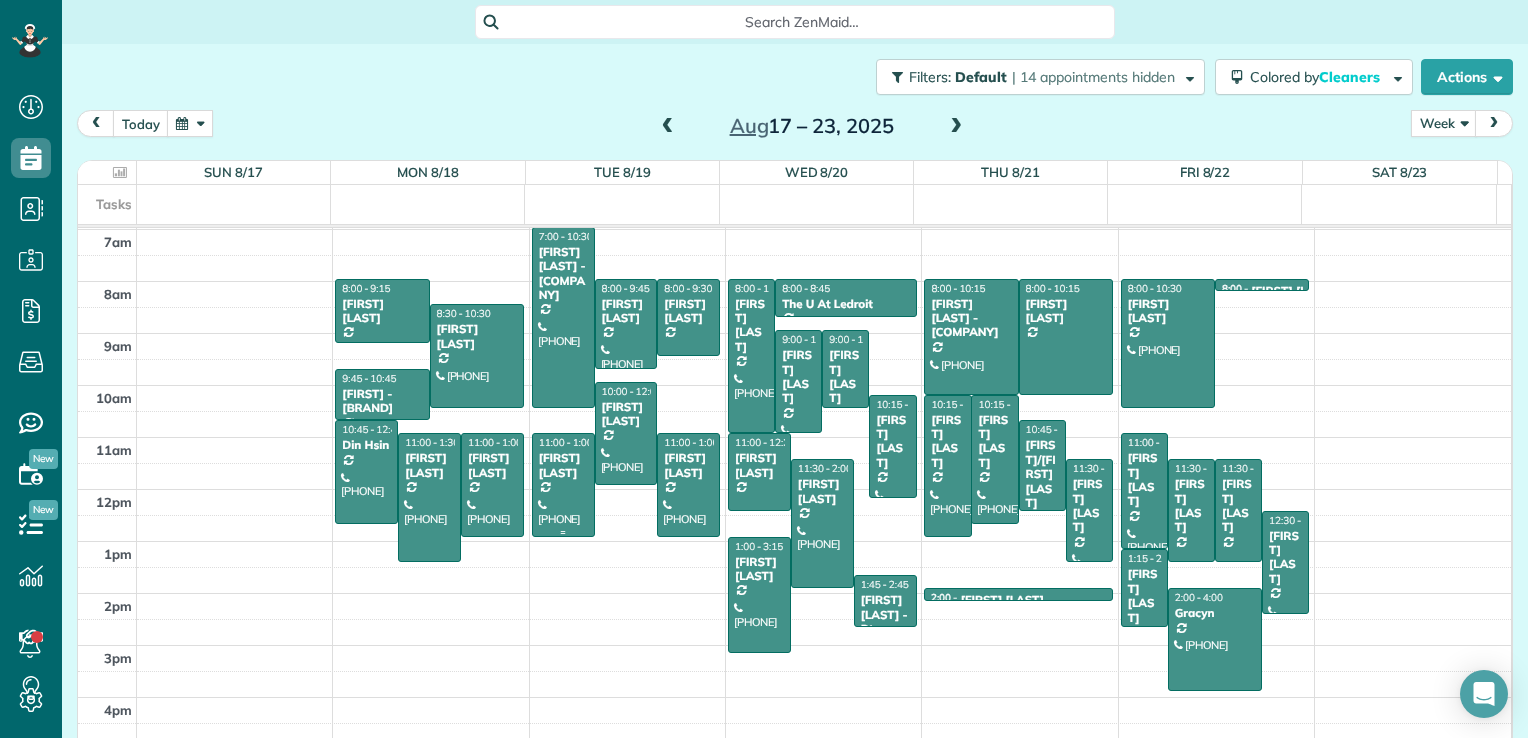 click on "[FIRST] [LAST]" at bounding box center [563, 465] 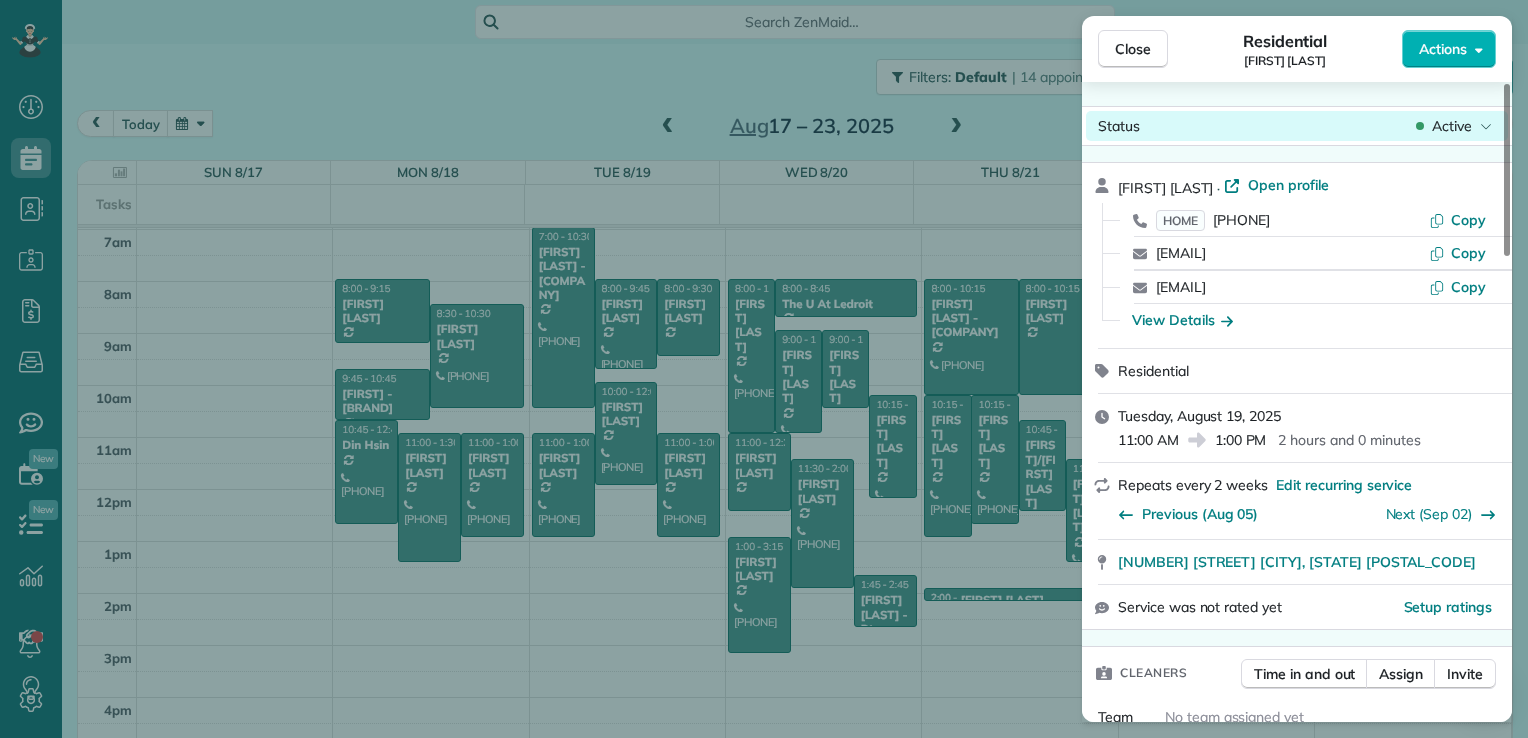 click 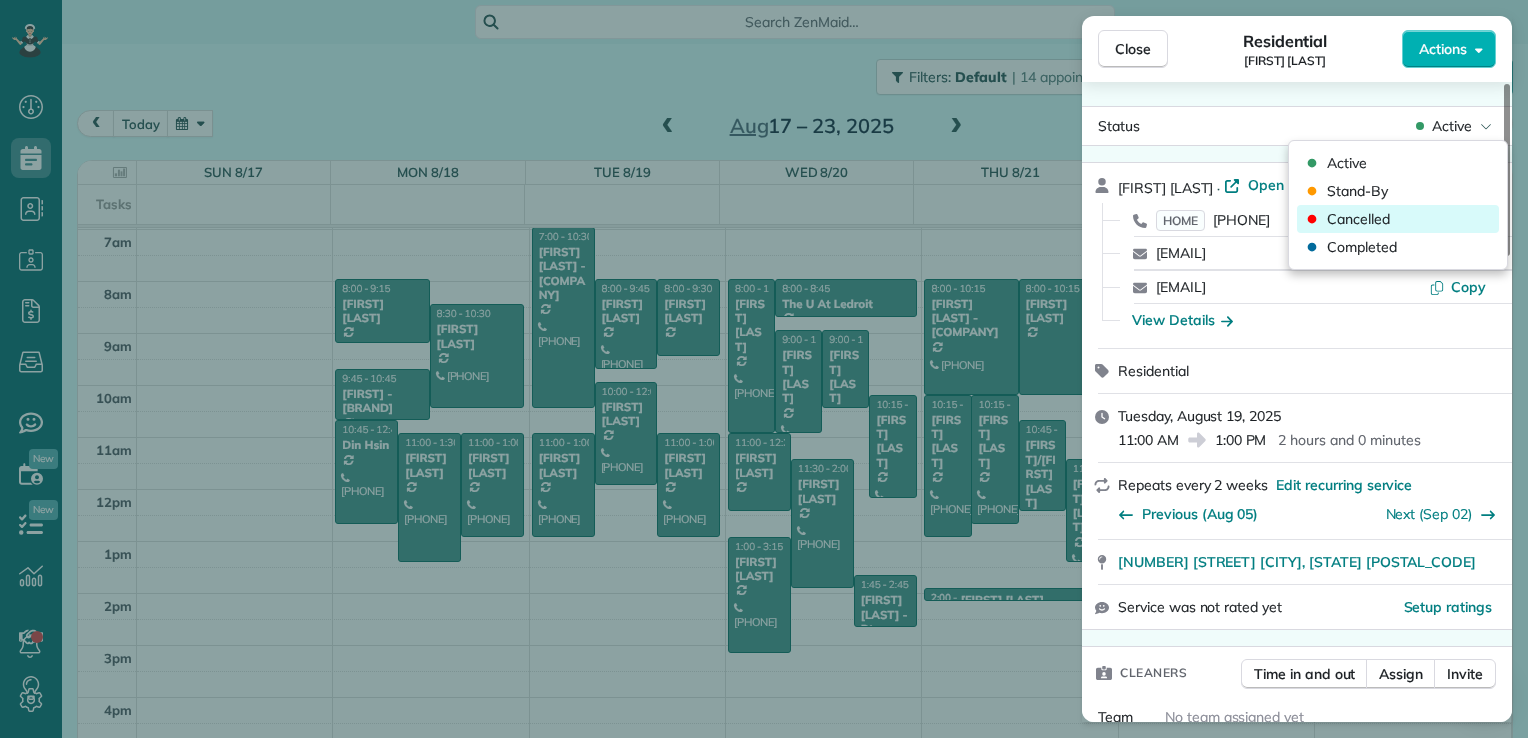 click on "Cancelled" at bounding box center (1398, 219) 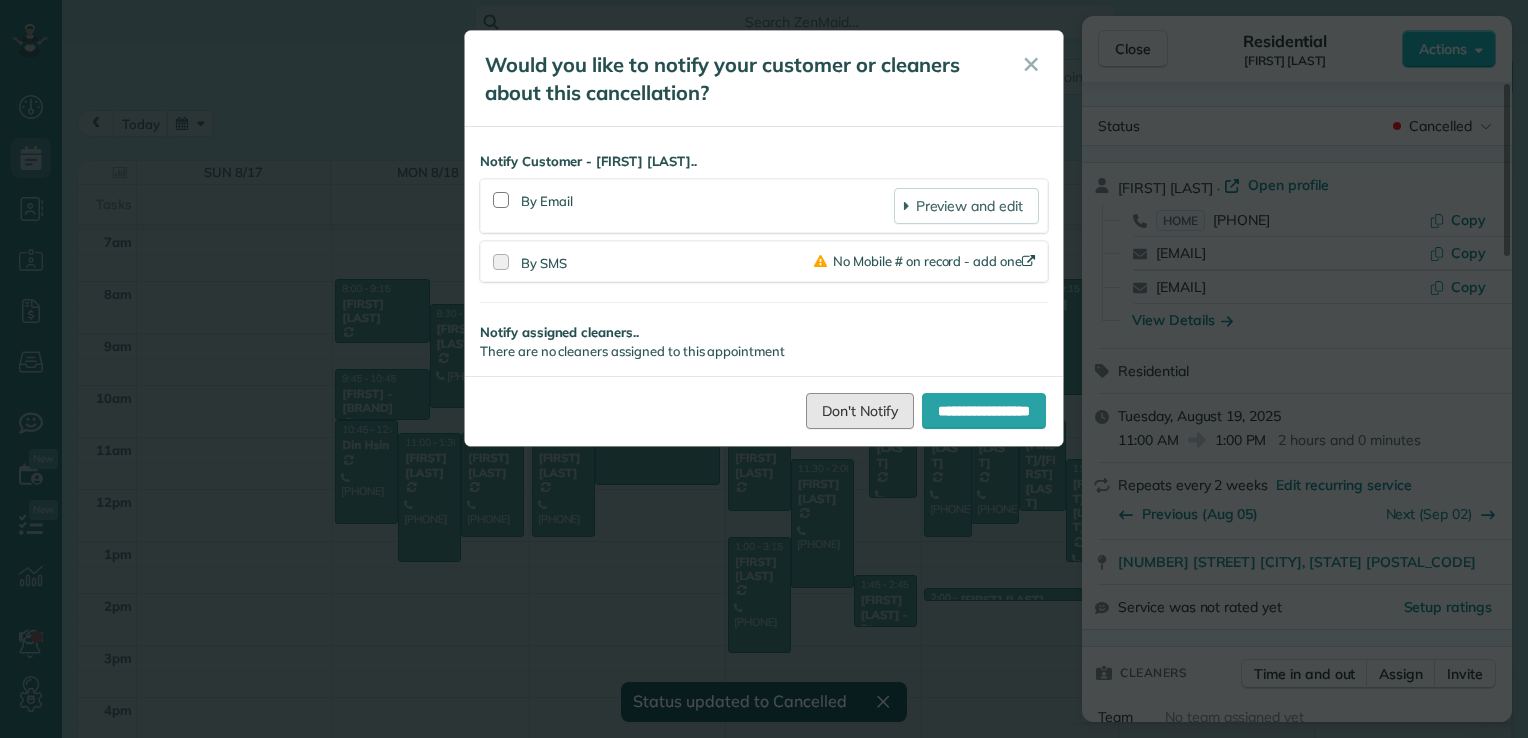 drag, startPoint x: 838, startPoint y: 413, endPoint x: 879, endPoint y: 350, distance: 75.16648 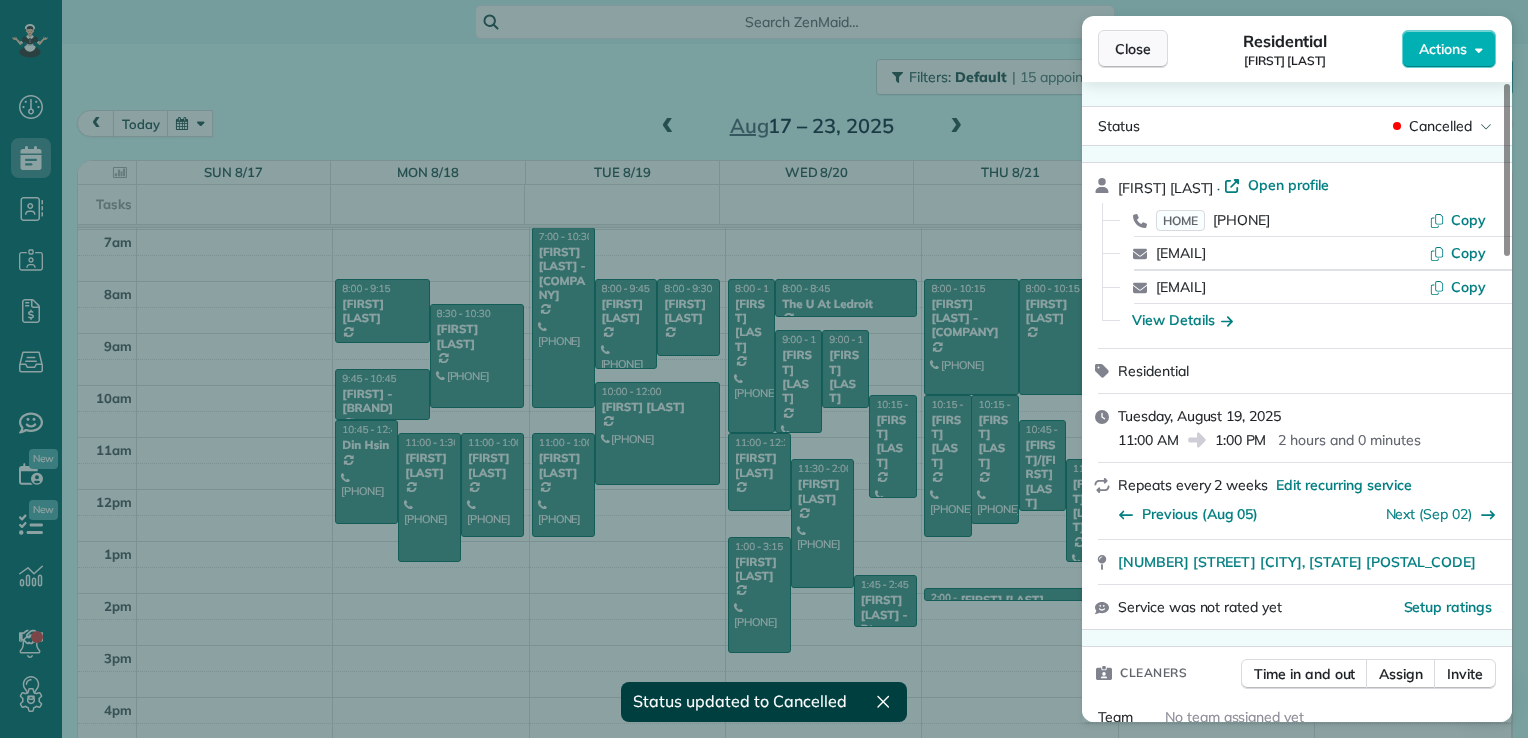 click on "Close" at bounding box center [1133, 49] 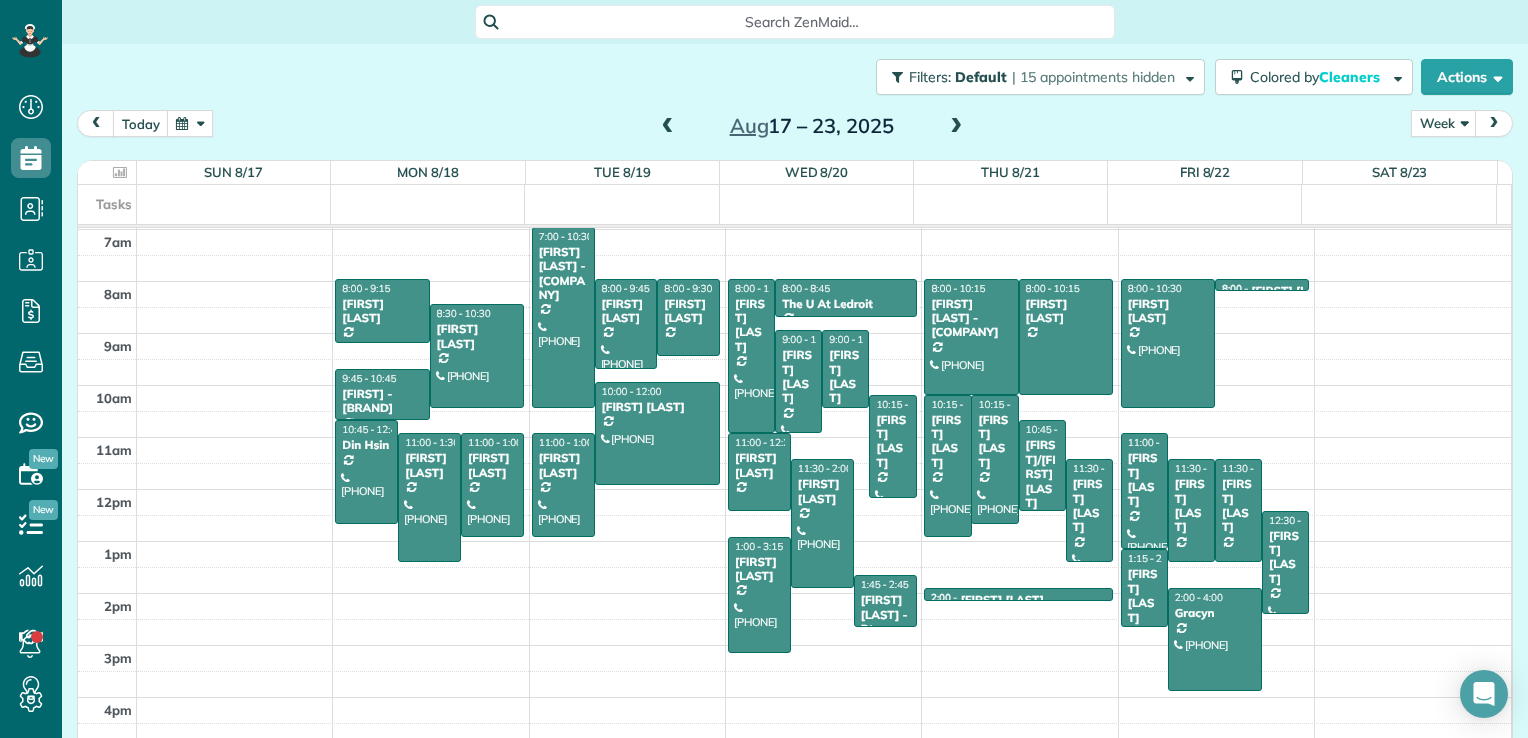 click at bounding box center (956, 127) 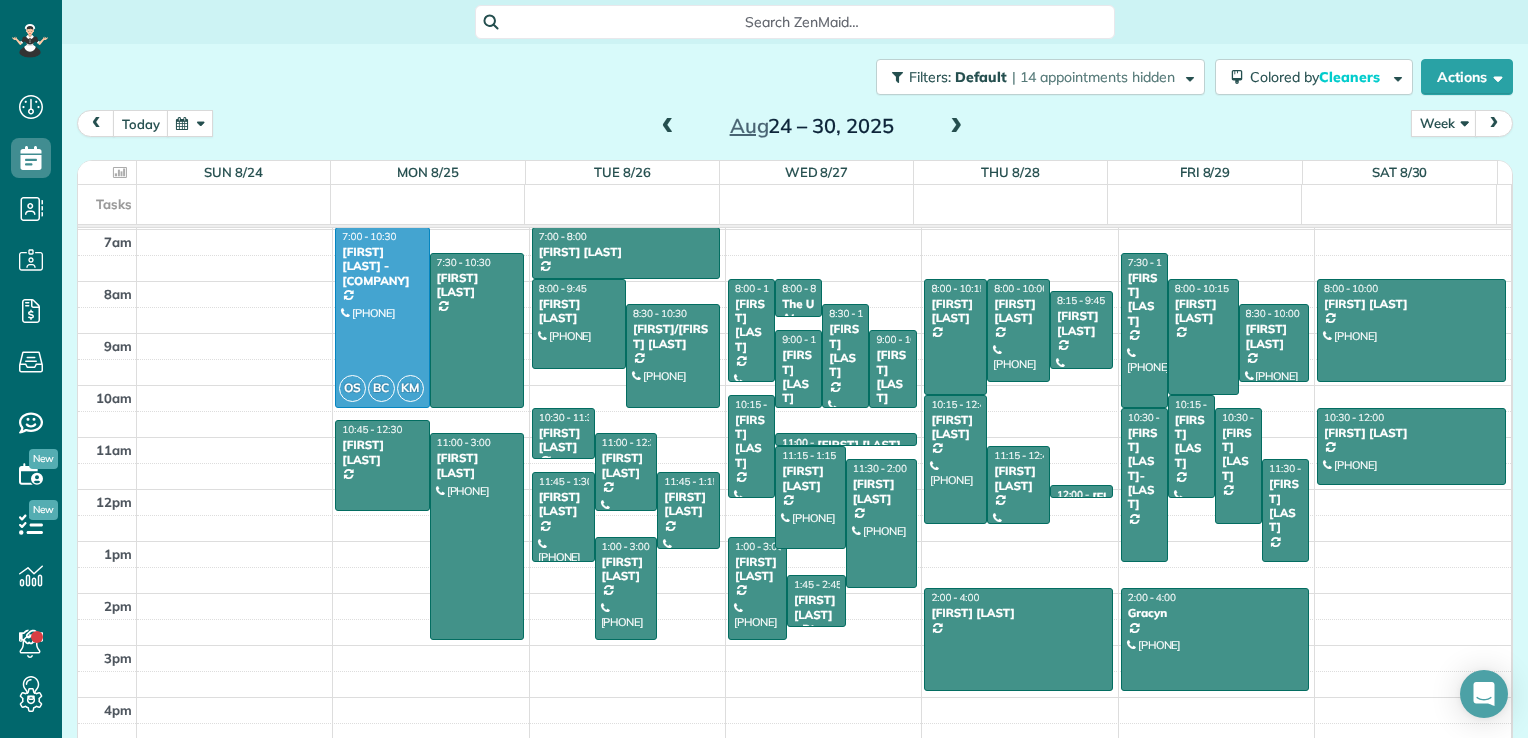 click at bounding box center [956, 127] 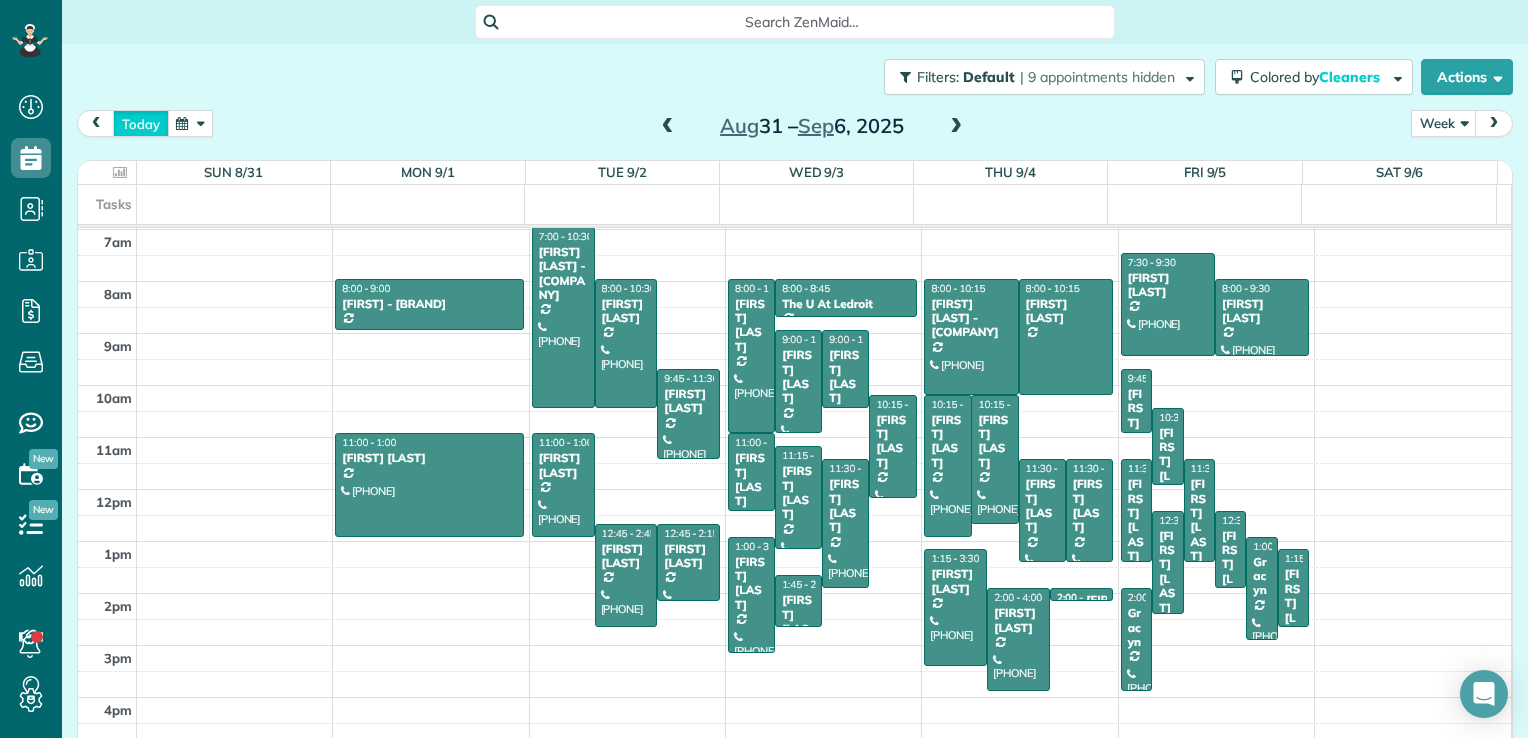 click on "today" at bounding box center (141, 123) 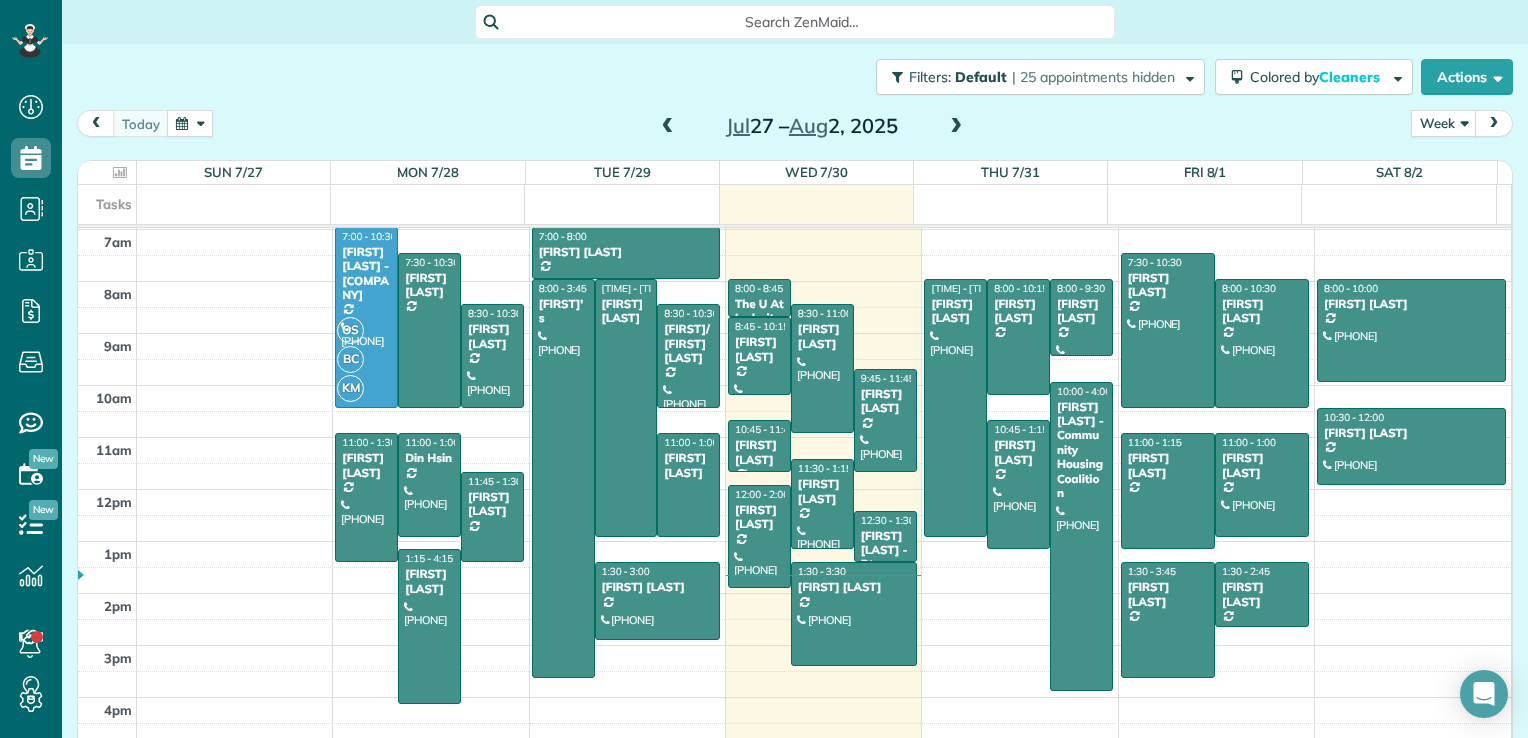 click at bounding box center (956, 127) 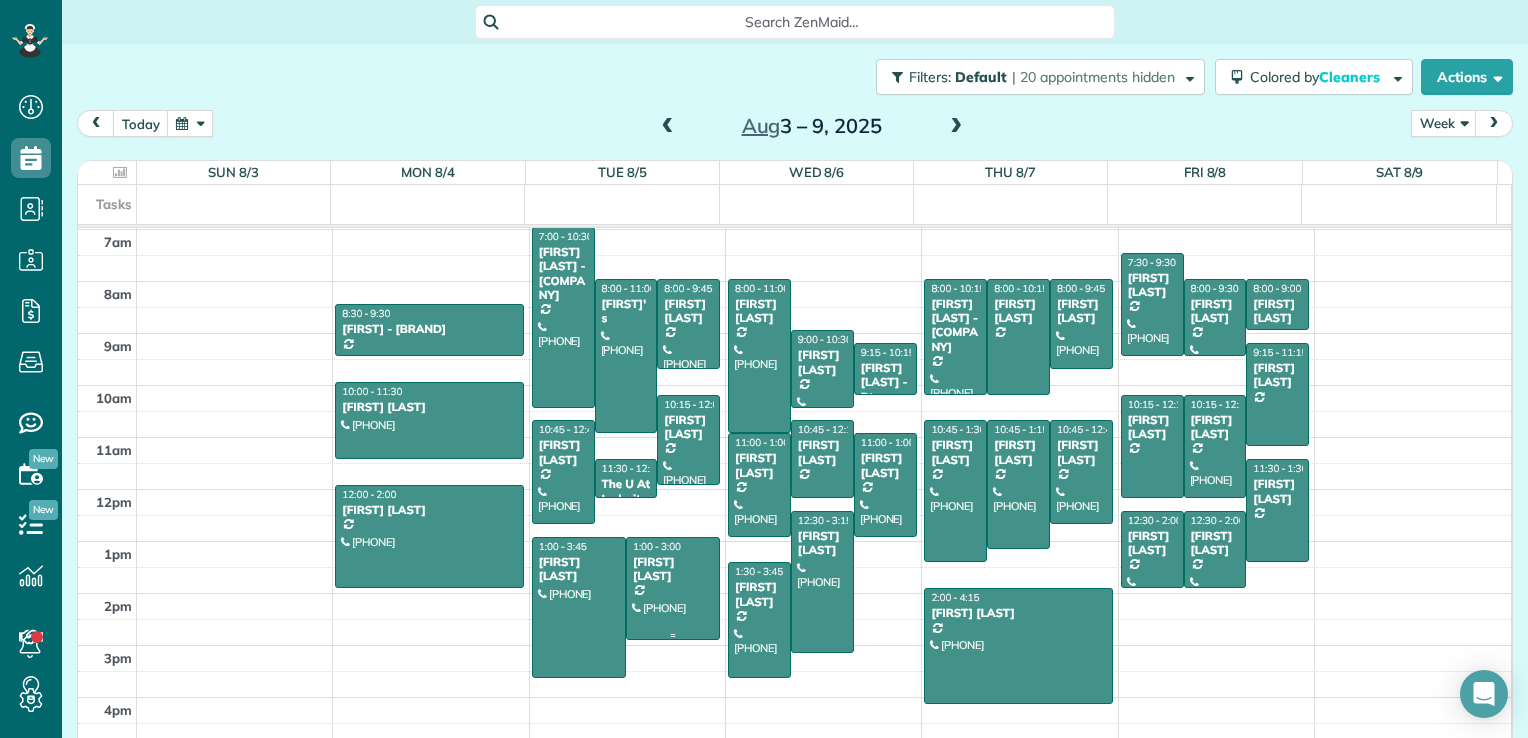 click at bounding box center [673, 588] 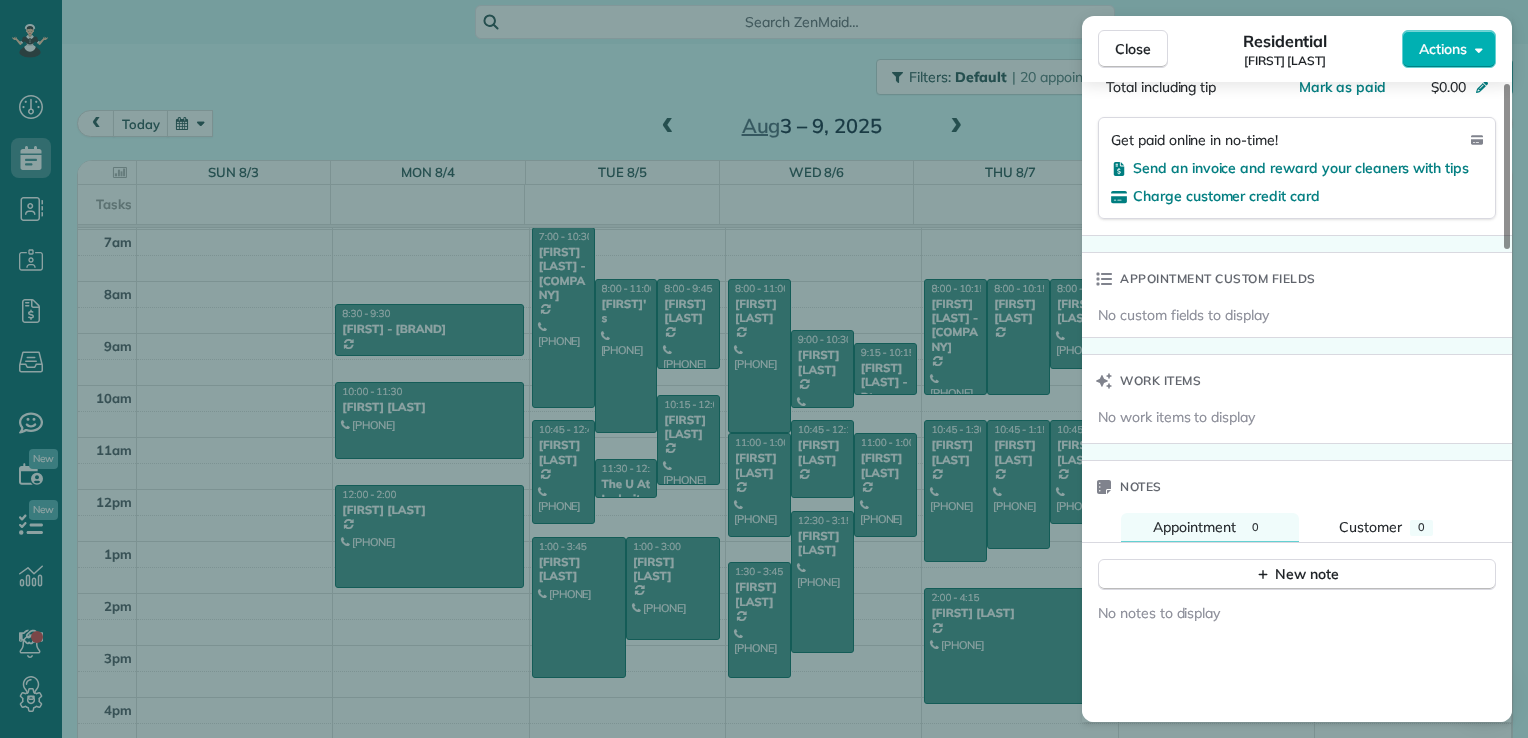 scroll, scrollTop: 1600, scrollLeft: 0, axis: vertical 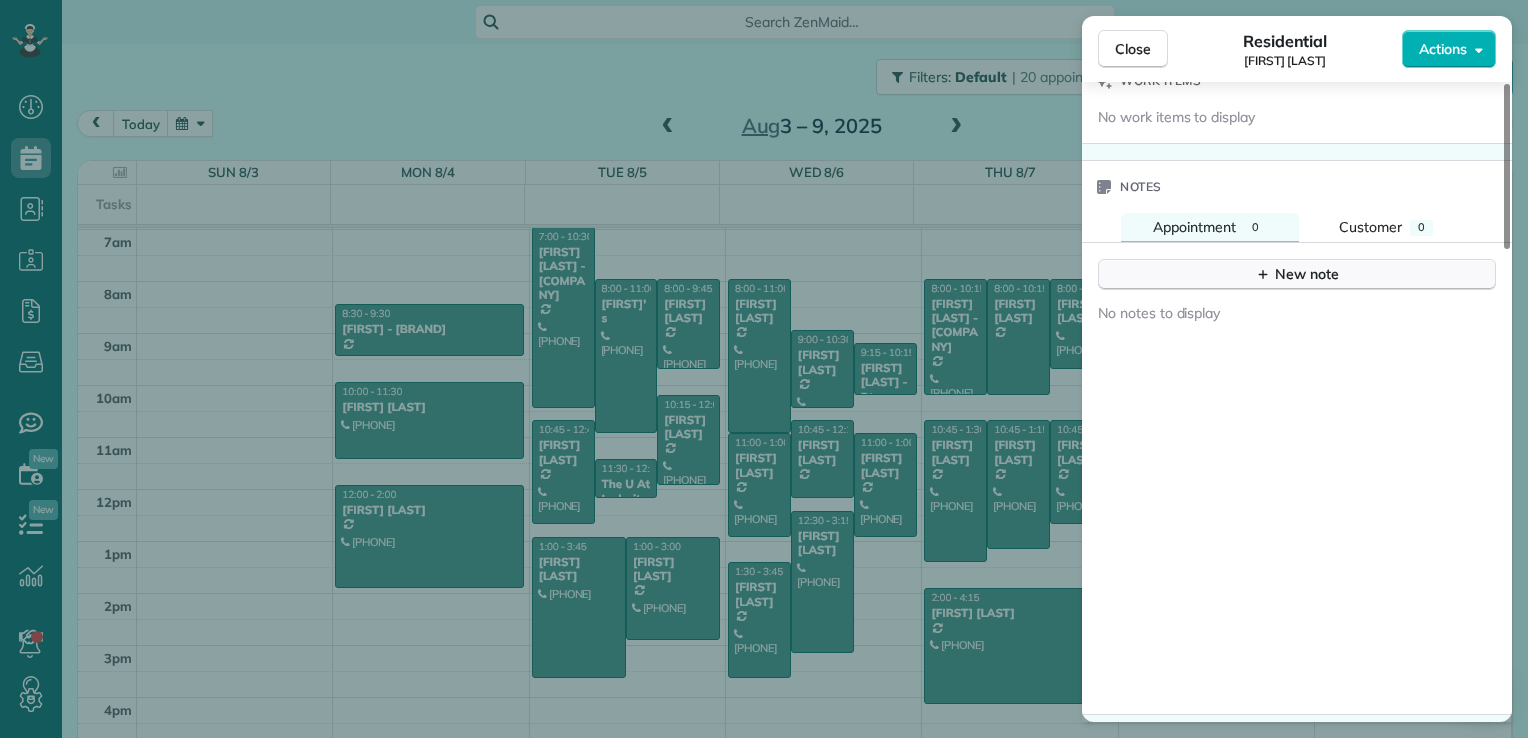 click on "New note" at bounding box center [1297, 274] 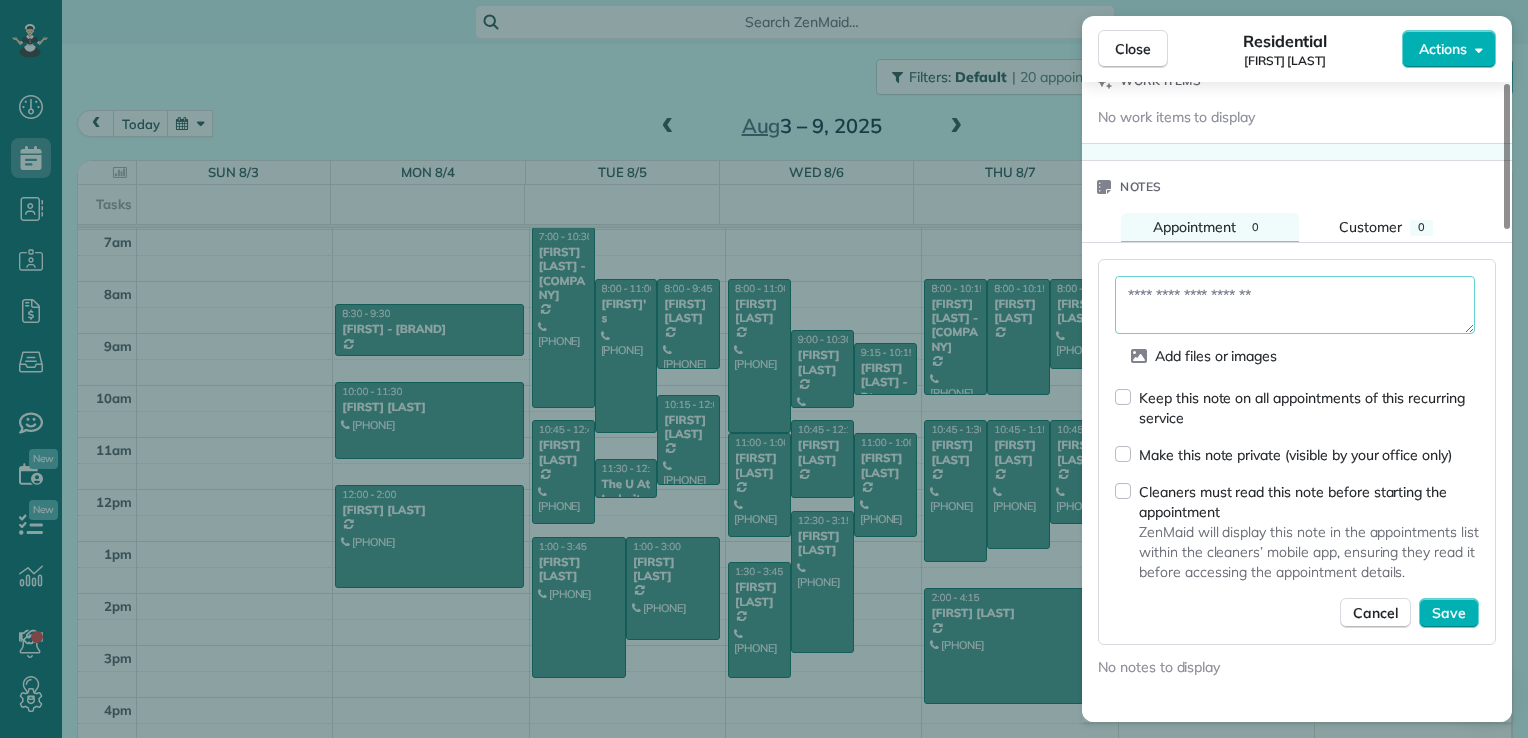 click at bounding box center [1295, 305] 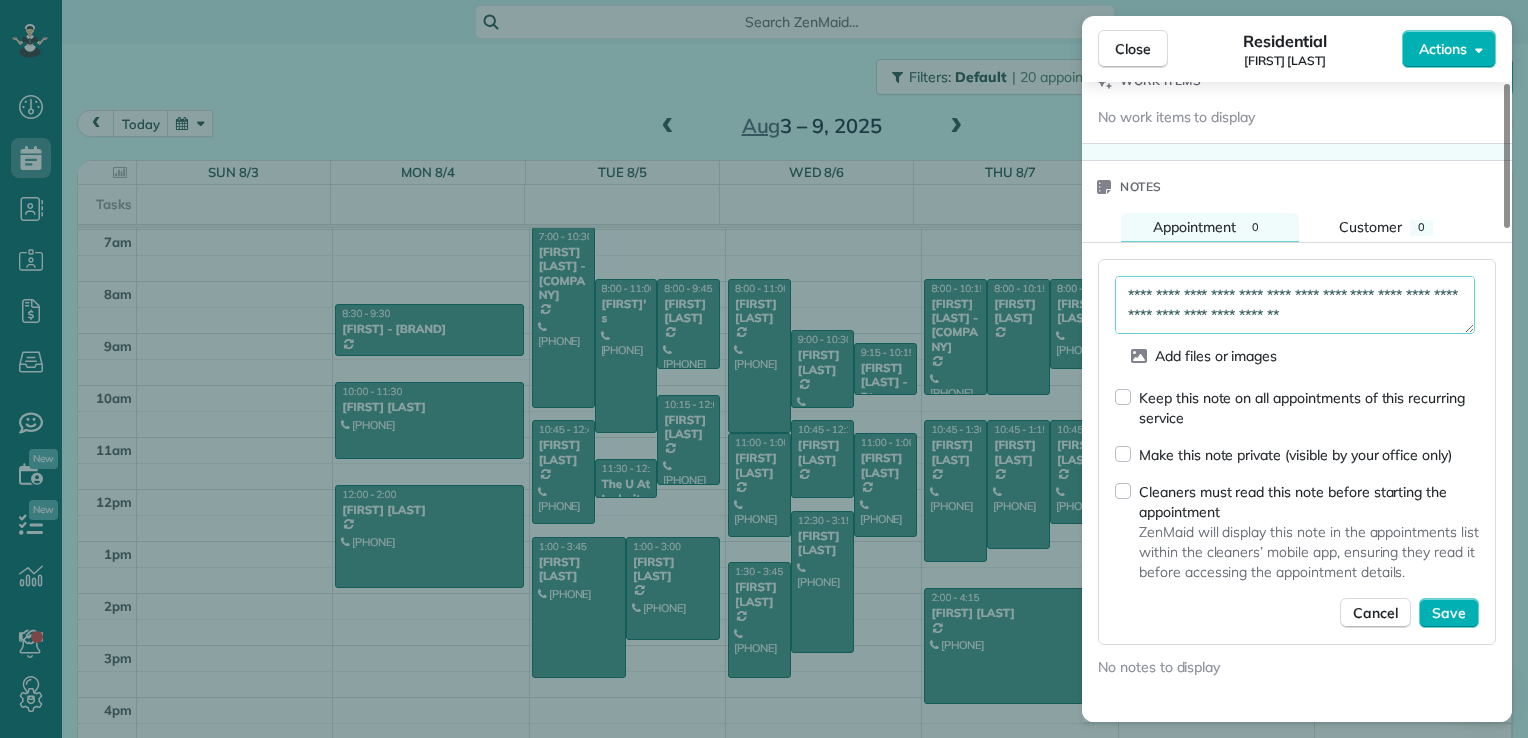 scroll, scrollTop: 120, scrollLeft: 0, axis: vertical 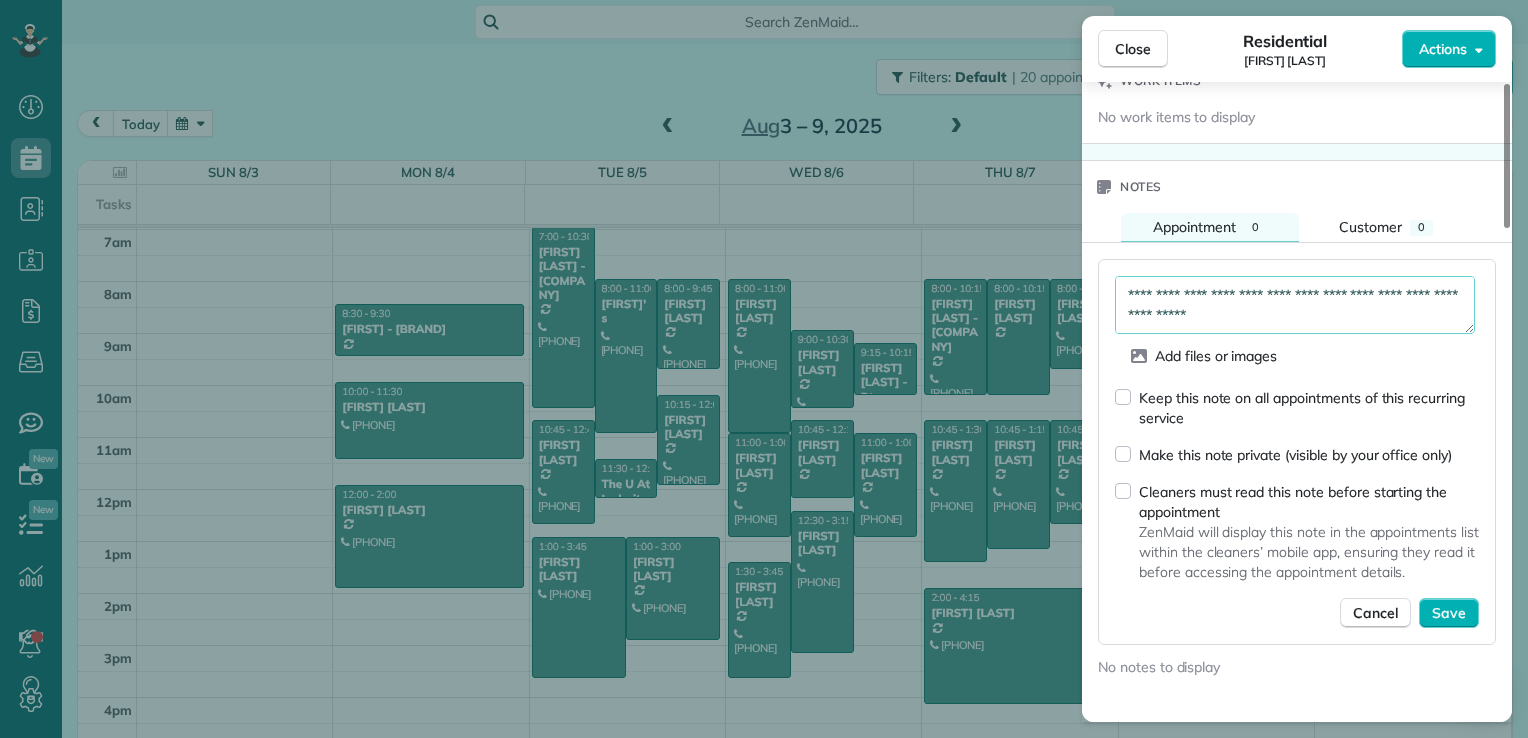 type on "**********" 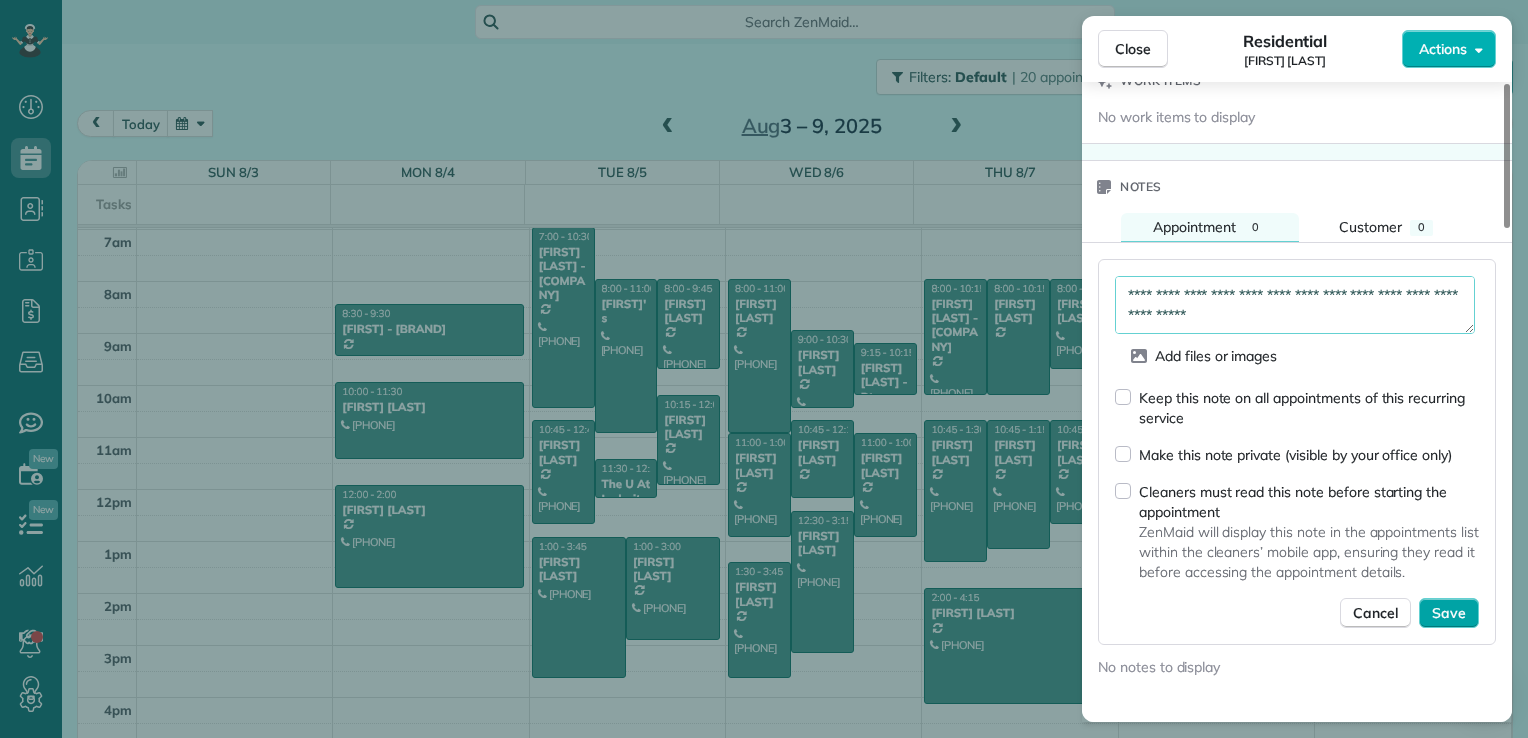 click on "Save" at bounding box center [1449, 613] 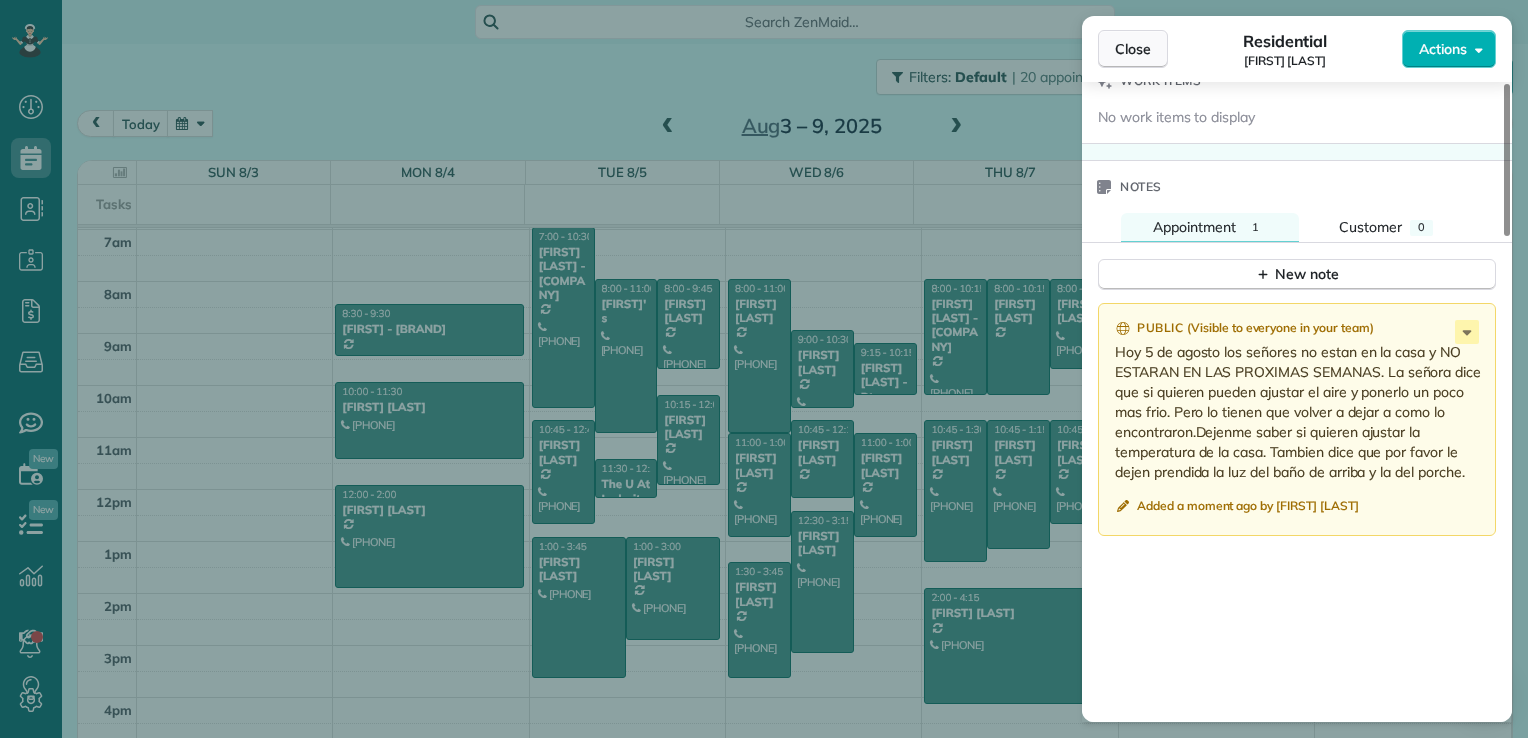 click on "Close" at bounding box center (1133, 49) 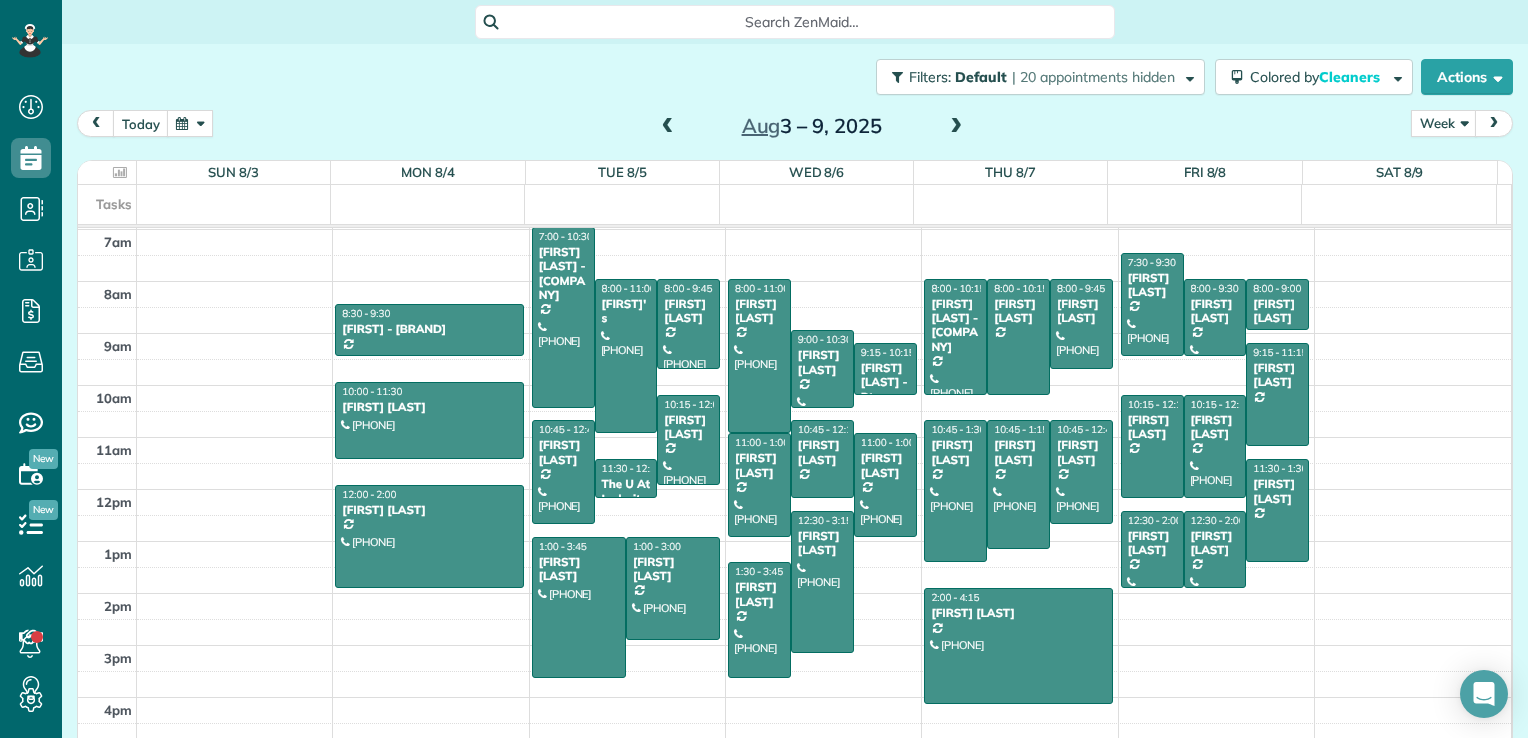 click at bounding box center (668, 127) 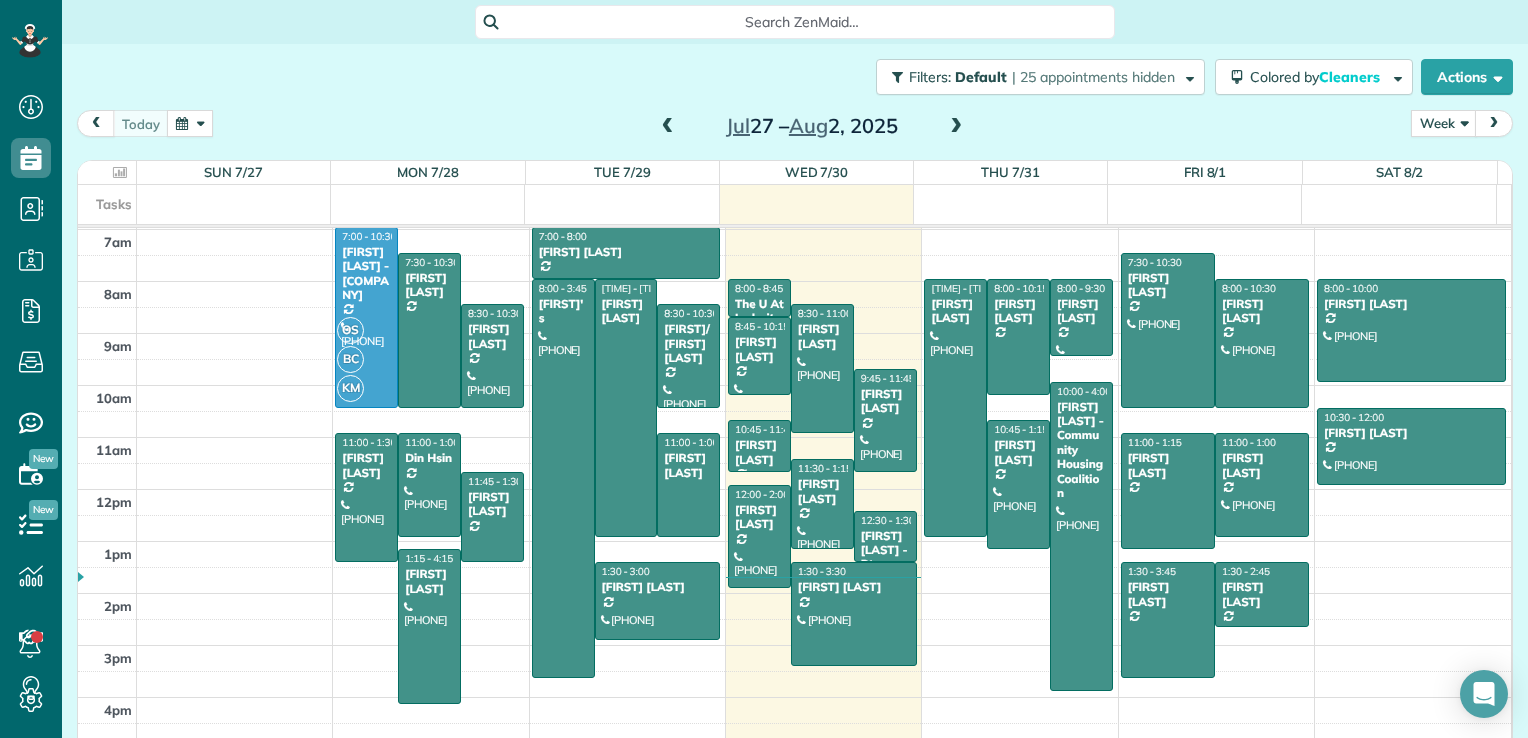click at bounding box center (956, 127) 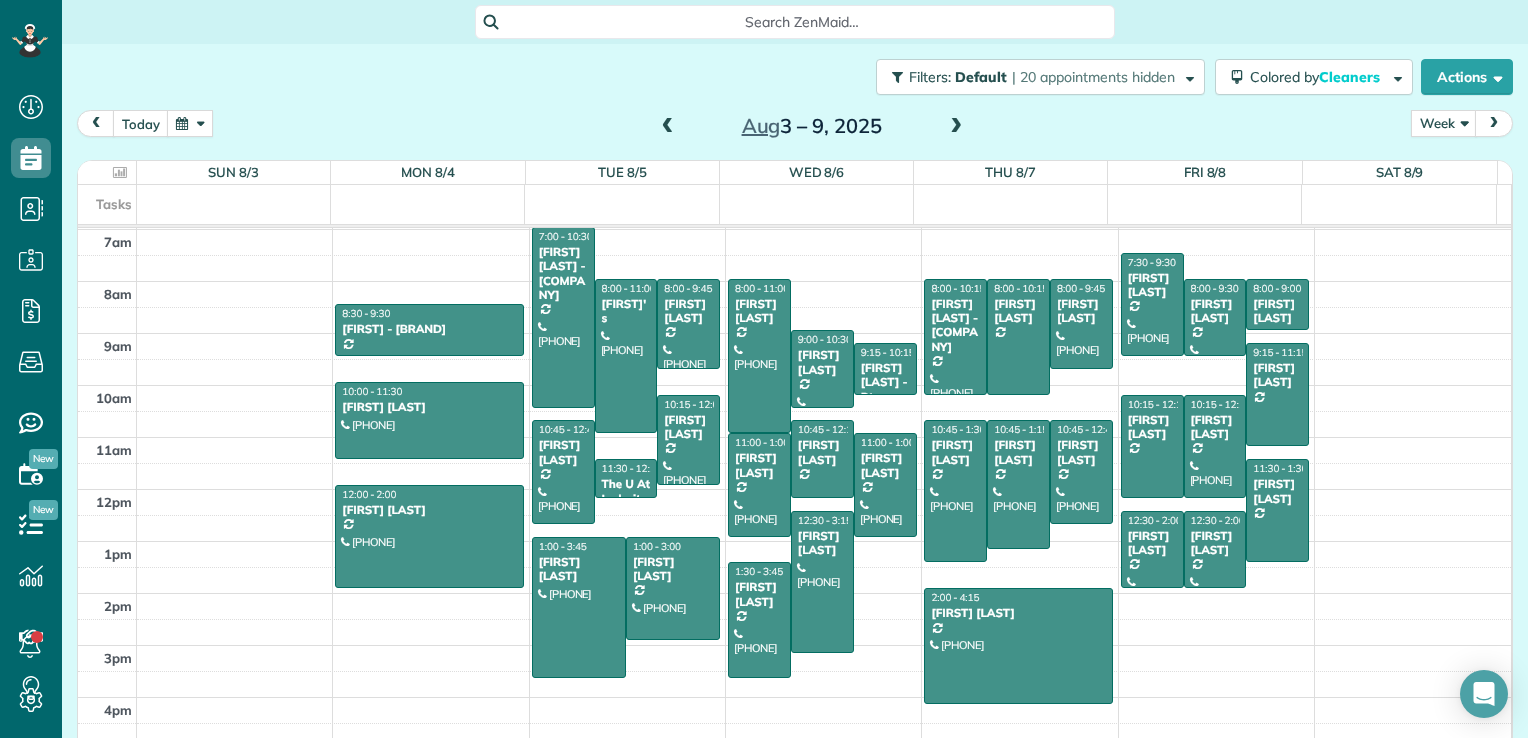 click at bounding box center (956, 127) 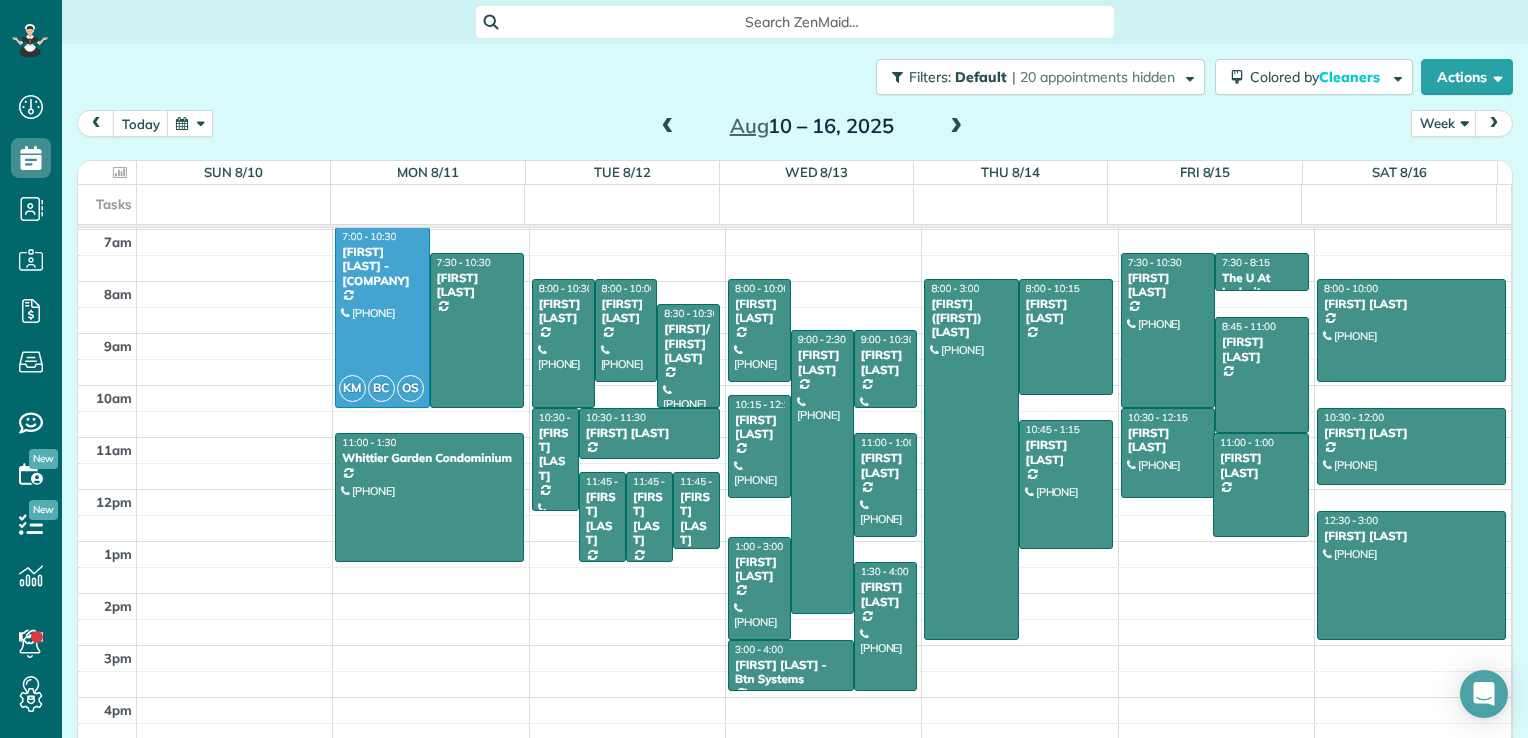 drag, startPoint x: 1242, startPoint y: 546, endPoint x: 1249, endPoint y: 534, distance: 13.892444 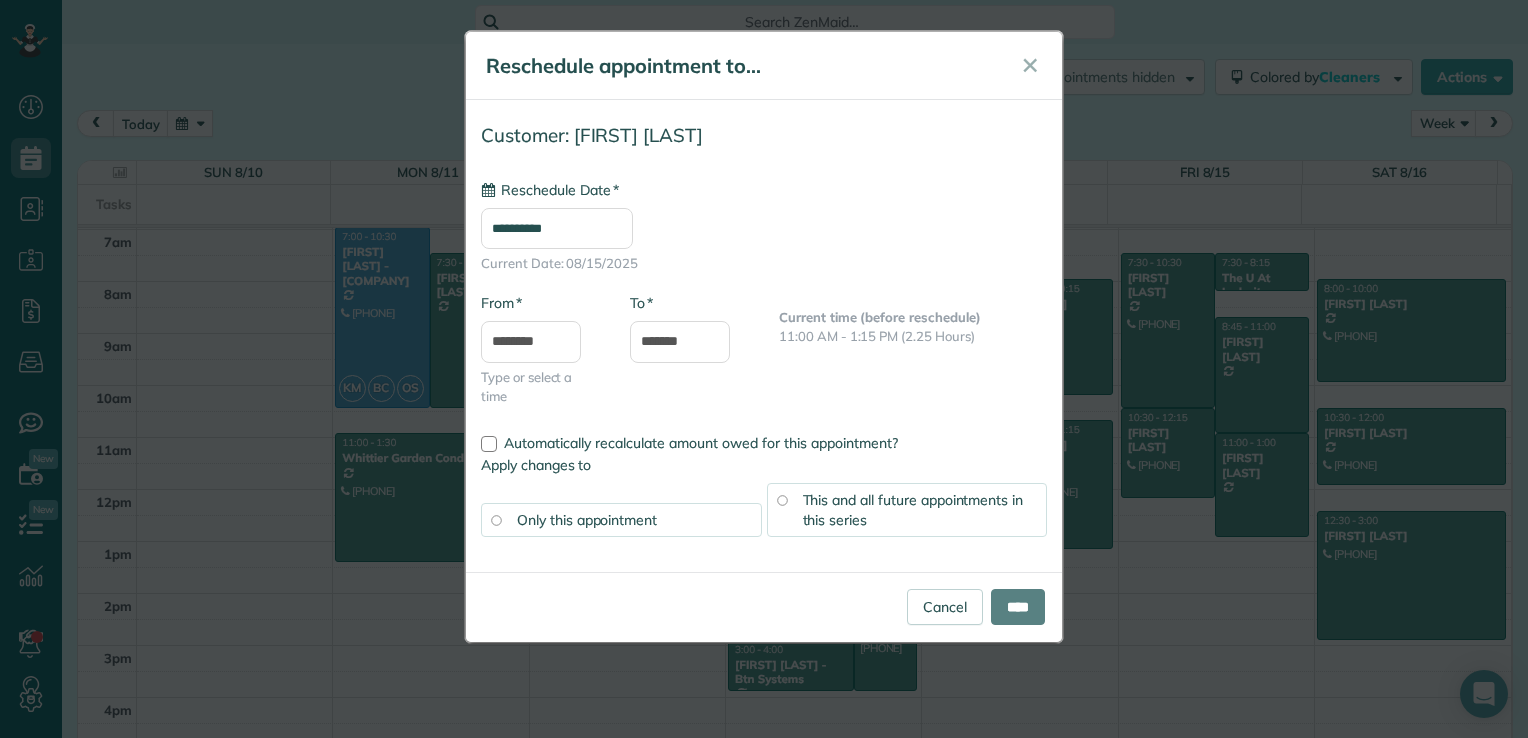 type on "**********" 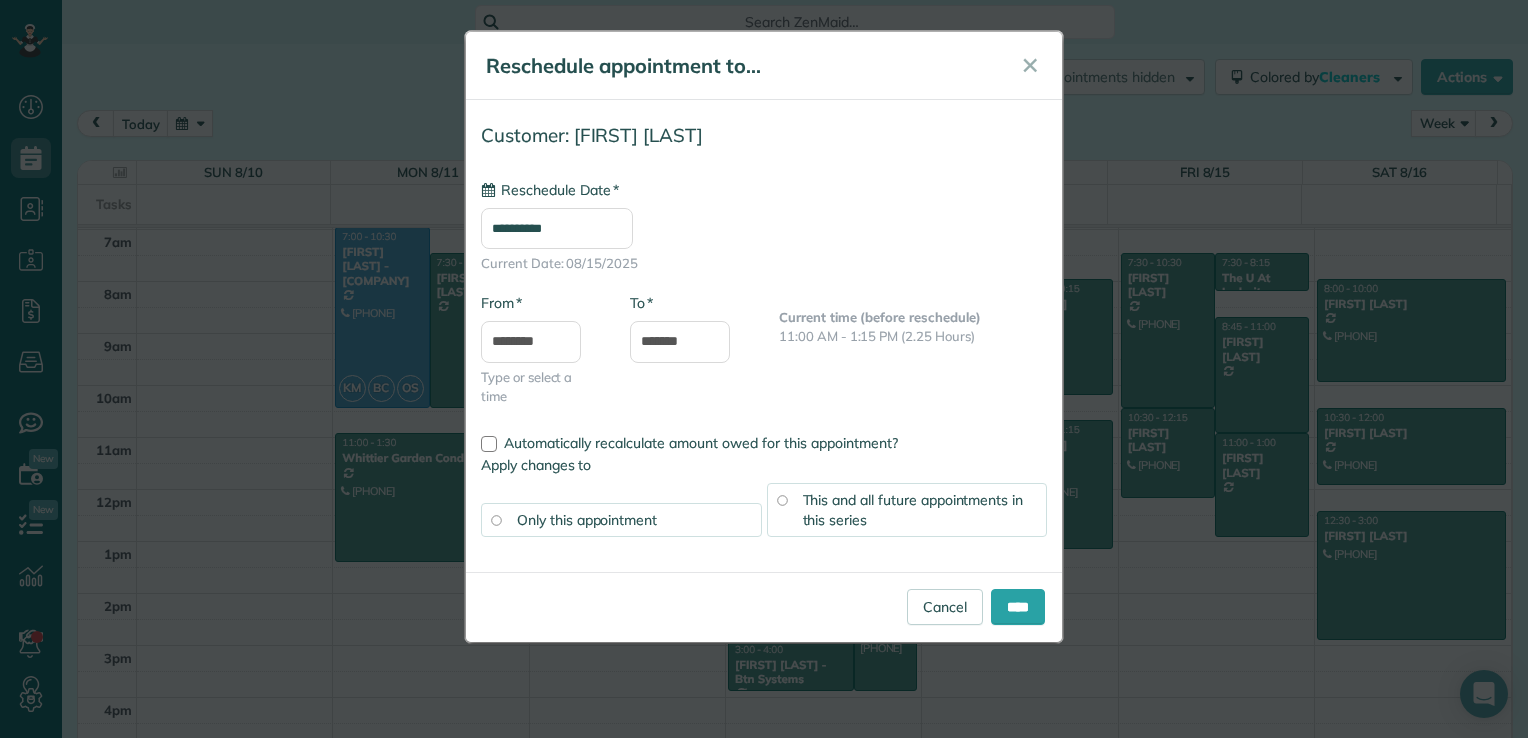 click on "Cancel
****" at bounding box center (976, 607) 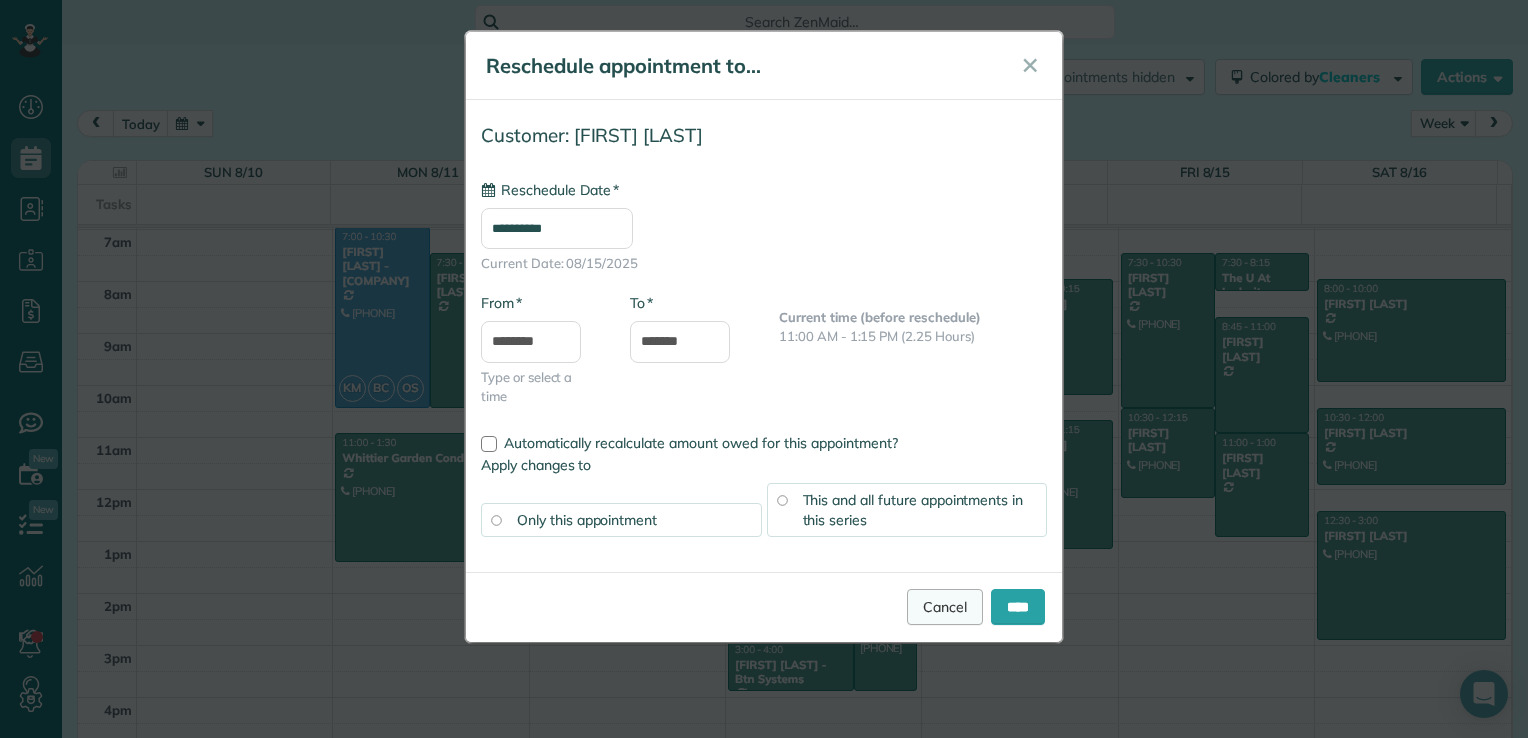 click on "Cancel" at bounding box center (945, 607) 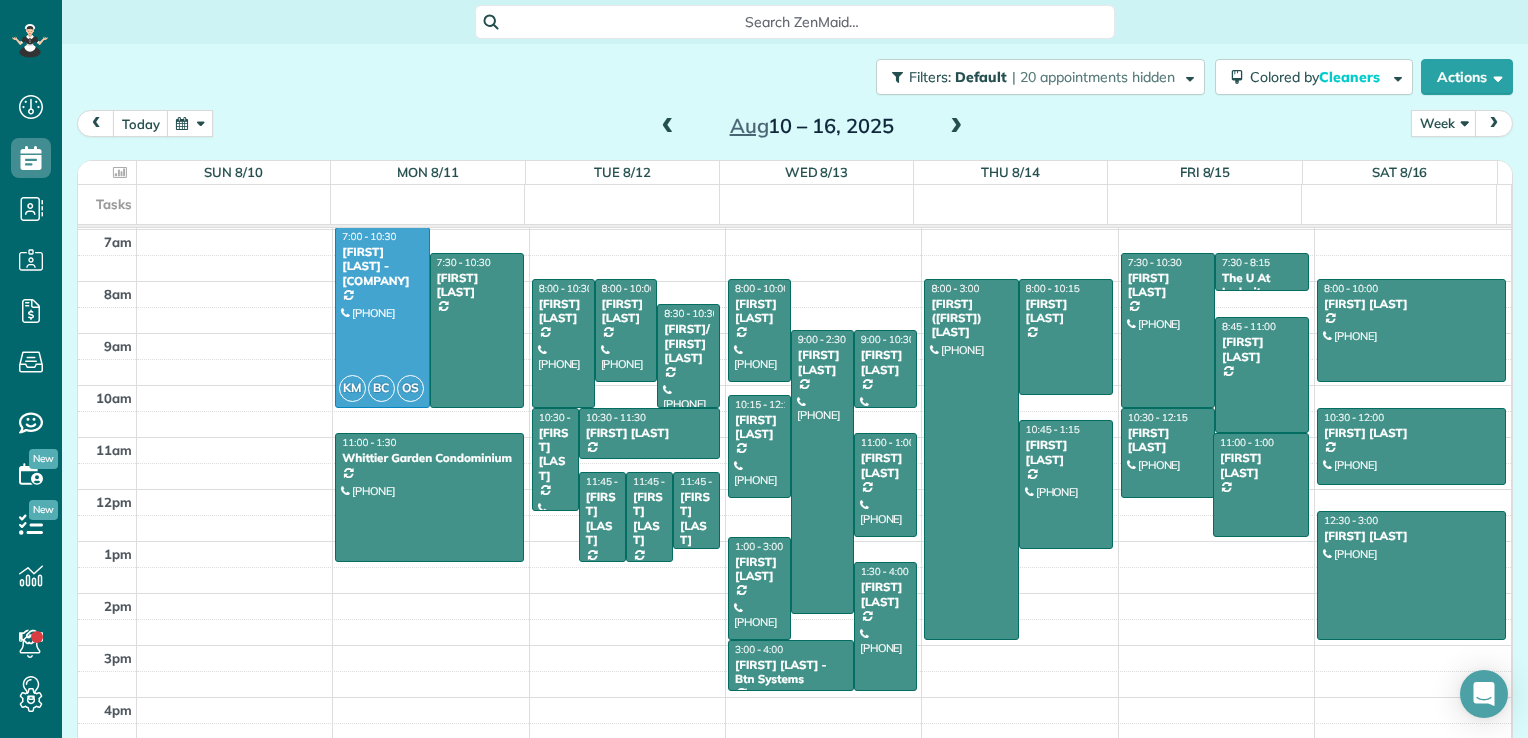 drag, startPoint x: 1245, startPoint y: 546, endPoint x: 1240, endPoint y: 535, distance: 12.083046 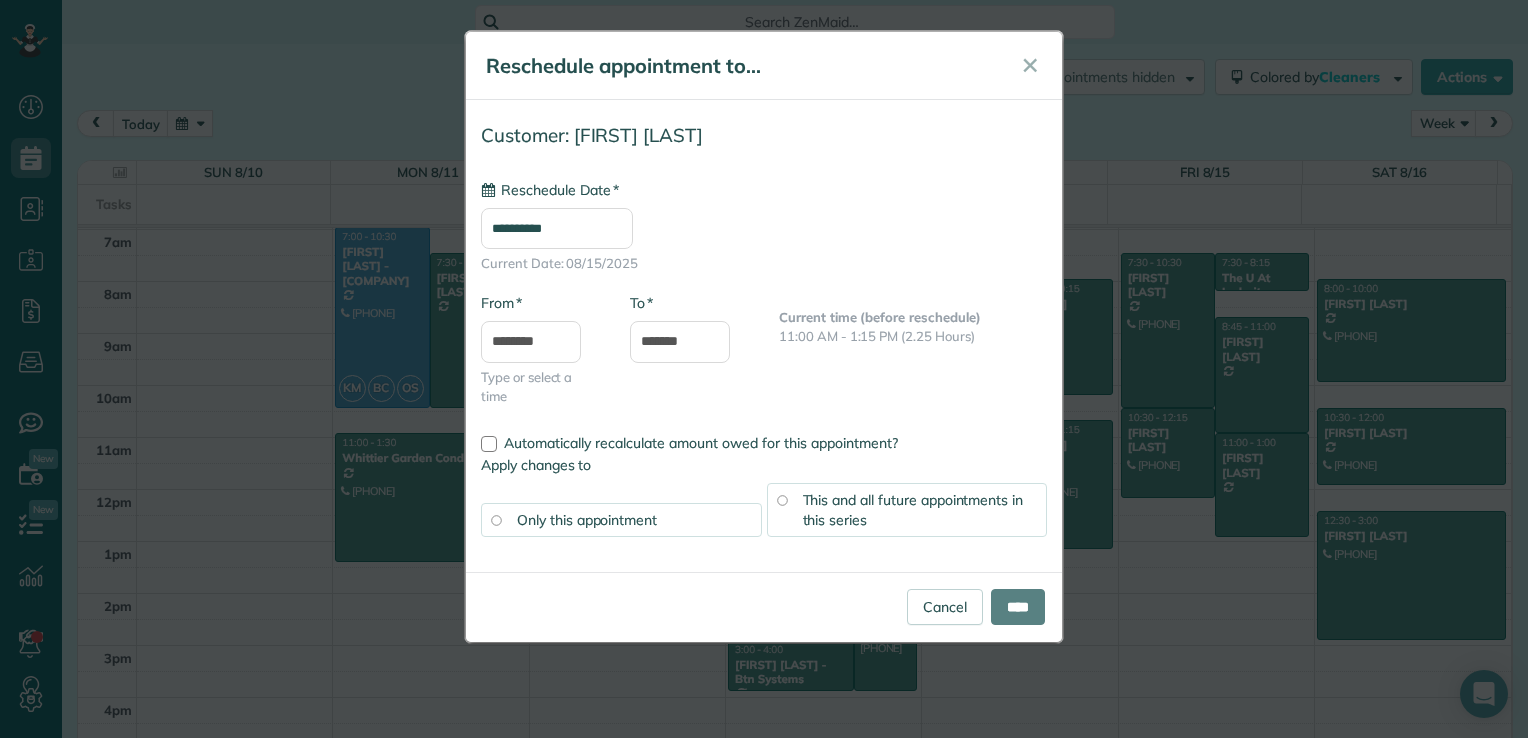 type on "**********" 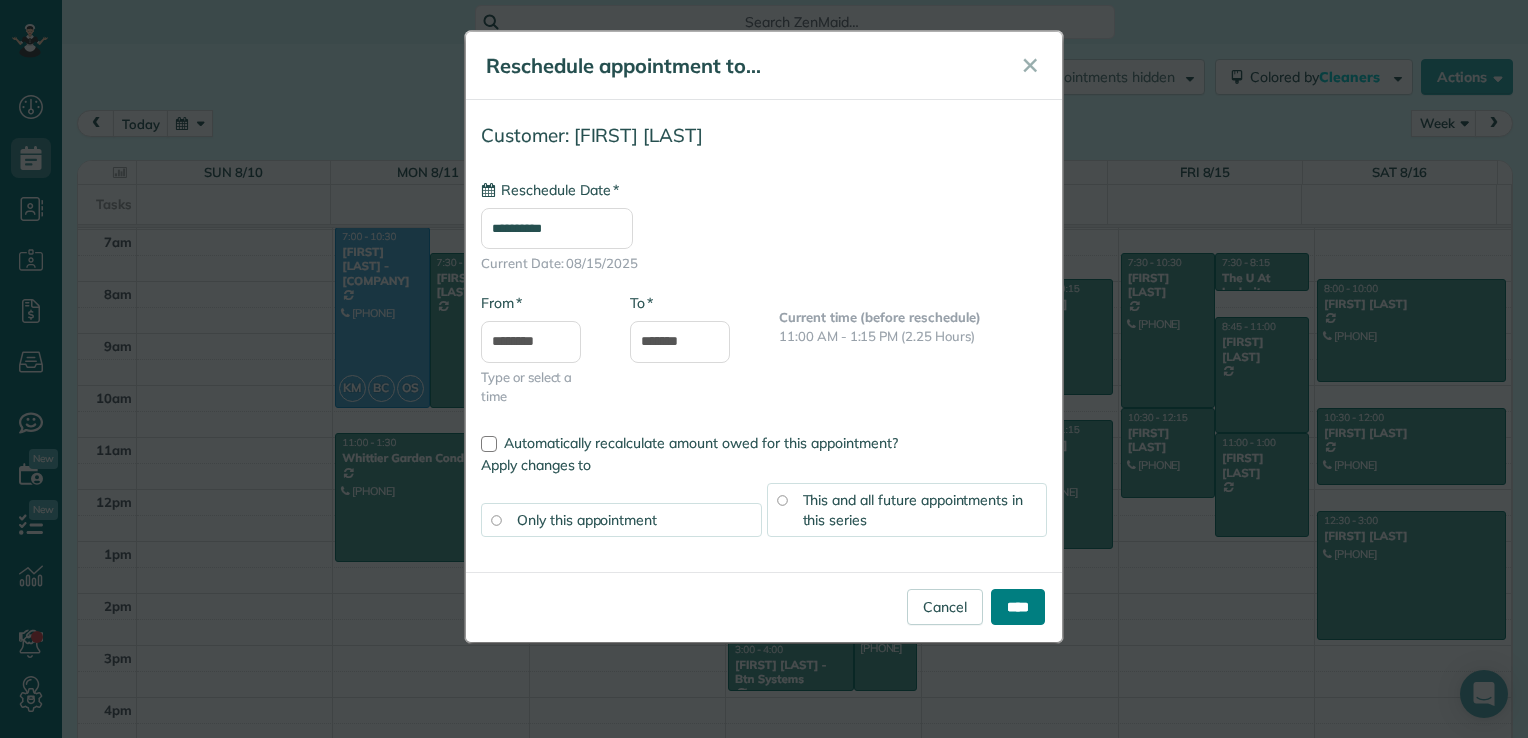 click on "****" at bounding box center [1018, 607] 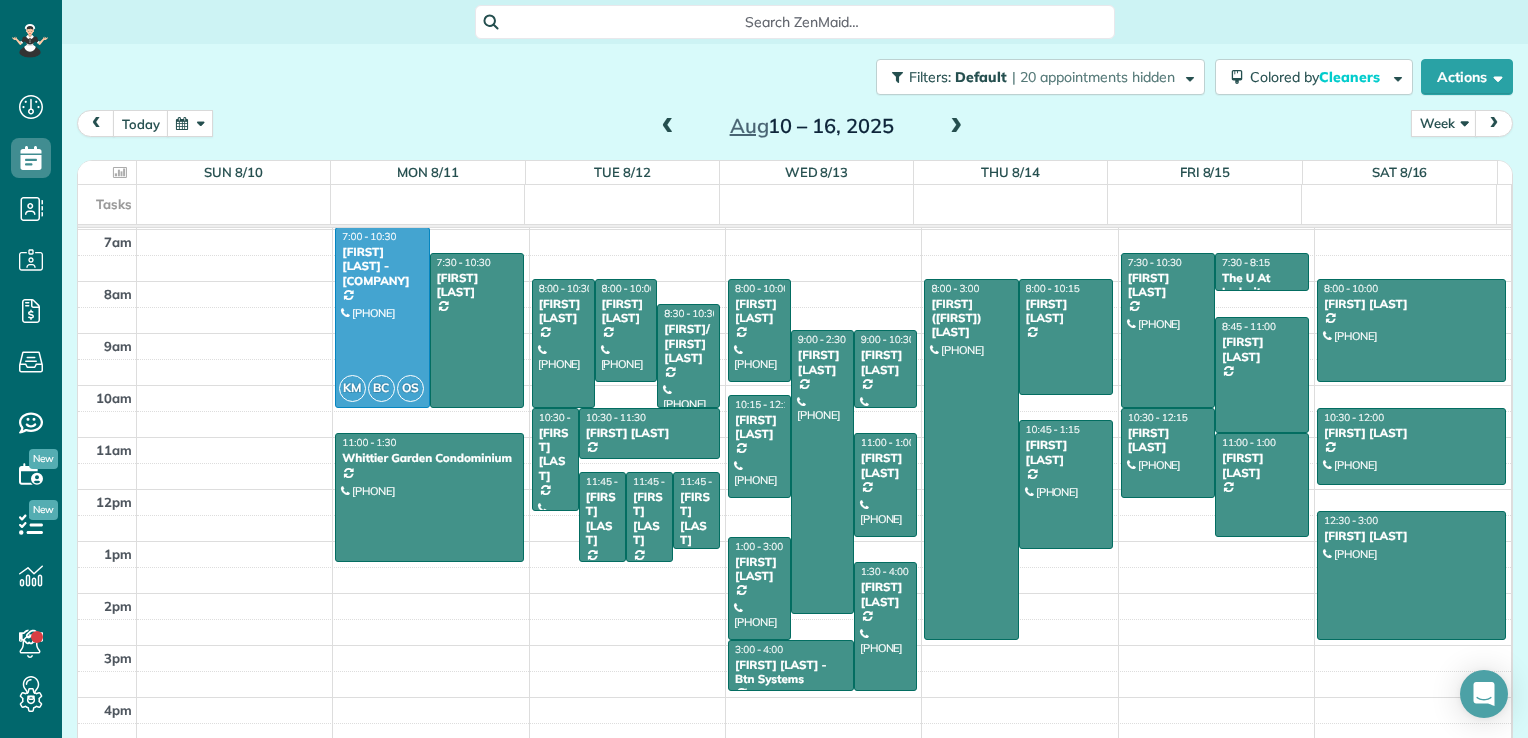 click at bounding box center (668, 127) 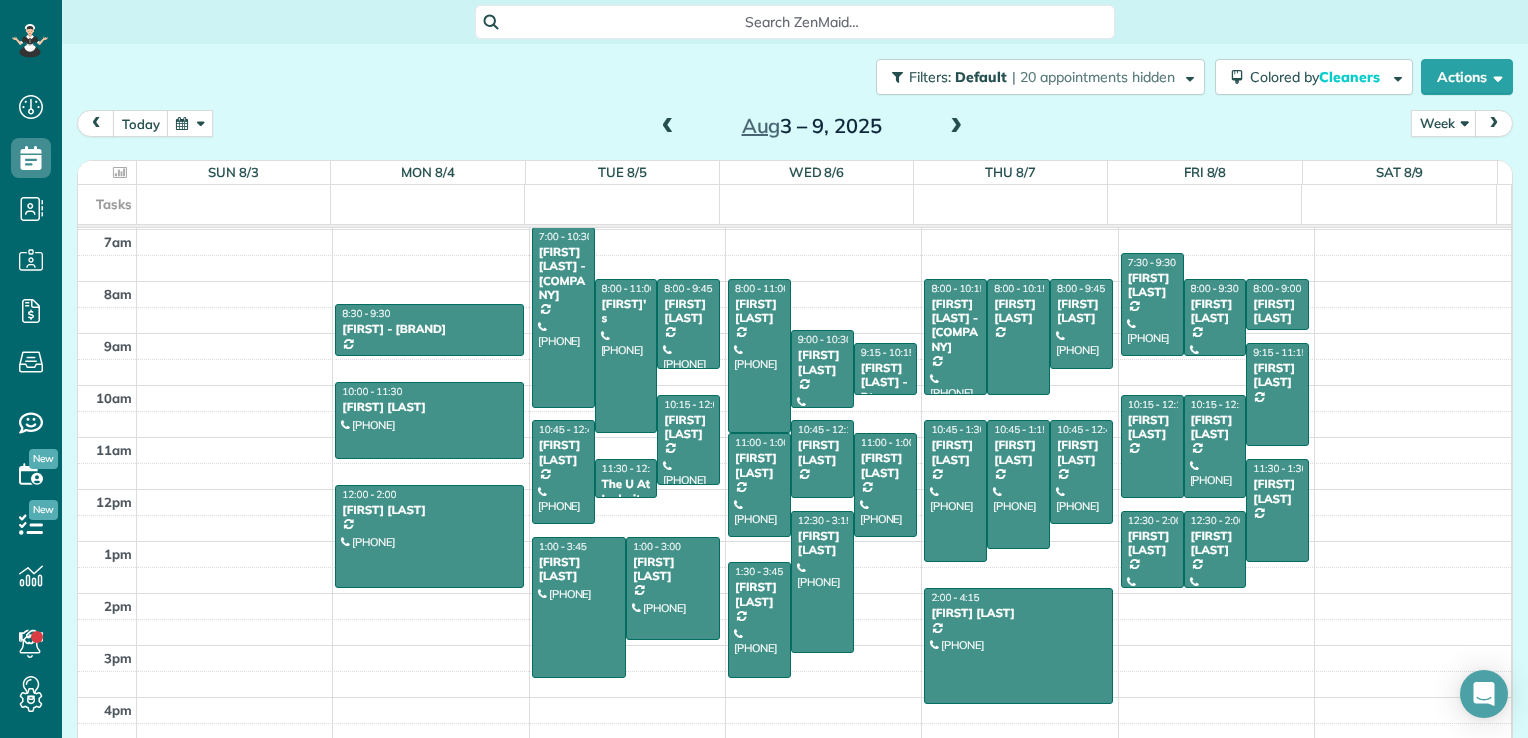 click at bounding box center [668, 127] 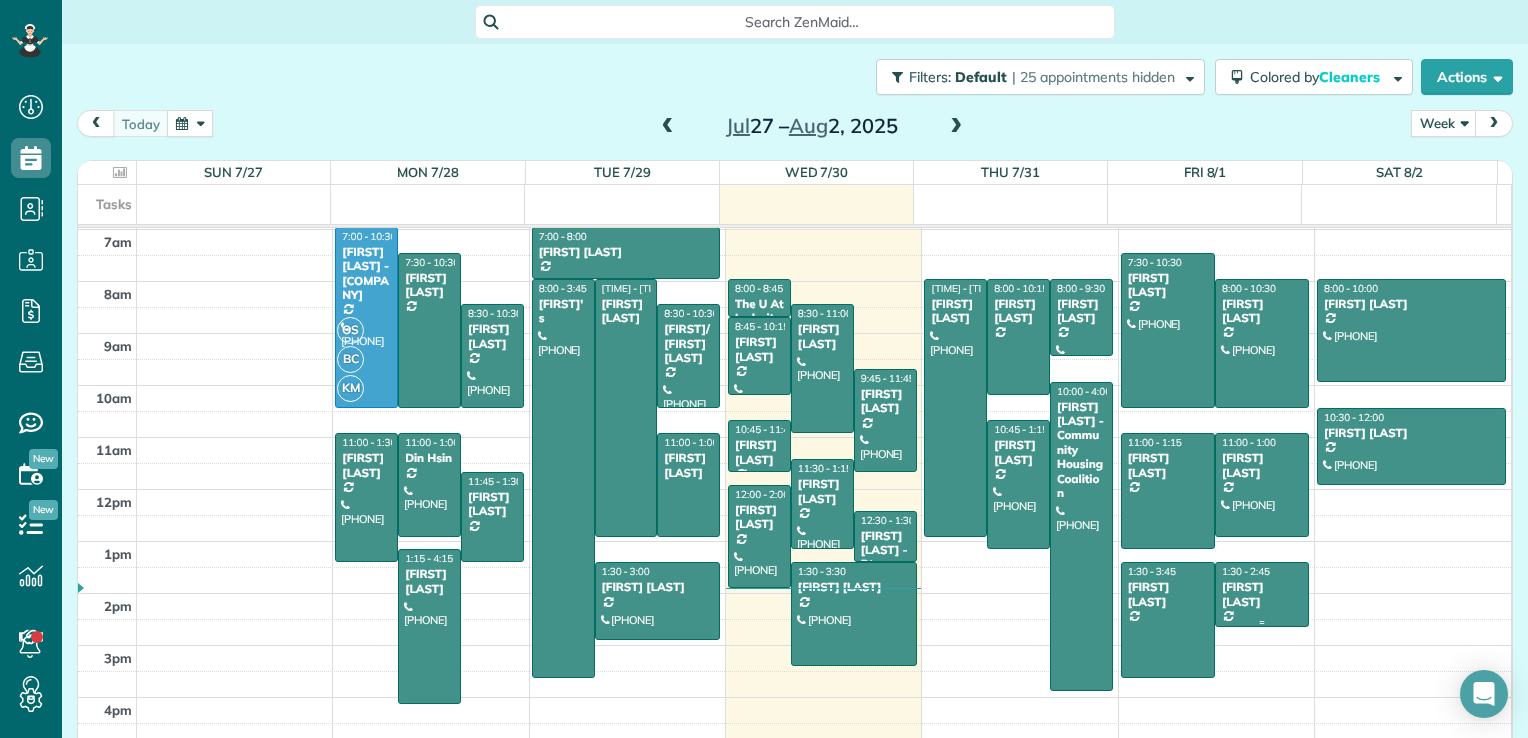 click at bounding box center (1262, 594) 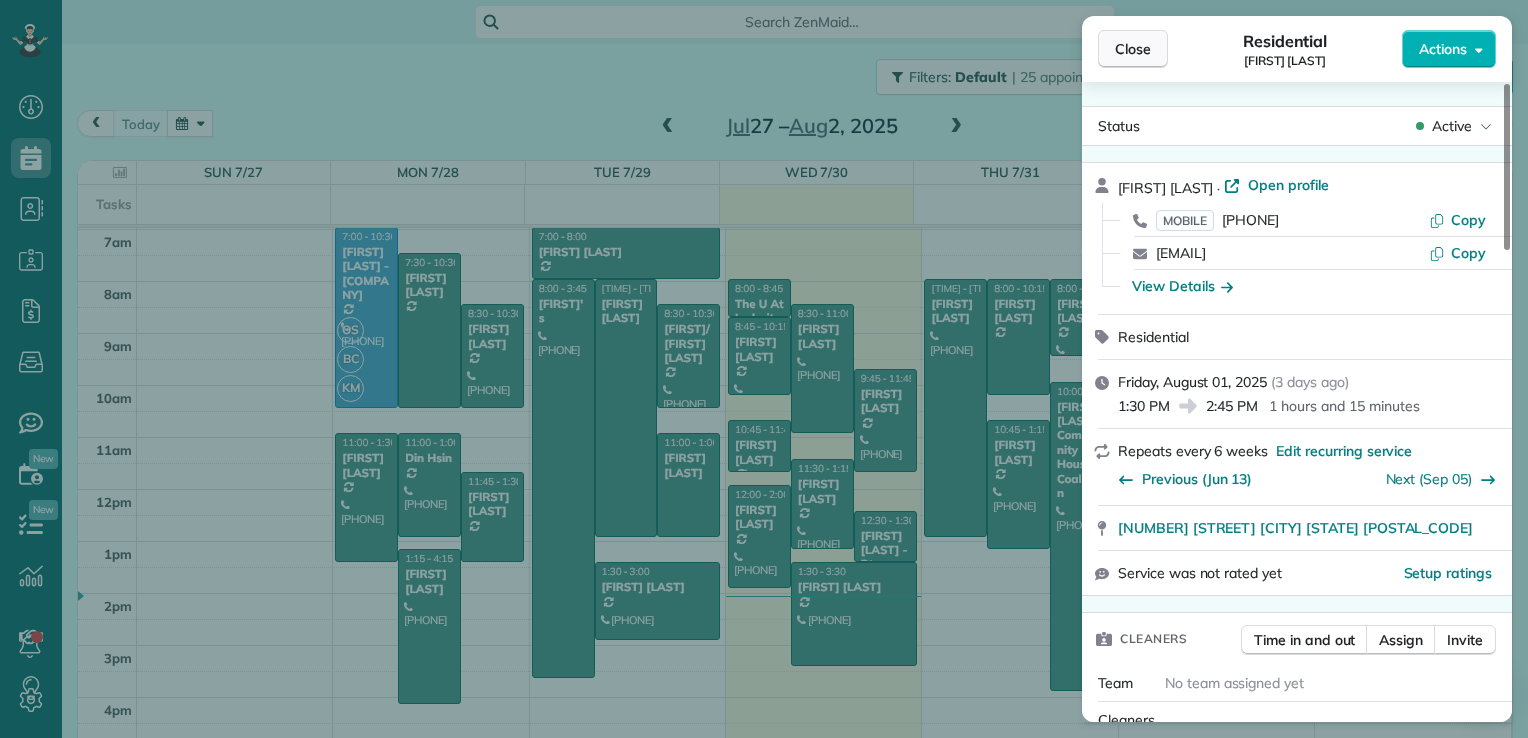 click on "Close" at bounding box center (1133, 49) 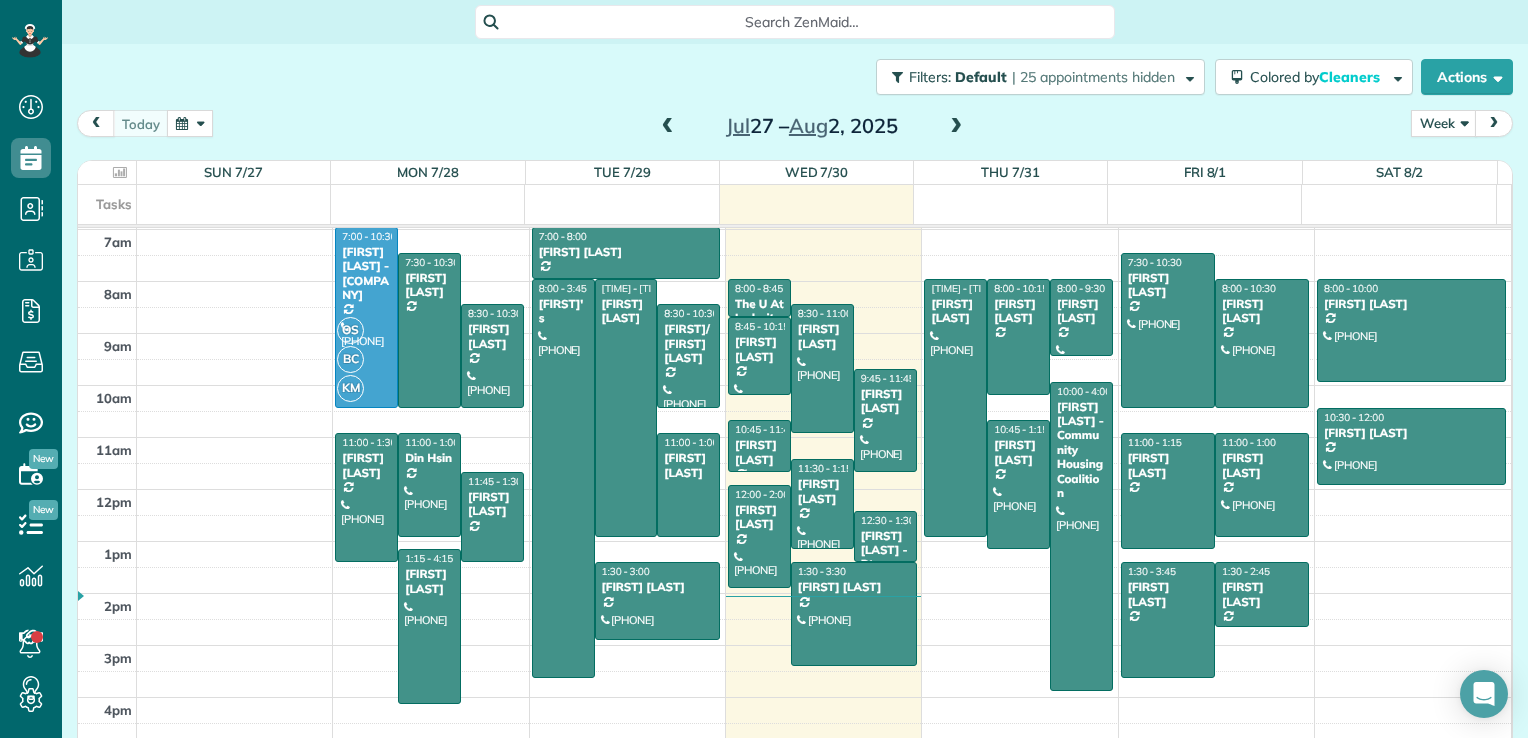 click at bounding box center (668, 127) 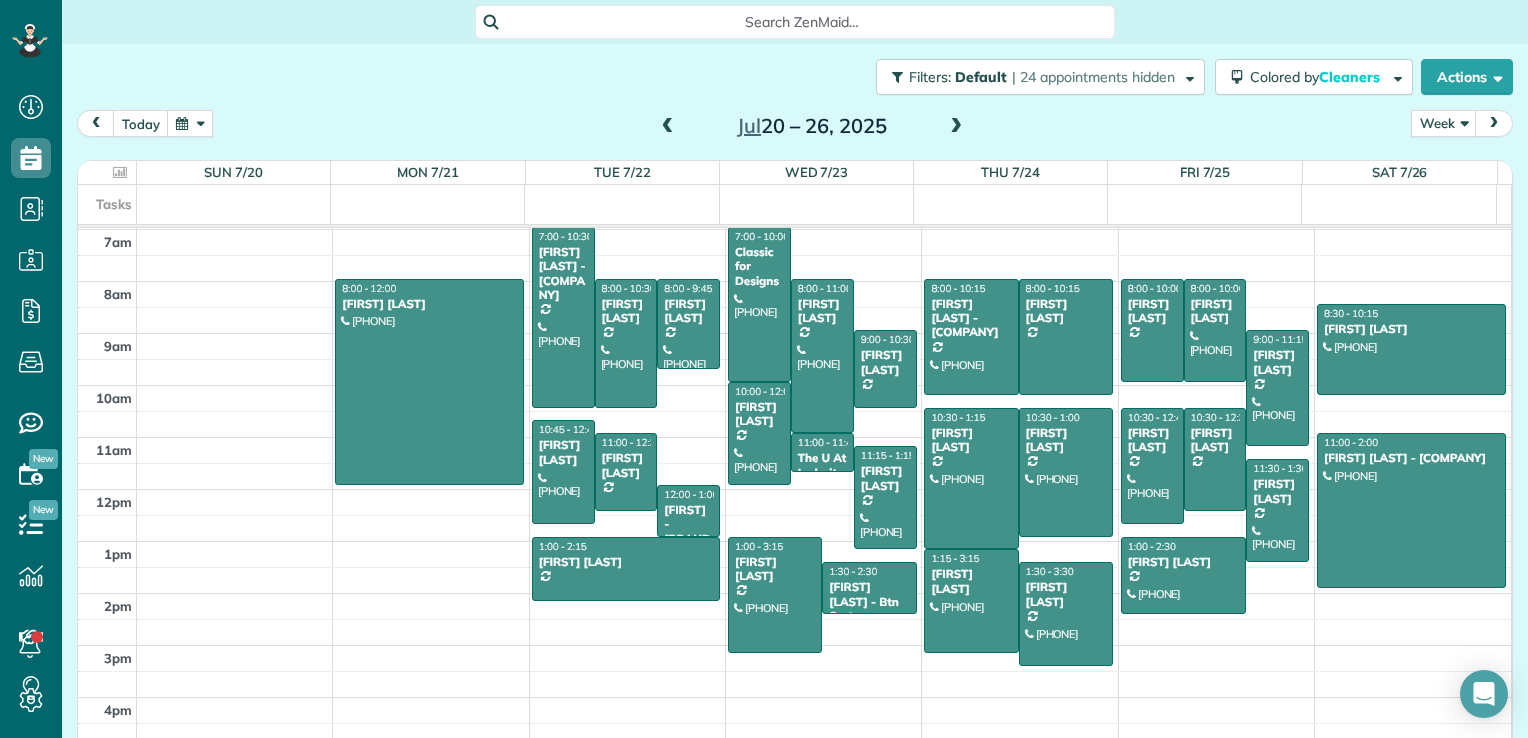 click at bounding box center [956, 127] 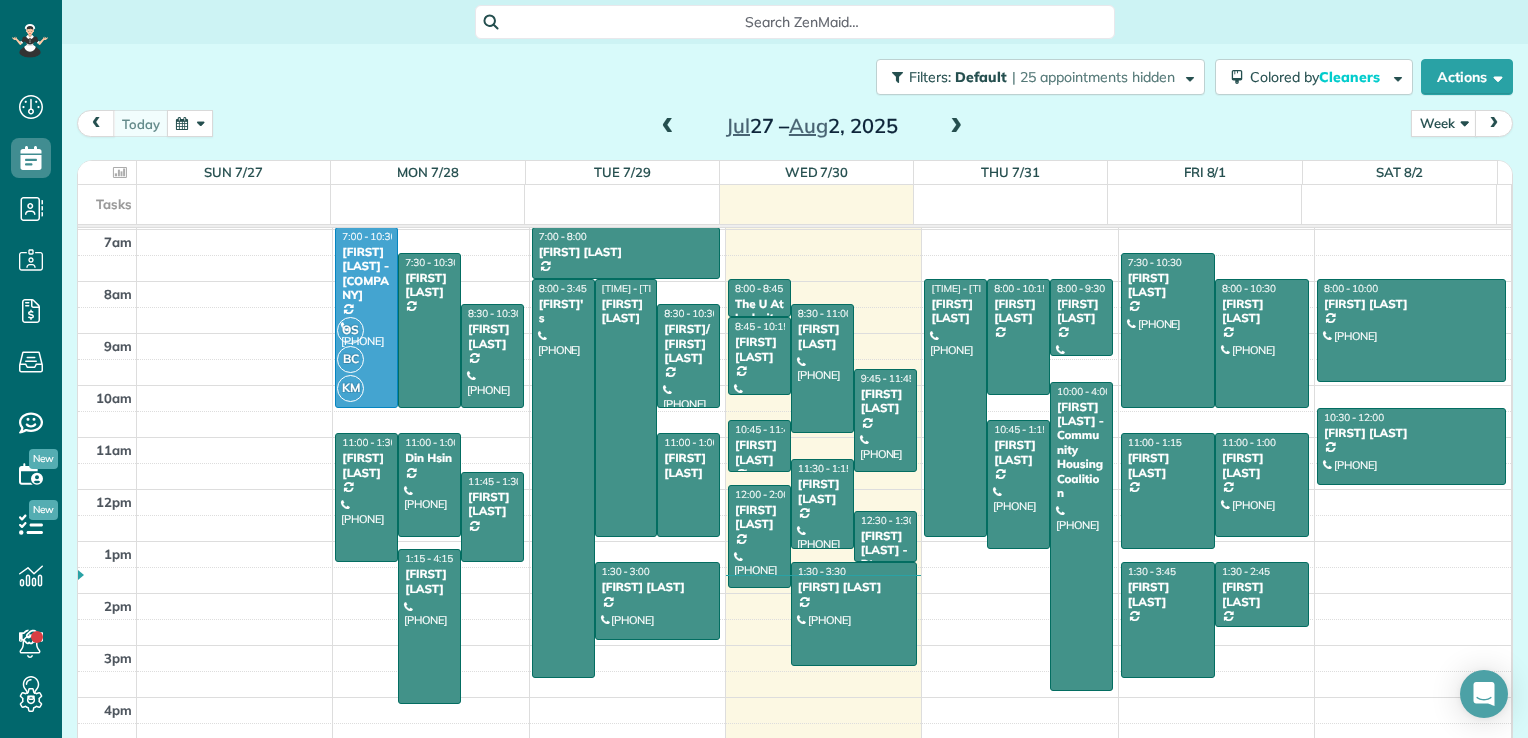 click at bounding box center [668, 127] 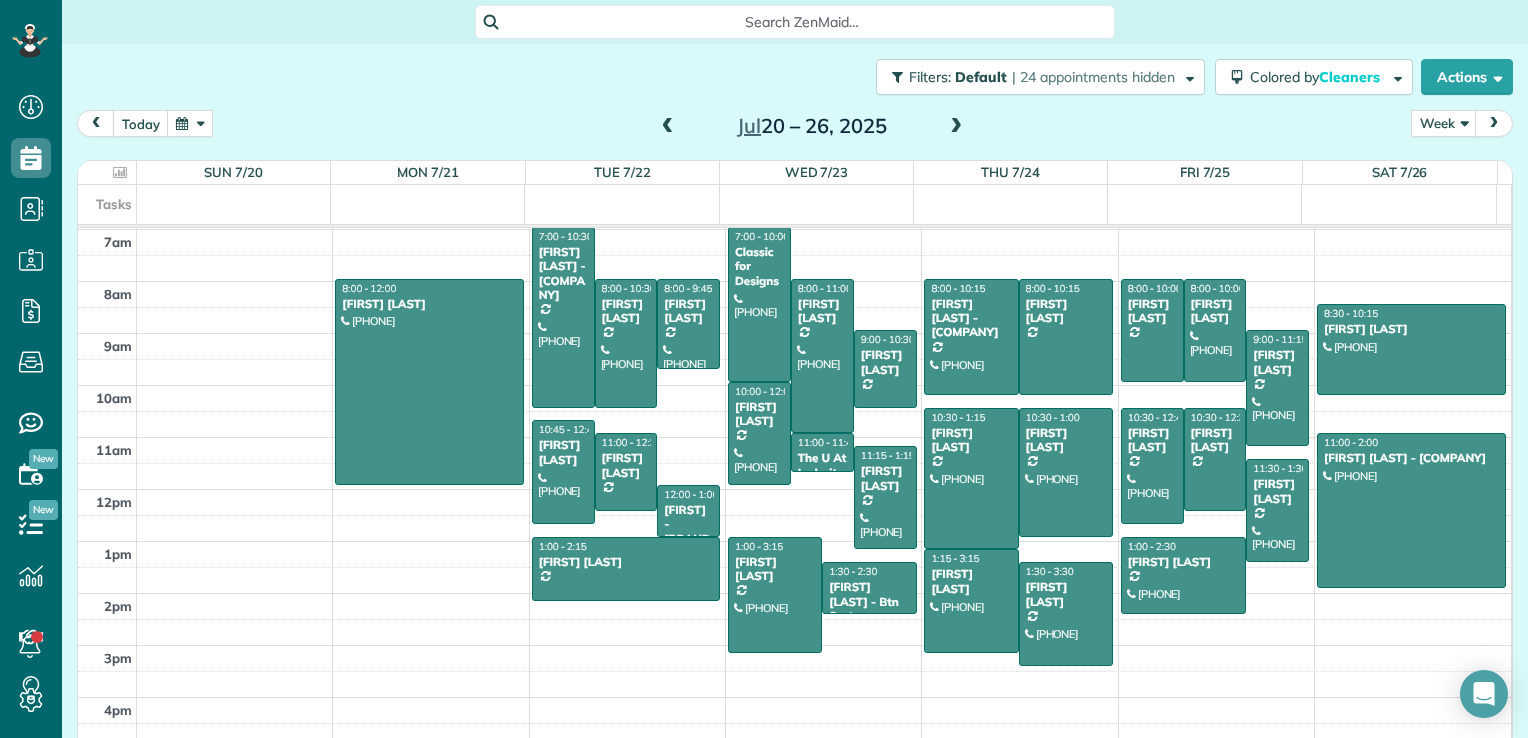 click at bounding box center (956, 127) 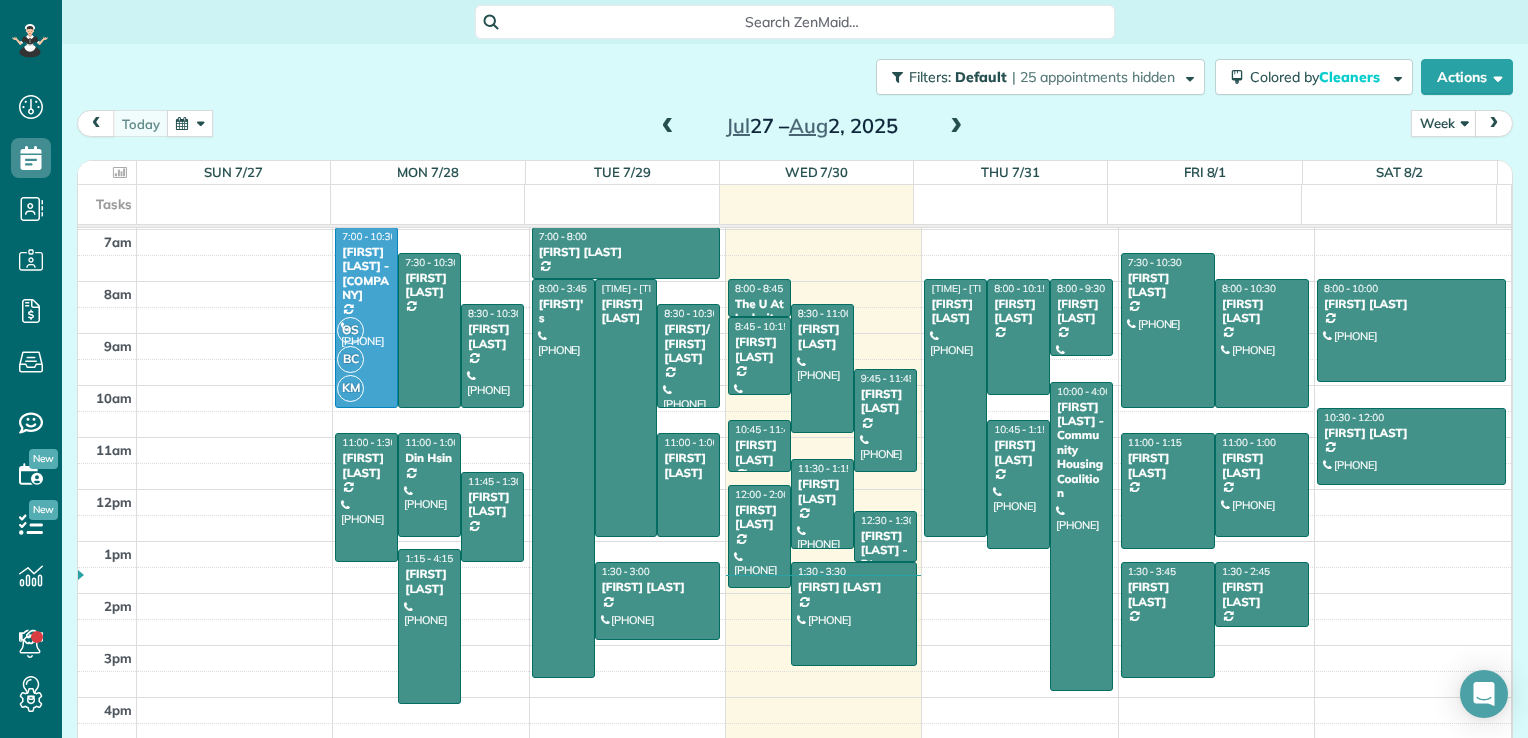 click at bounding box center (668, 127) 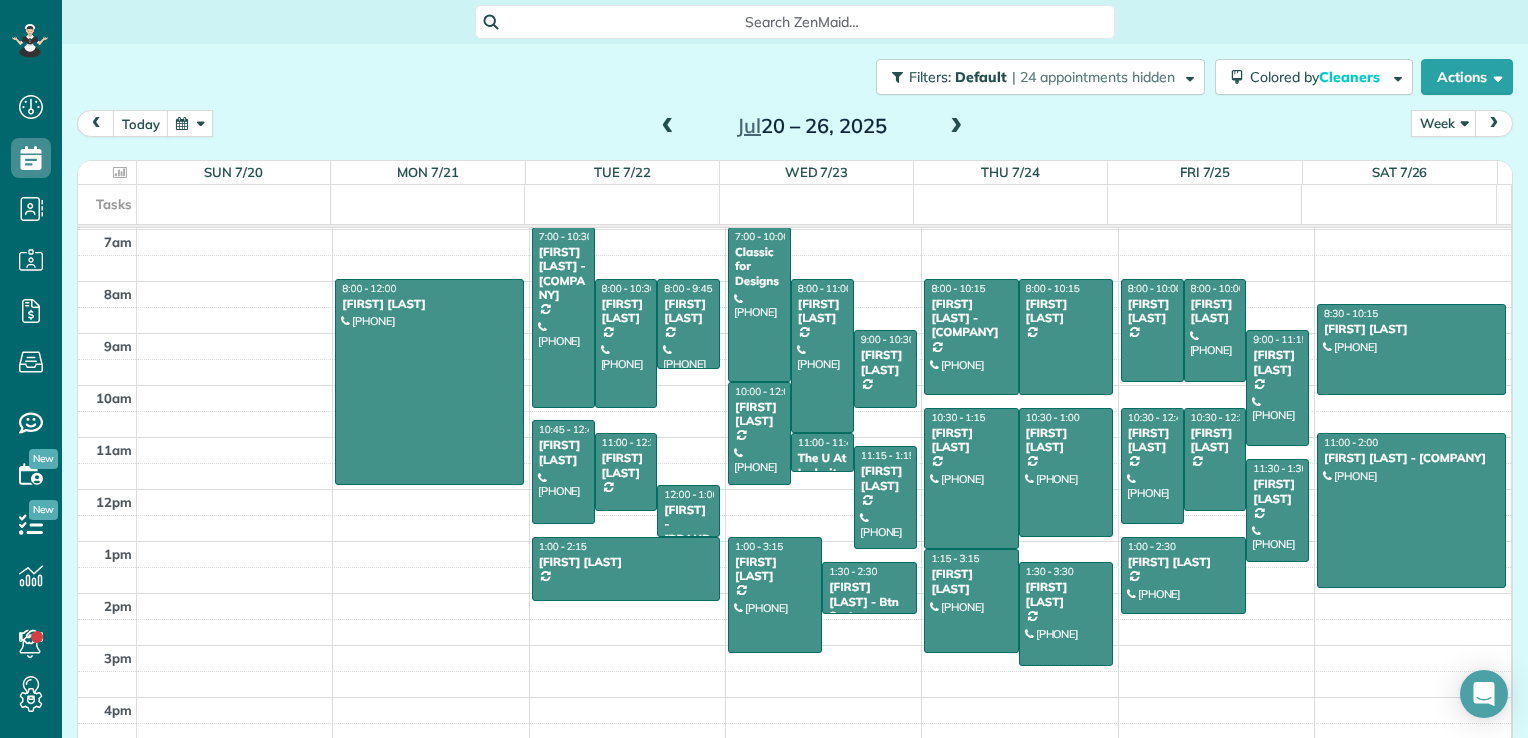 click at bounding box center (668, 127) 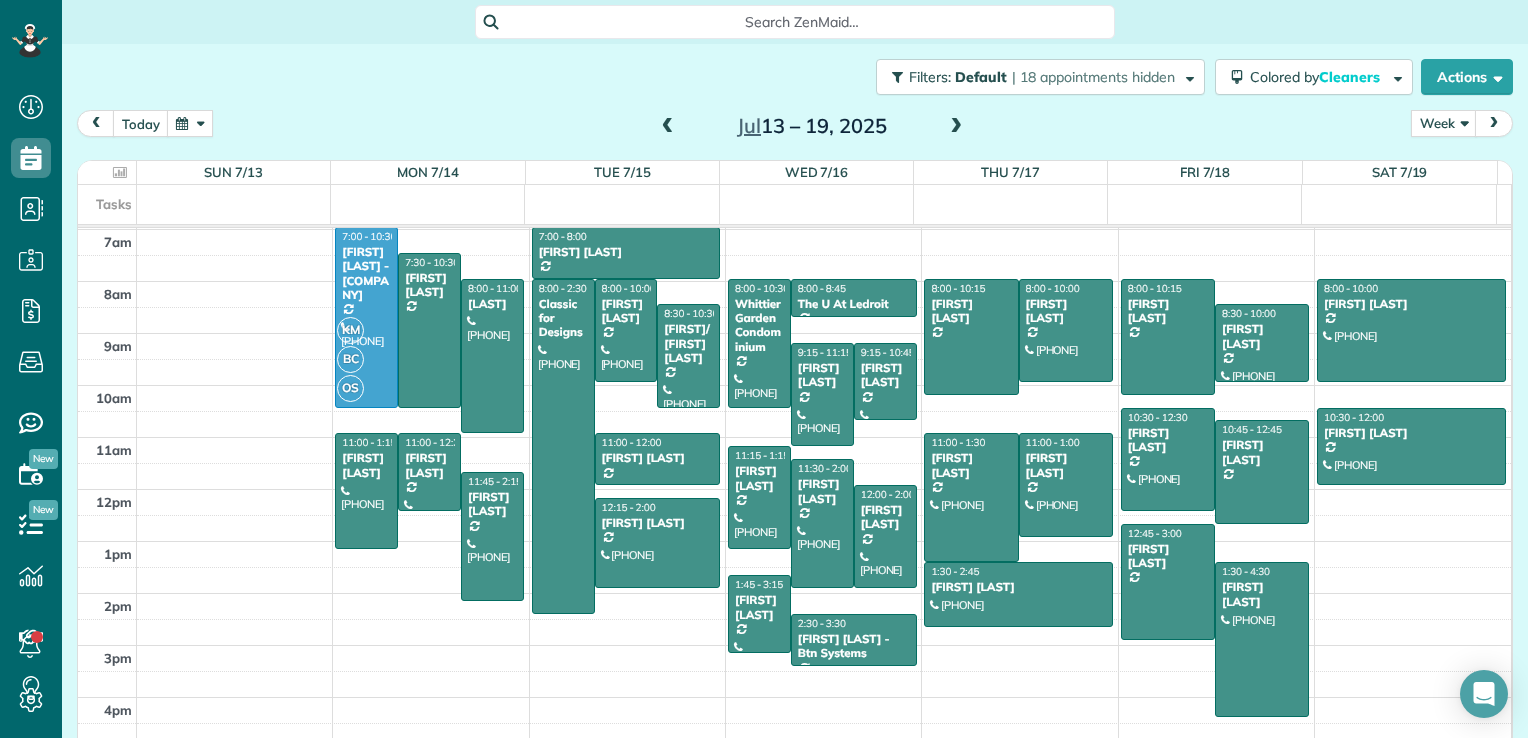 click at bounding box center (668, 127) 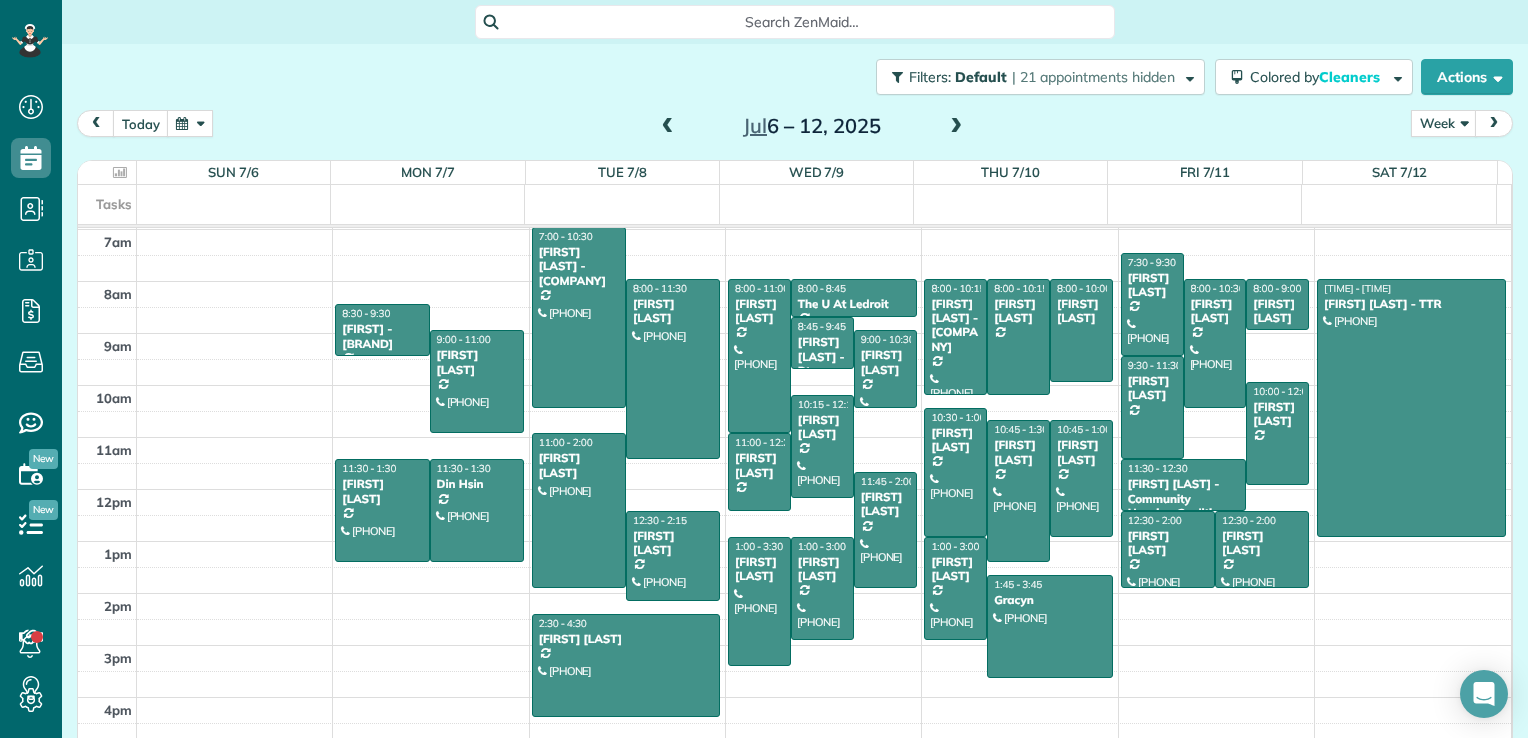 click at bounding box center [956, 127] 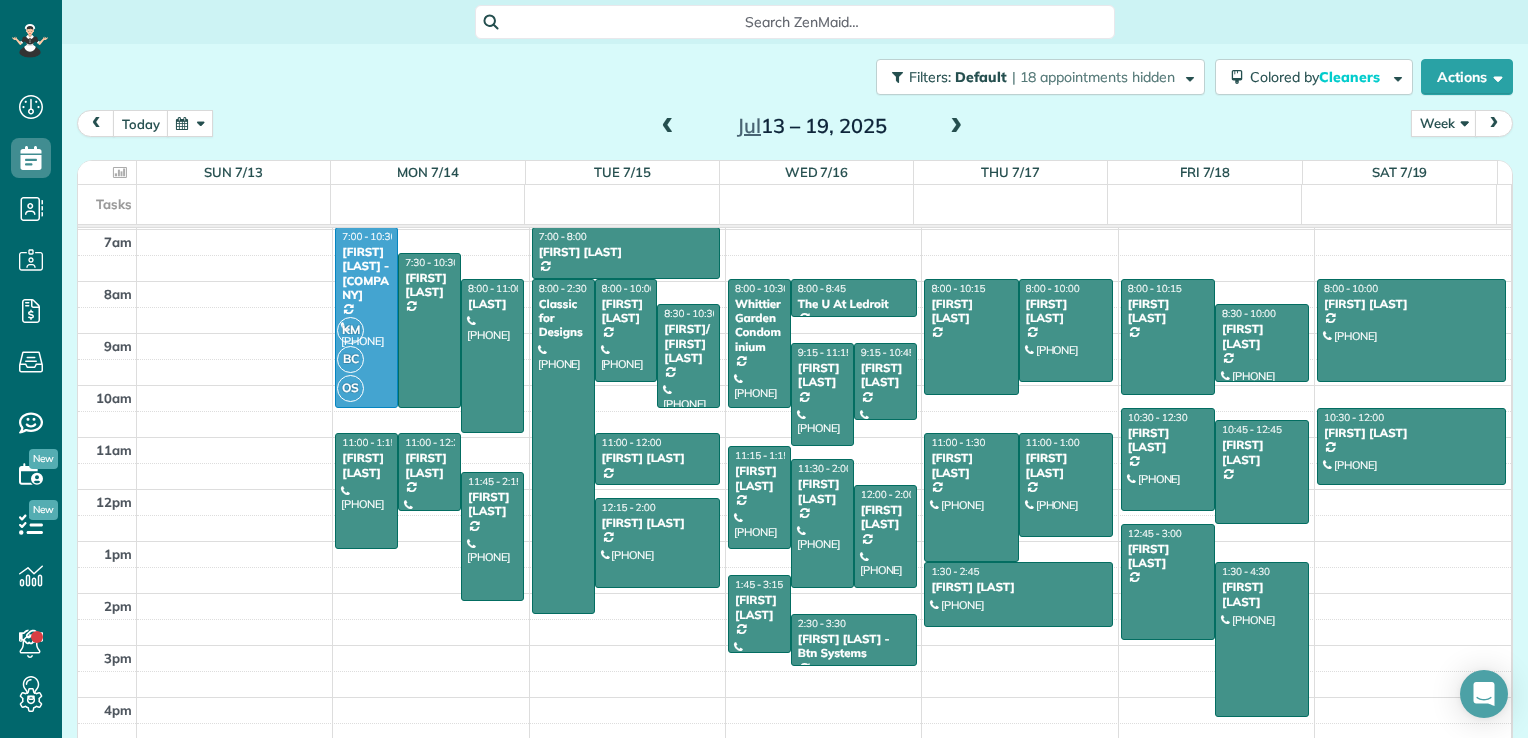 click at bounding box center (956, 127) 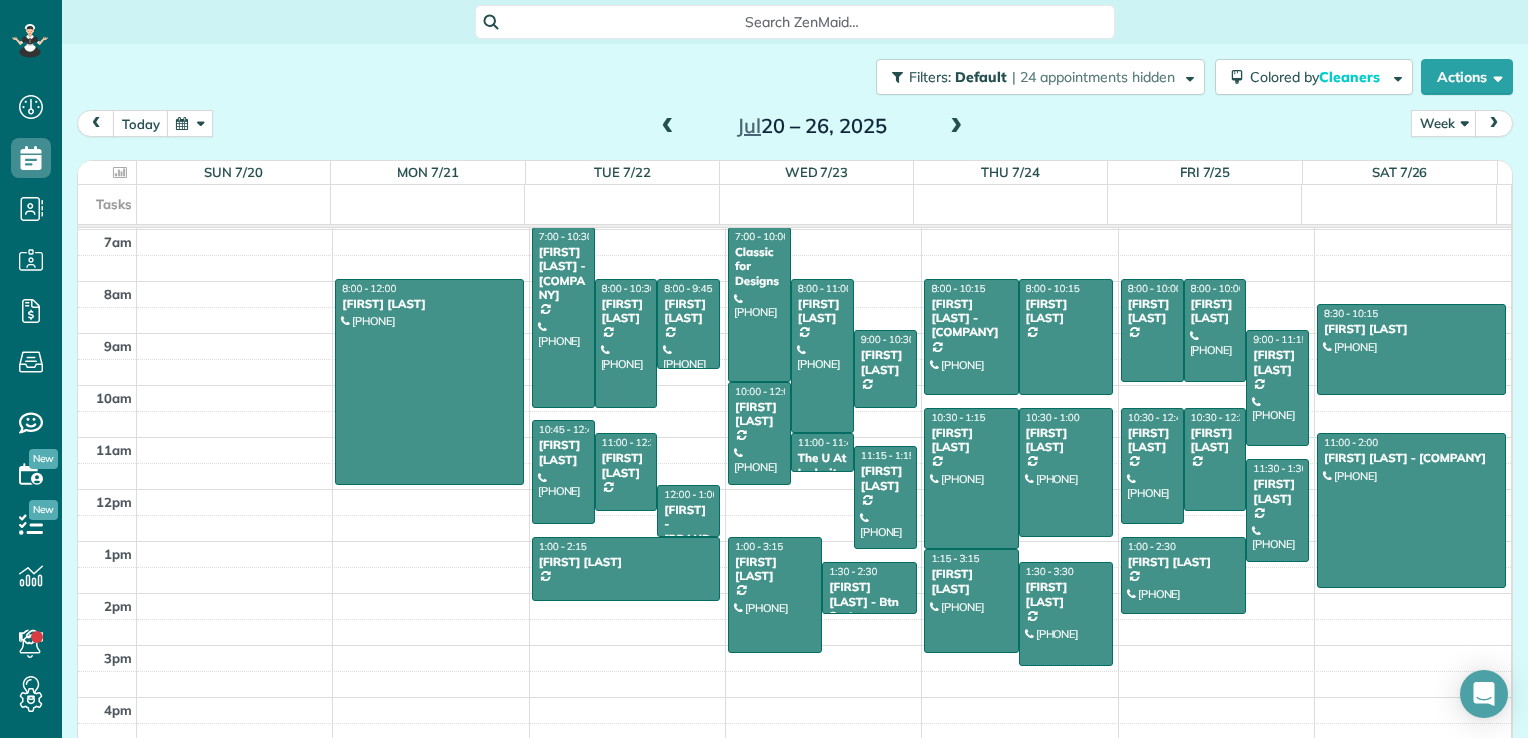 click at bounding box center (956, 127) 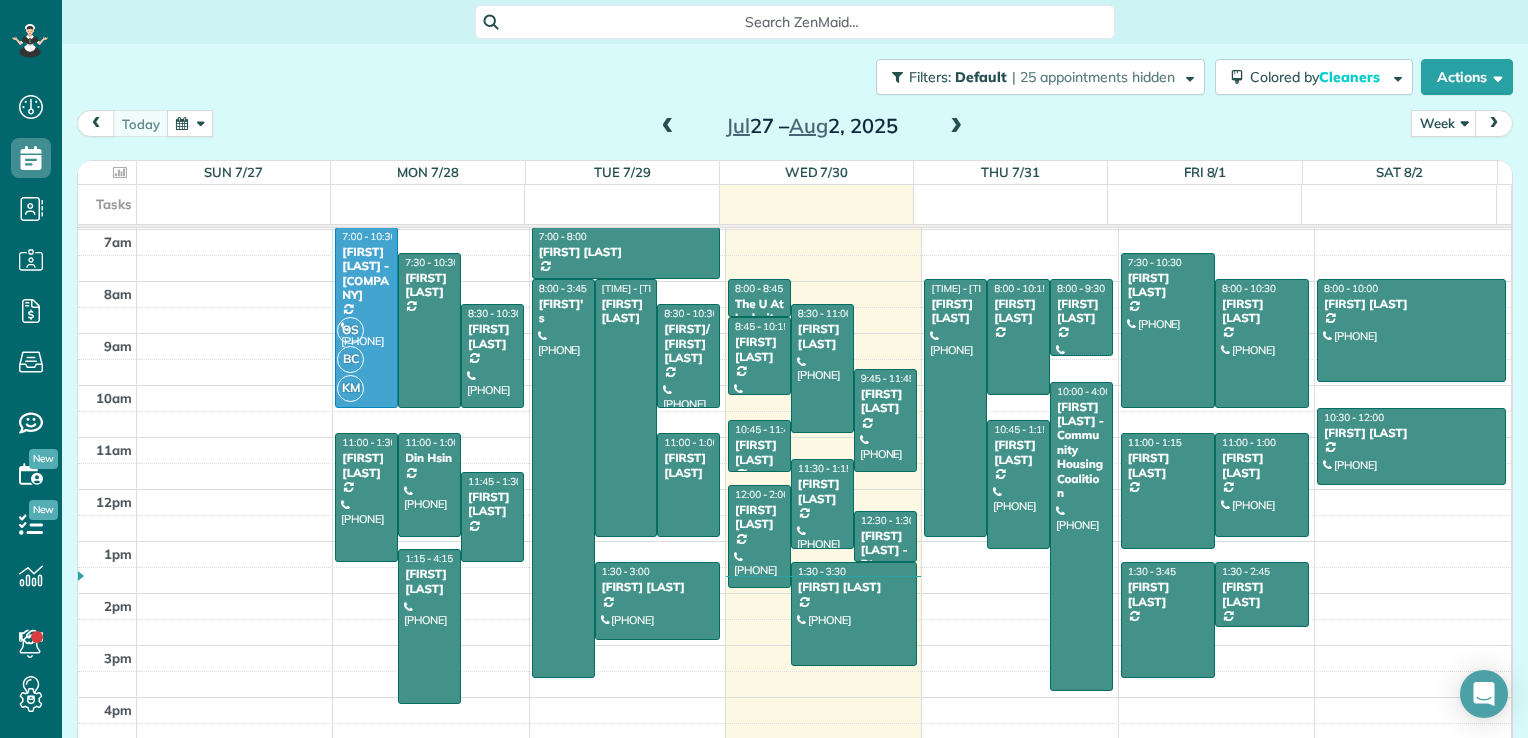 click at bounding box center (956, 127) 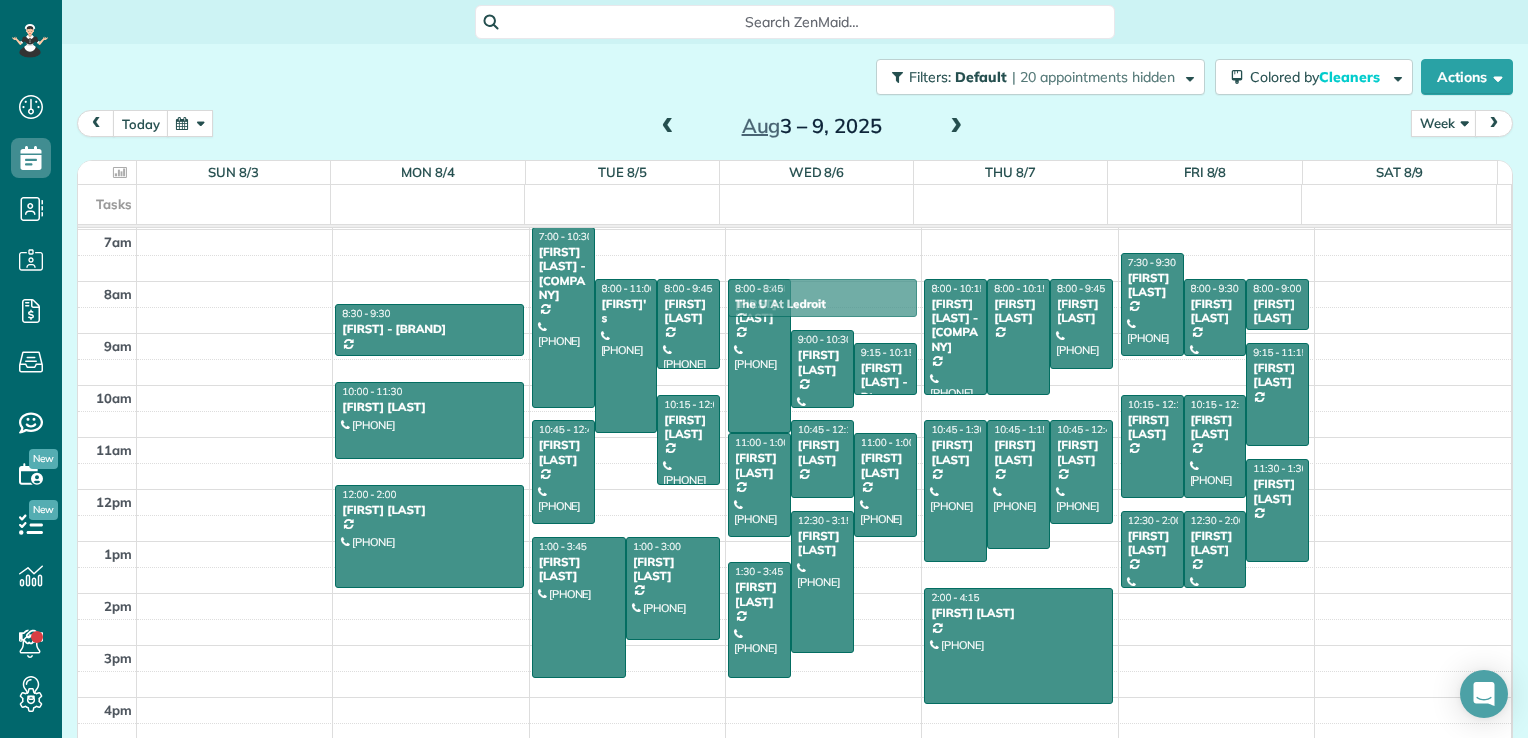 drag, startPoint x: 604, startPoint y: 479, endPoint x: 809, endPoint y: 316, distance: 261.90457 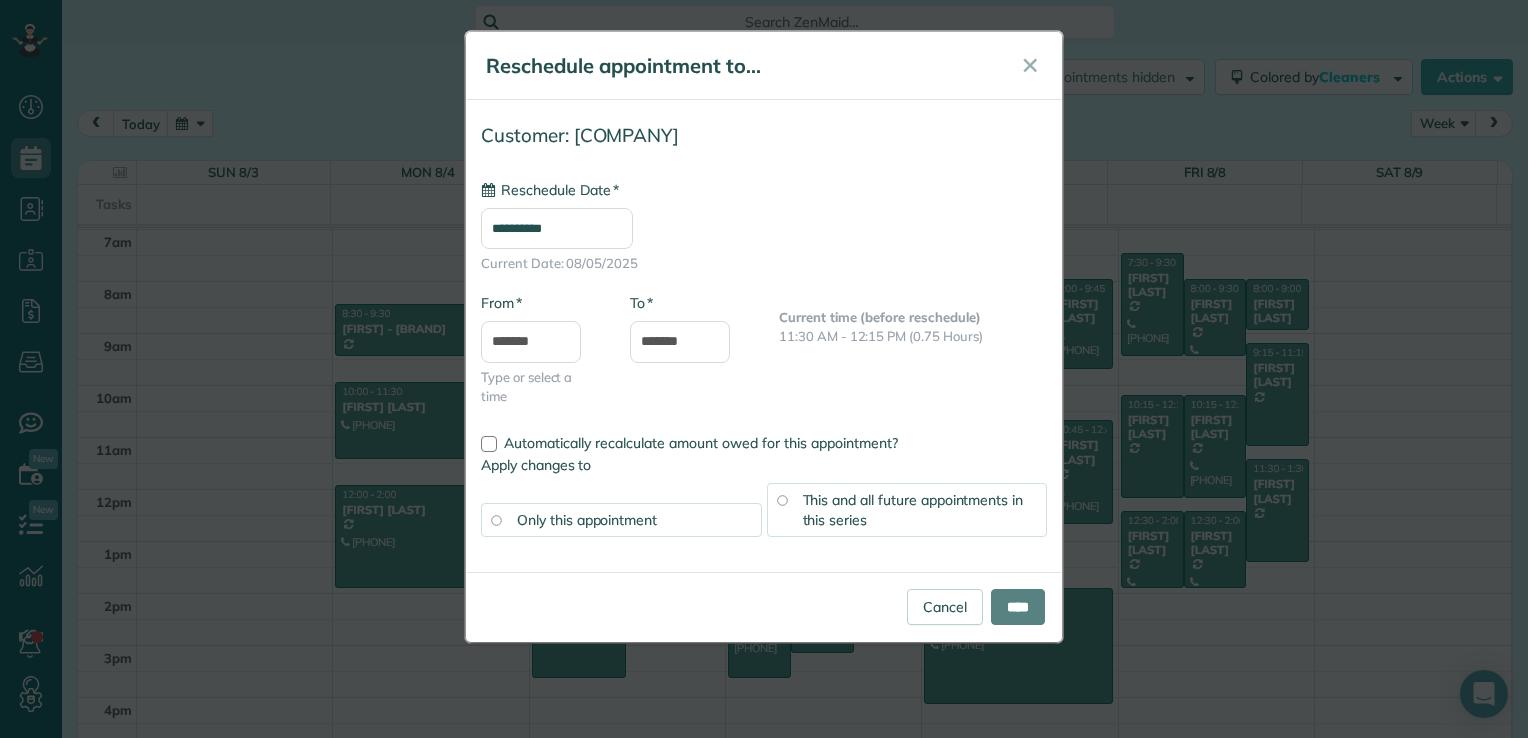type on "**********" 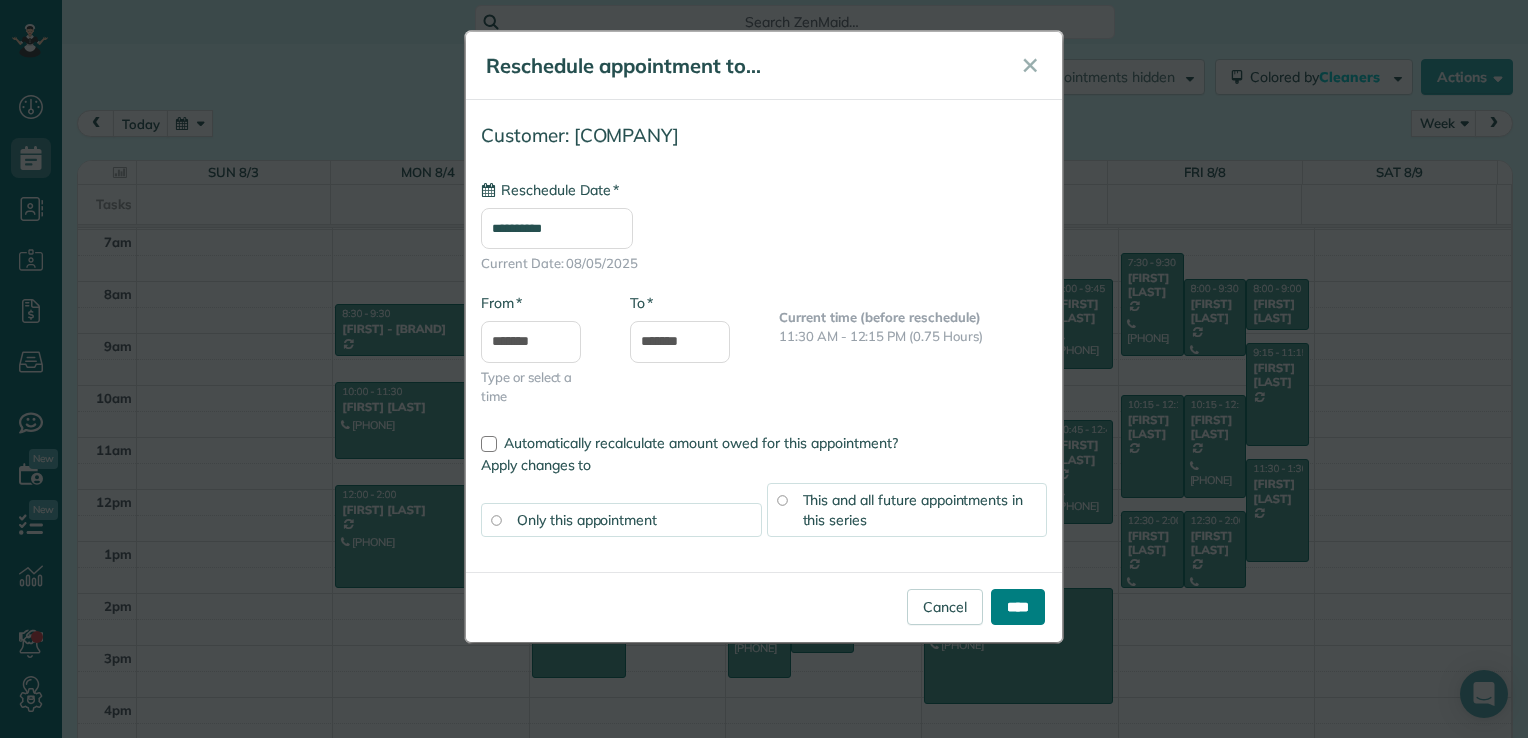click on "****" at bounding box center [1018, 607] 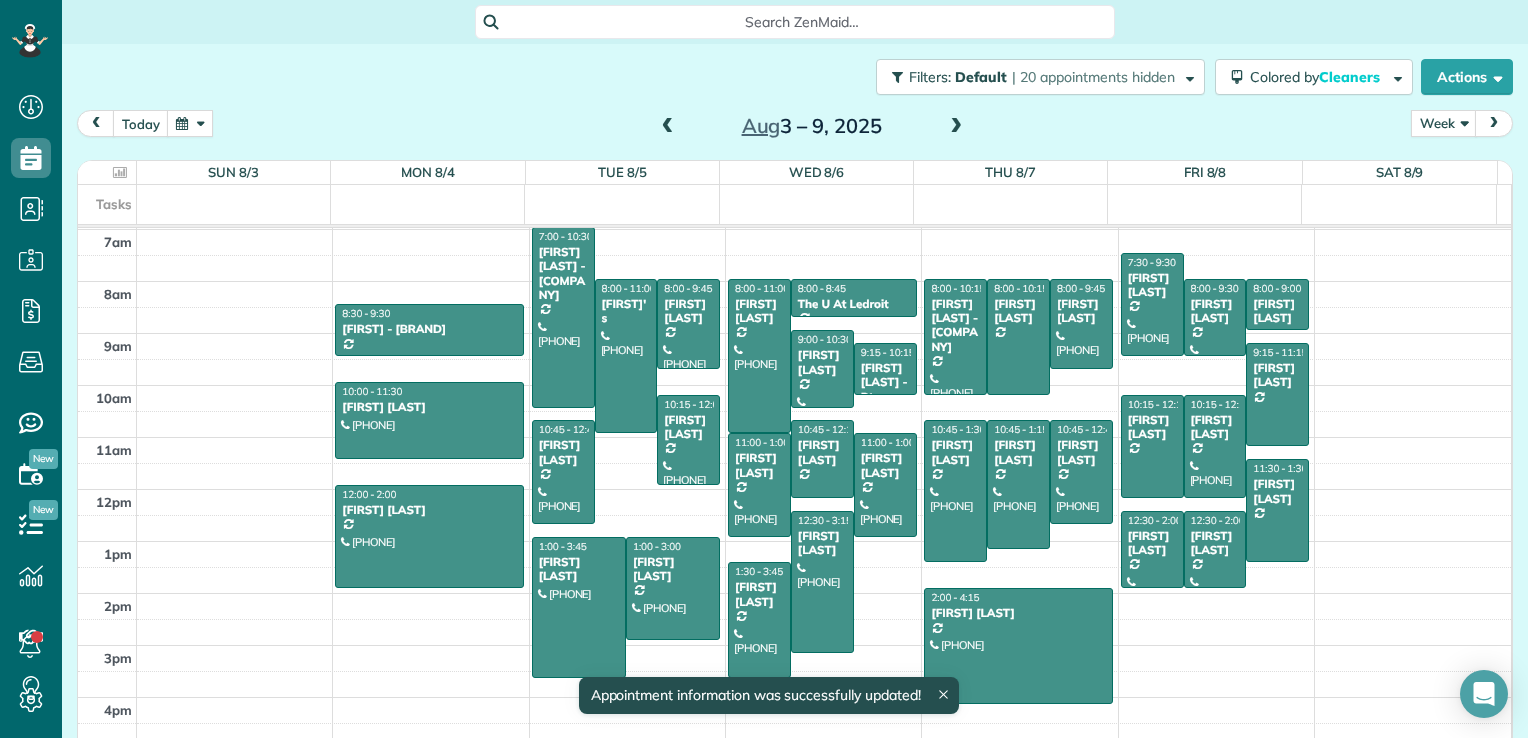 click at bounding box center (956, 127) 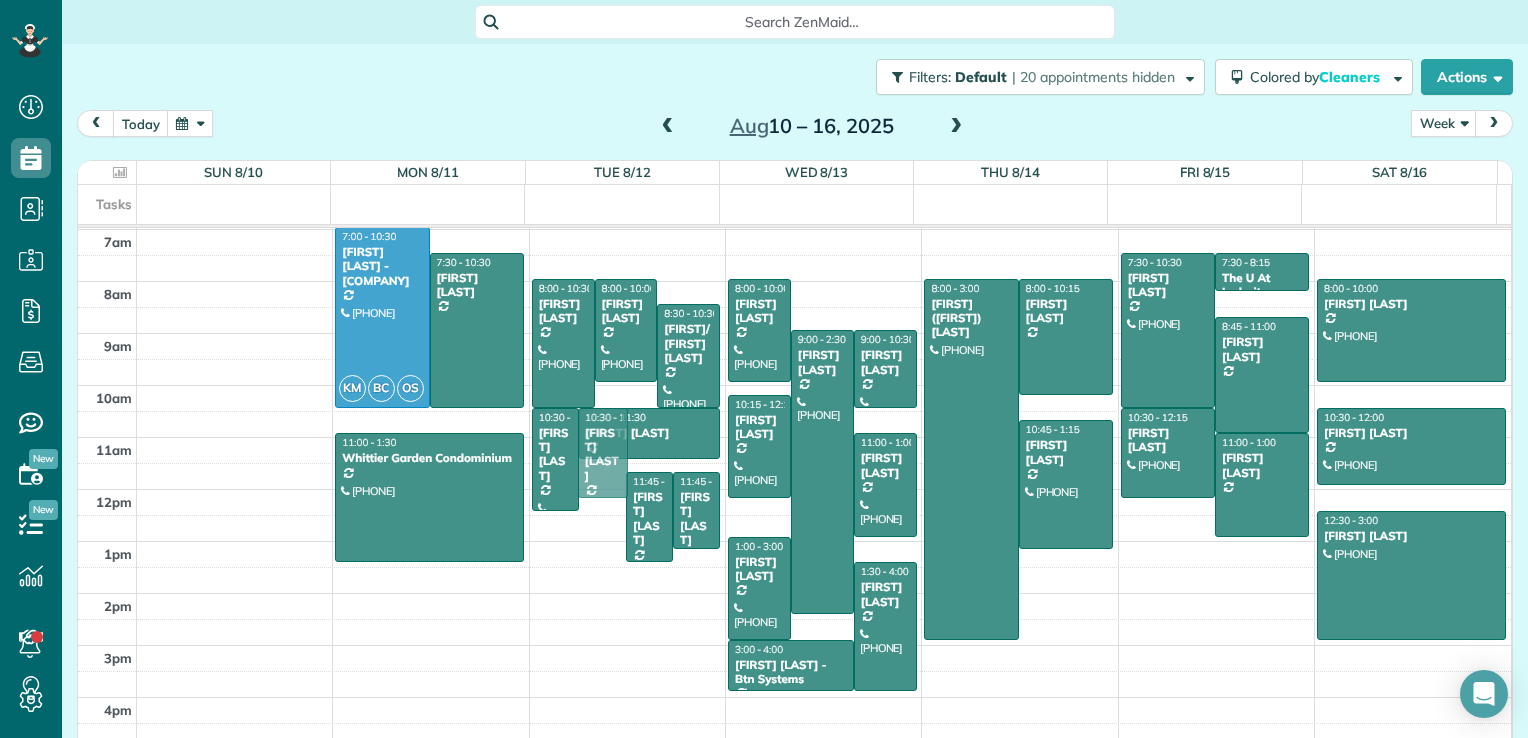 drag, startPoint x: 596, startPoint y: 529, endPoint x: 596, endPoint y: 470, distance: 59 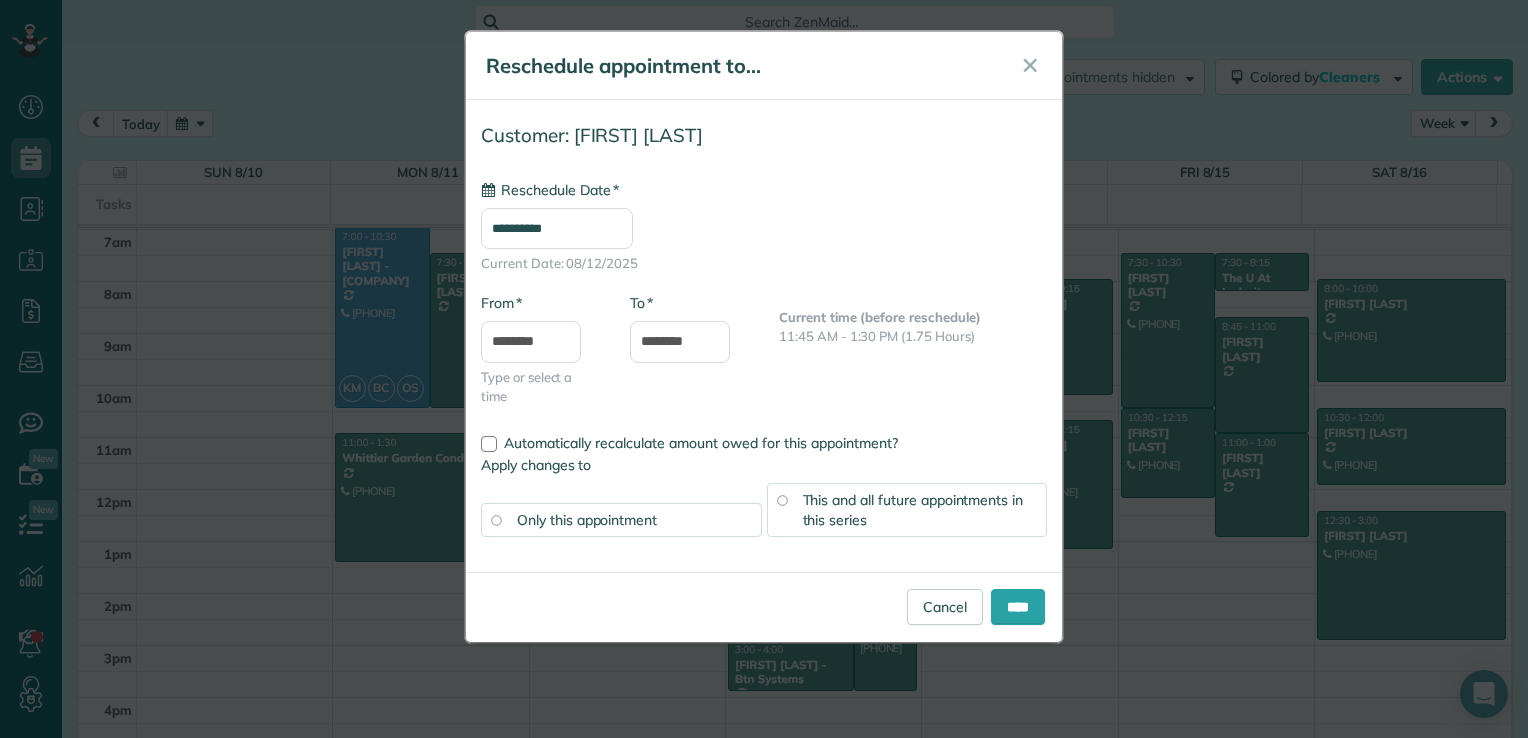 click on "**********" at bounding box center [557, 228] 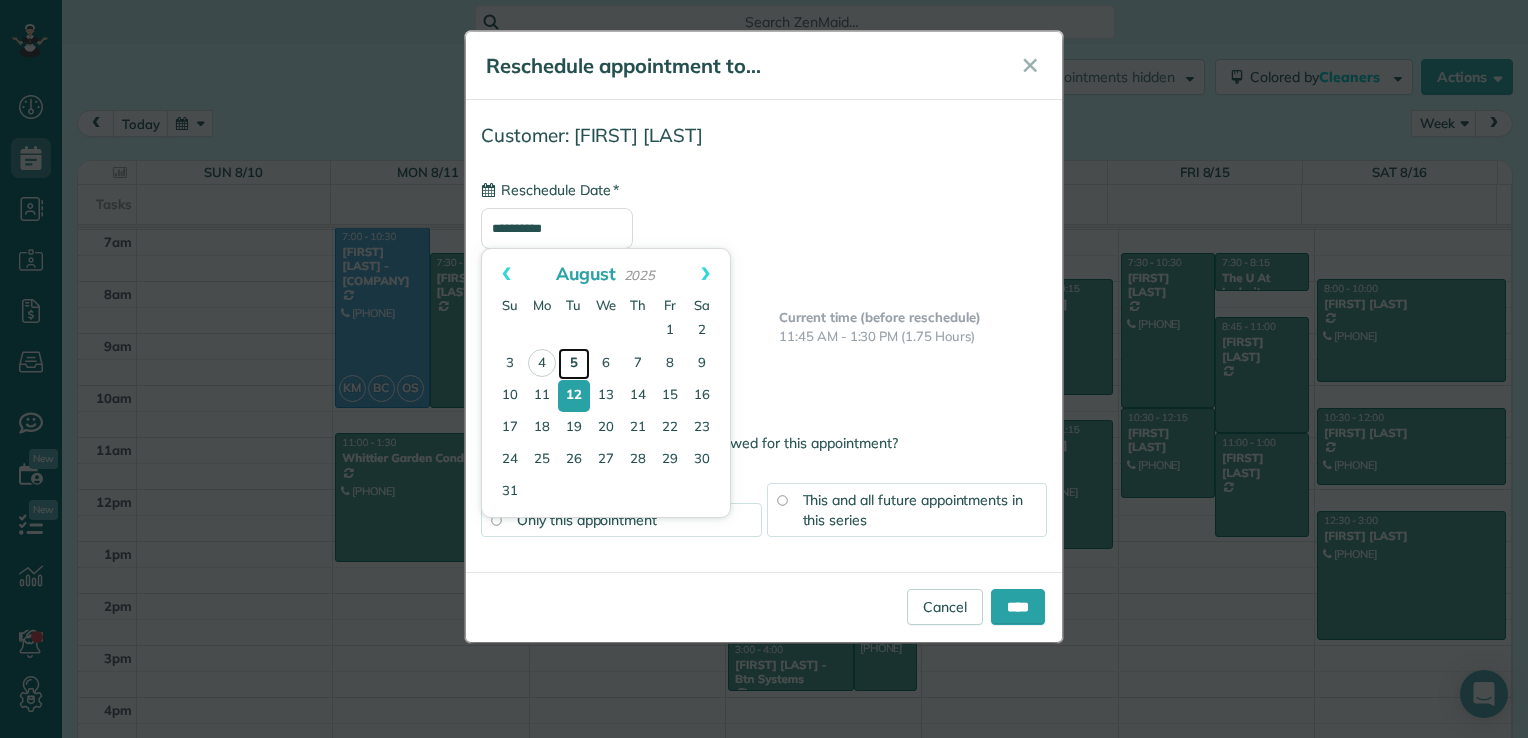 click on "5" at bounding box center (574, 364) 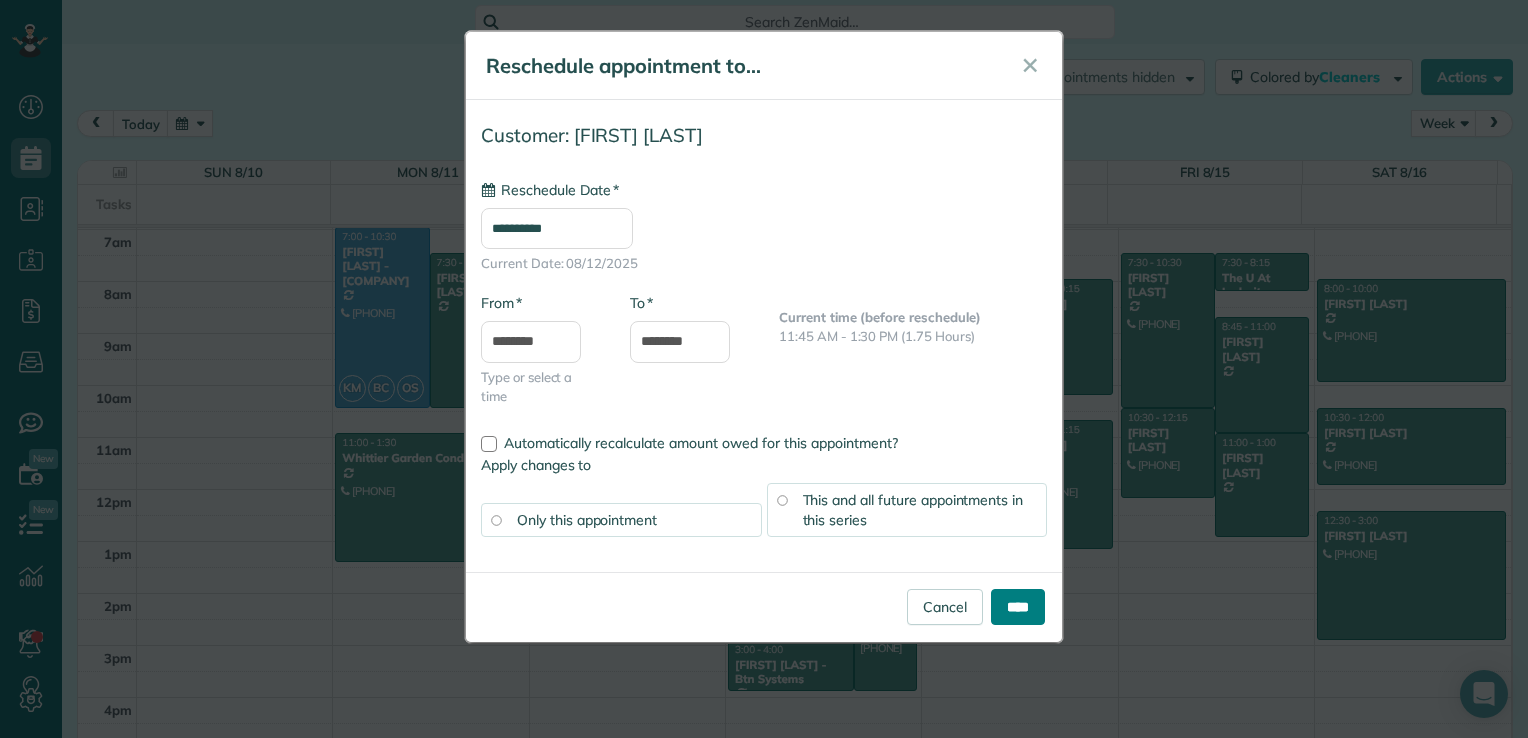 click on "****" at bounding box center [1018, 607] 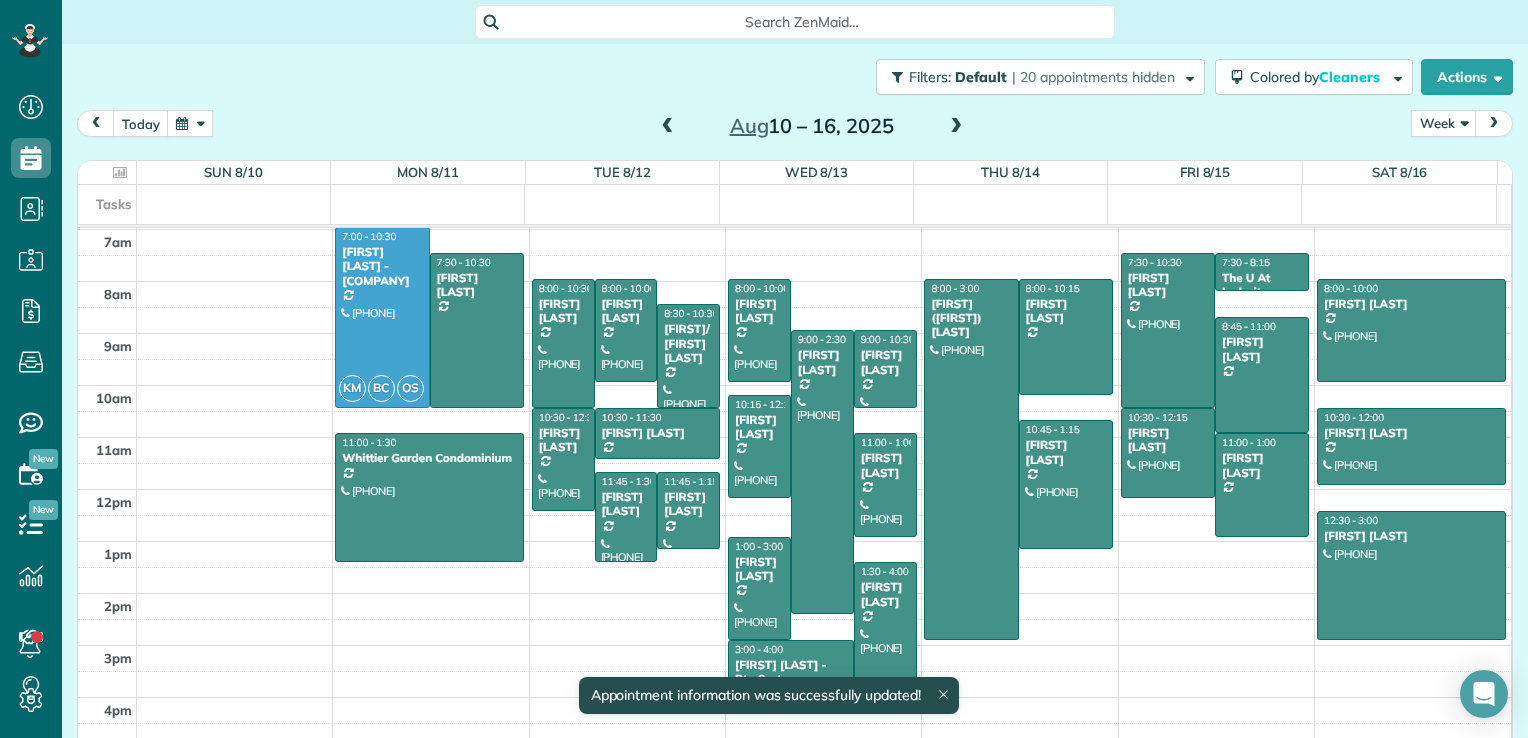 click at bounding box center (668, 127) 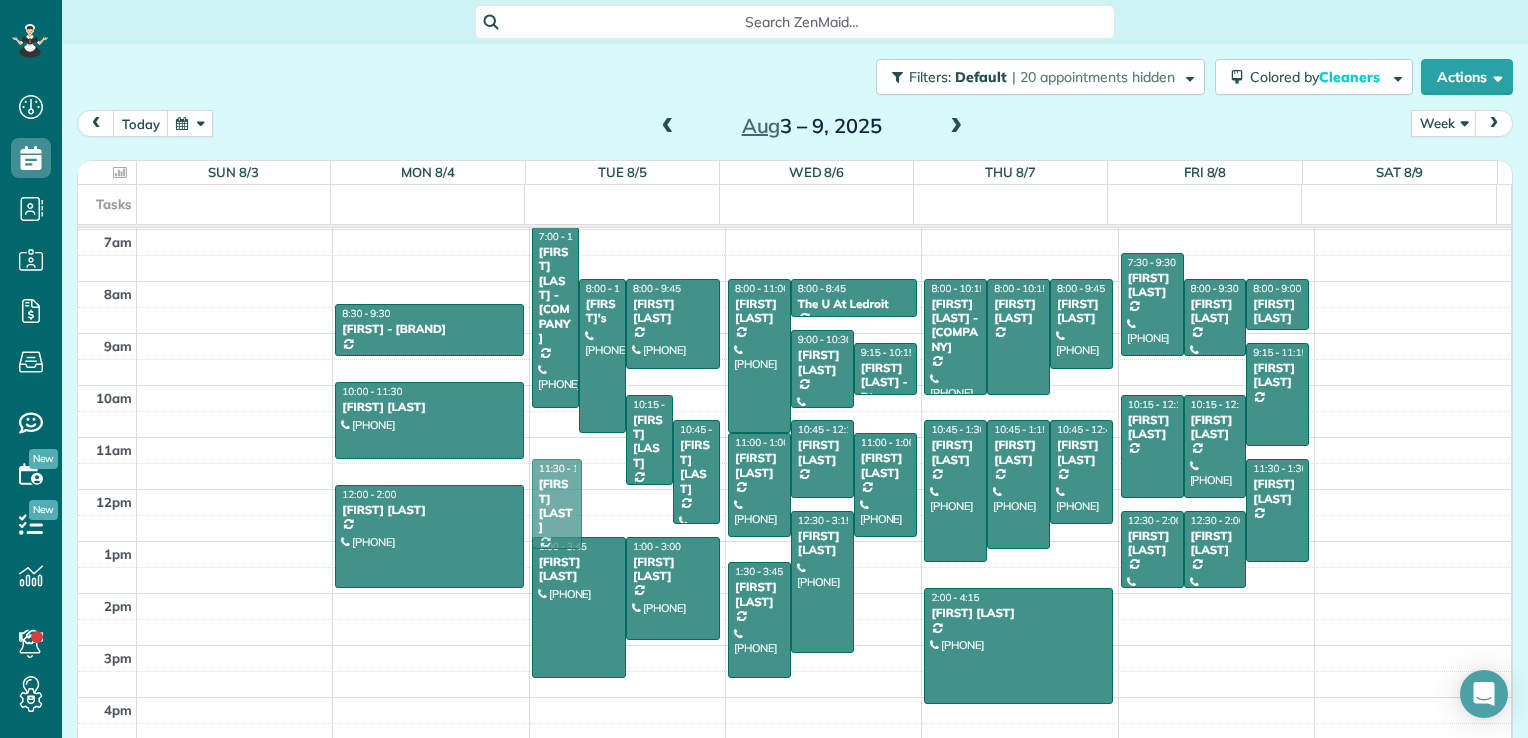 drag, startPoint x: 541, startPoint y: 447, endPoint x: 540, endPoint y: 494, distance: 47.010635 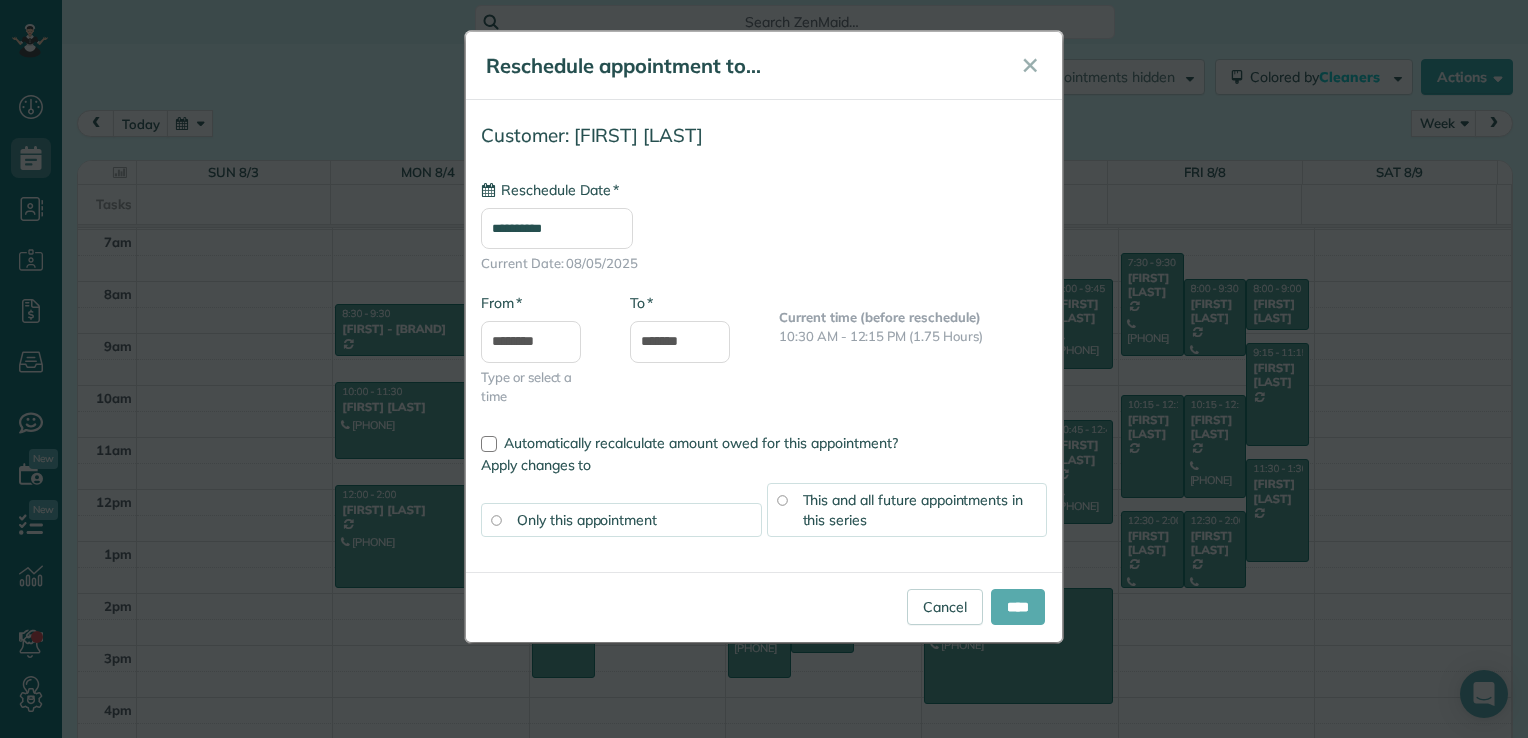 type on "**********" 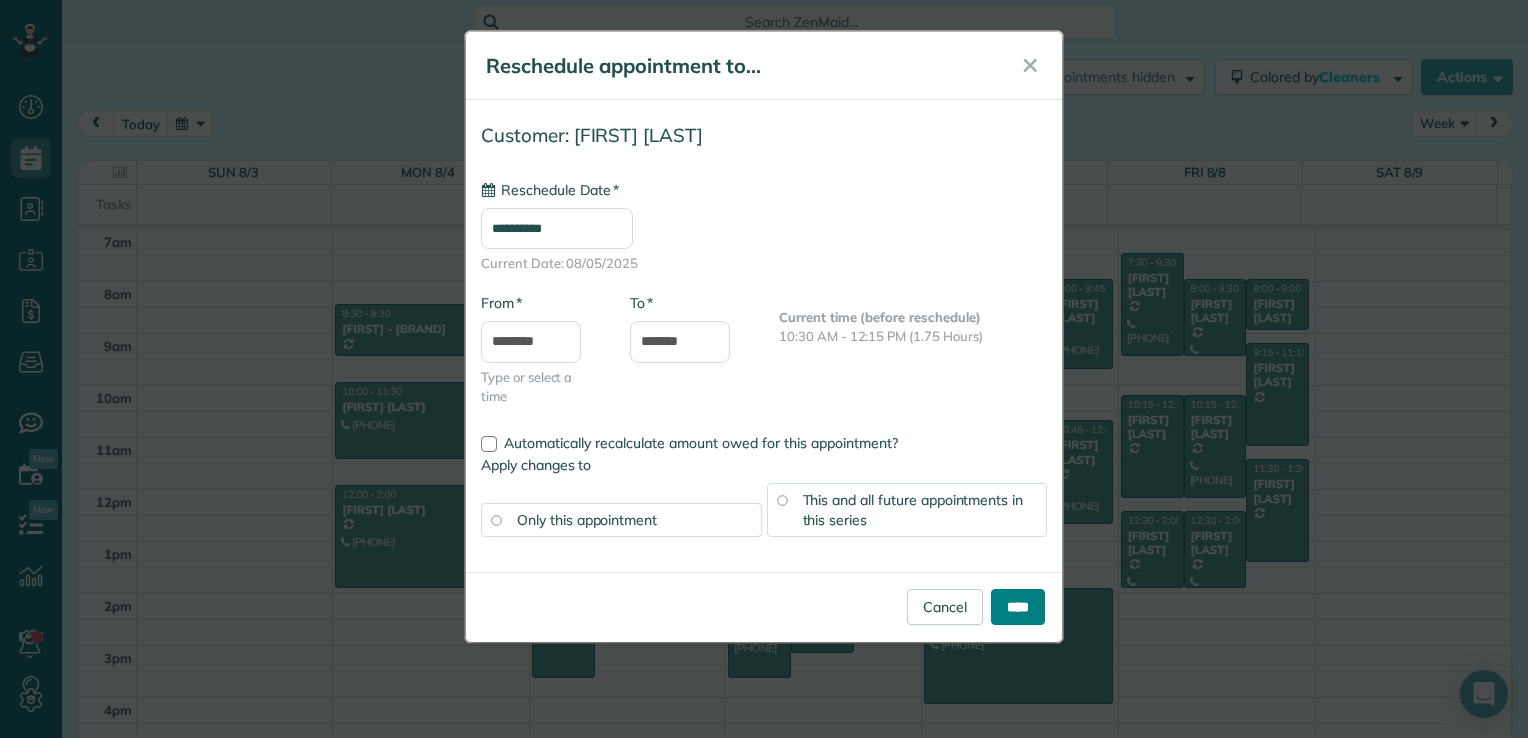 click on "****" at bounding box center (1018, 607) 